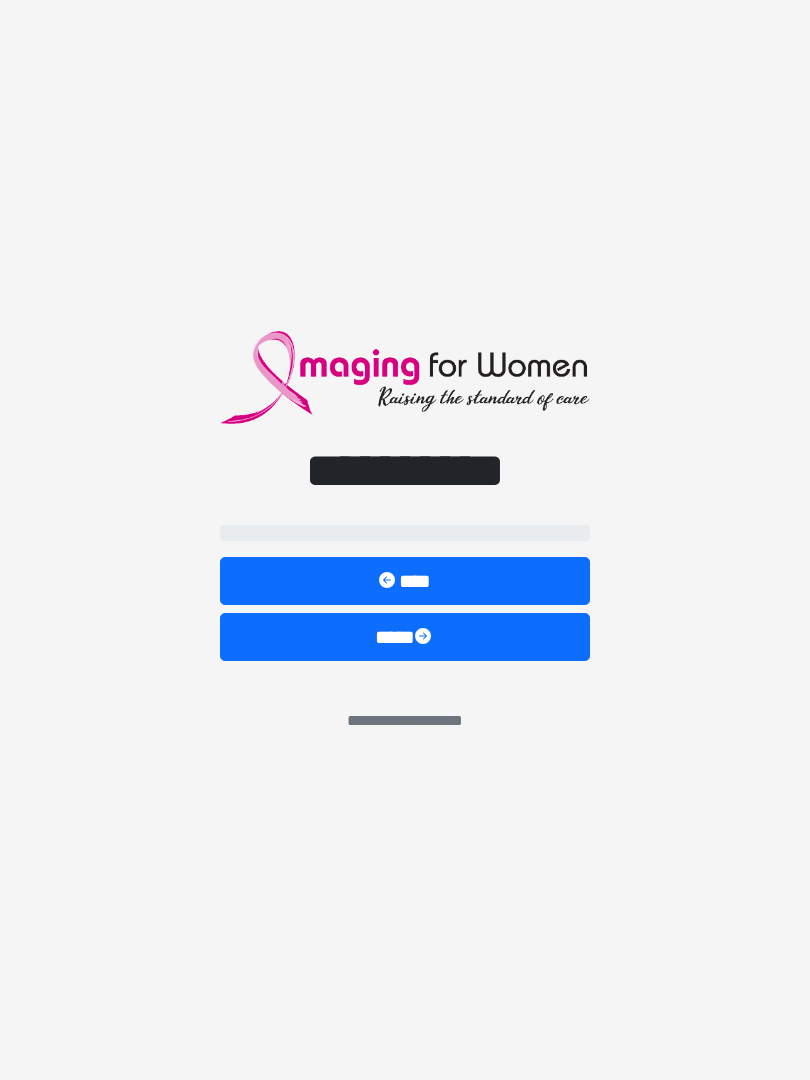 scroll, scrollTop: 0, scrollLeft: 0, axis: both 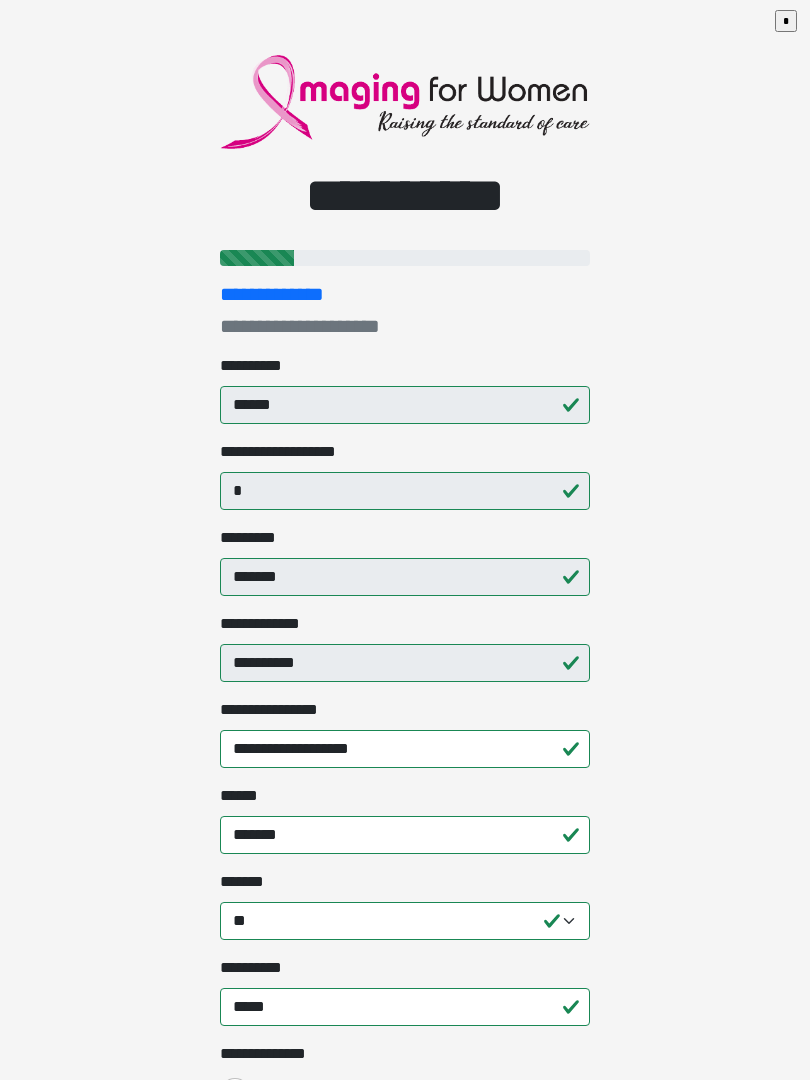 click on "**********" at bounding box center [405, 540] 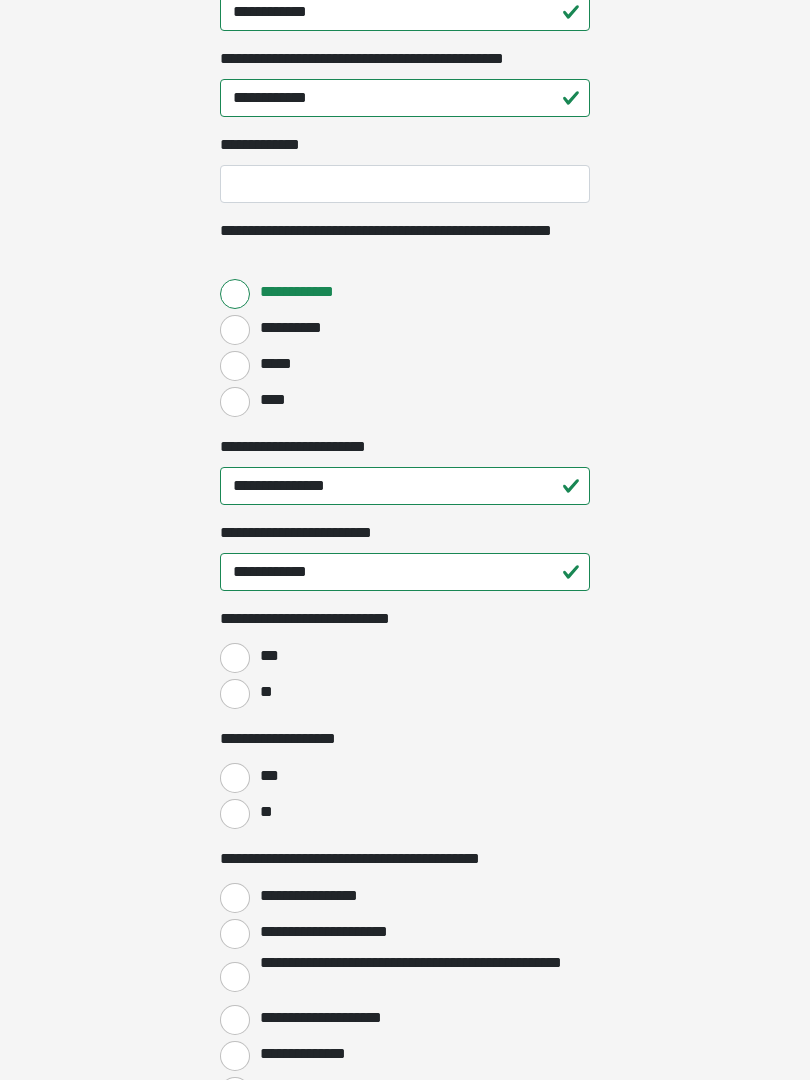 scroll, scrollTop: 2557, scrollLeft: 0, axis: vertical 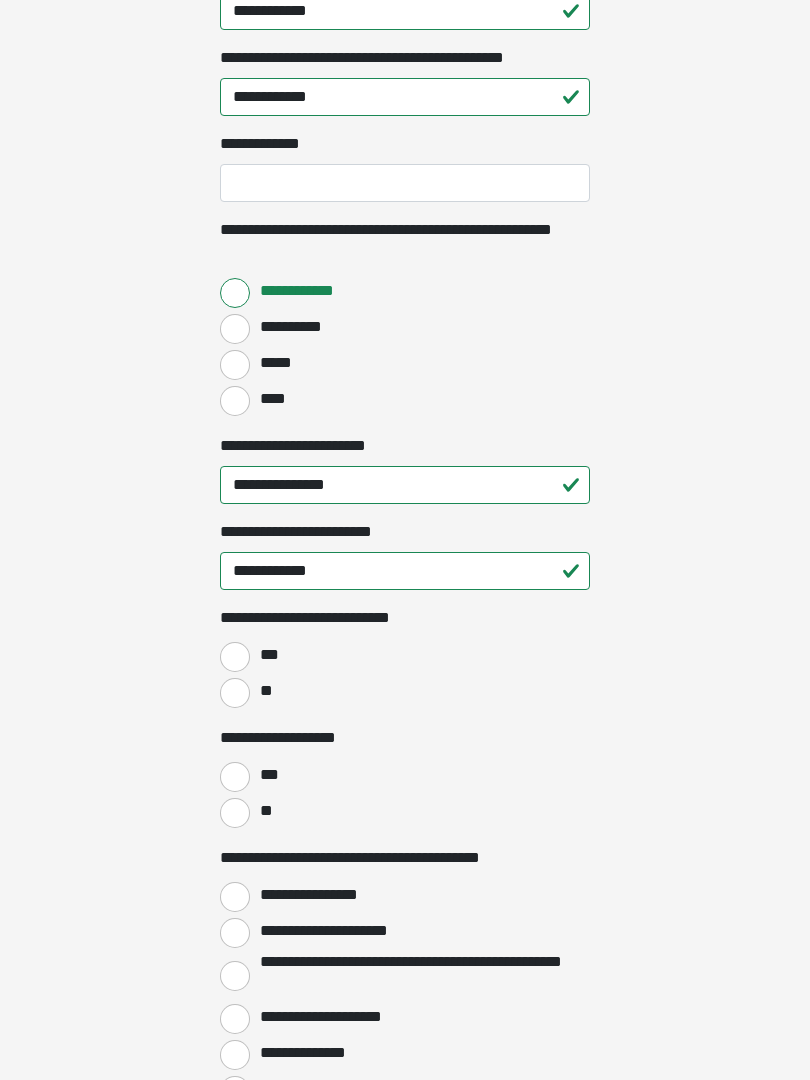 click on "**" at bounding box center (235, 694) 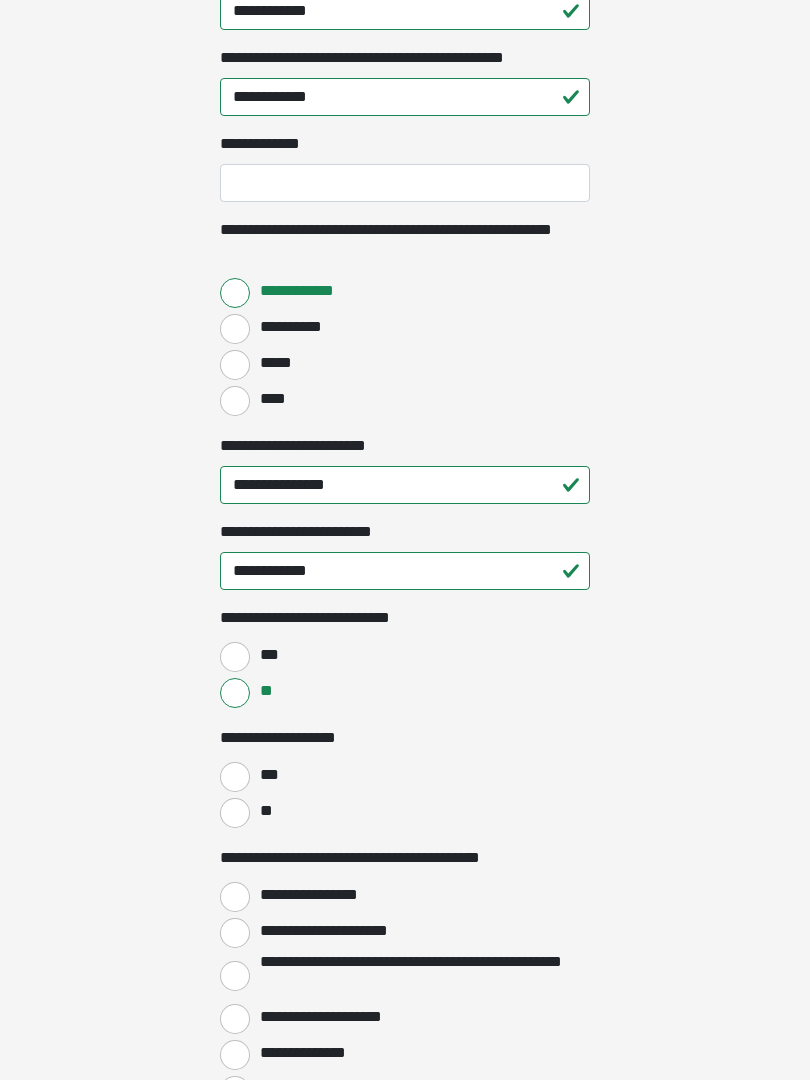 click on "**" at bounding box center [235, 813] 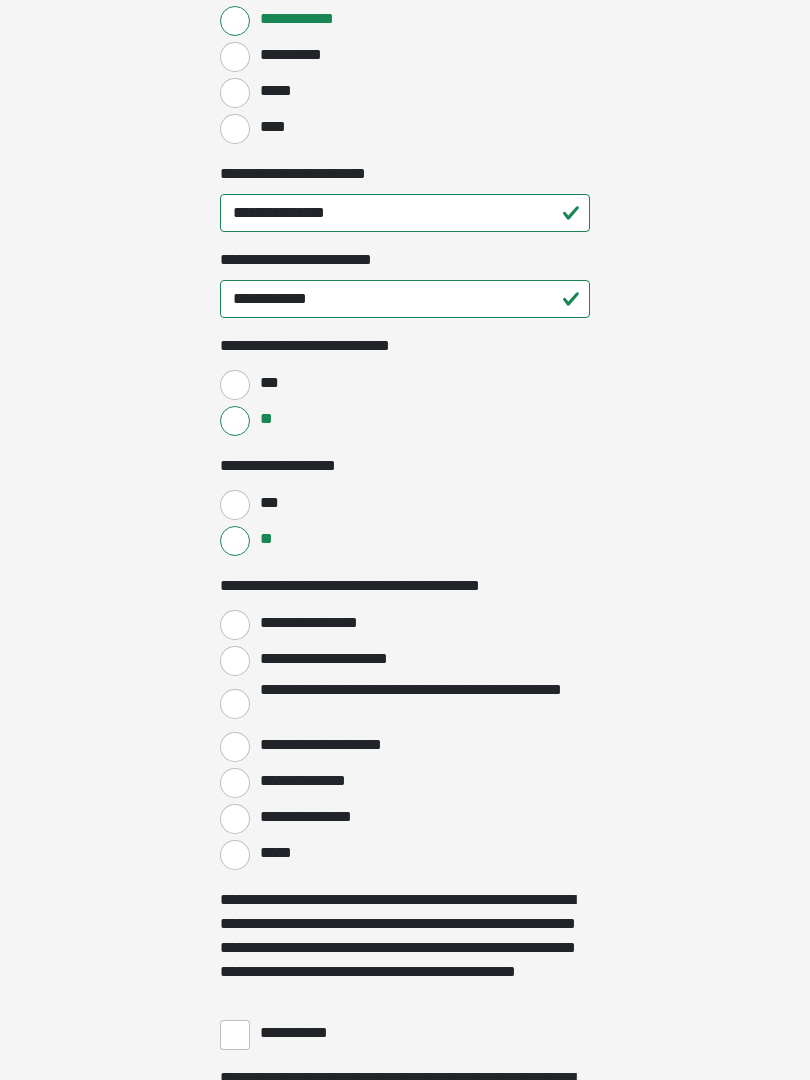 scroll, scrollTop: 2835, scrollLeft: 0, axis: vertical 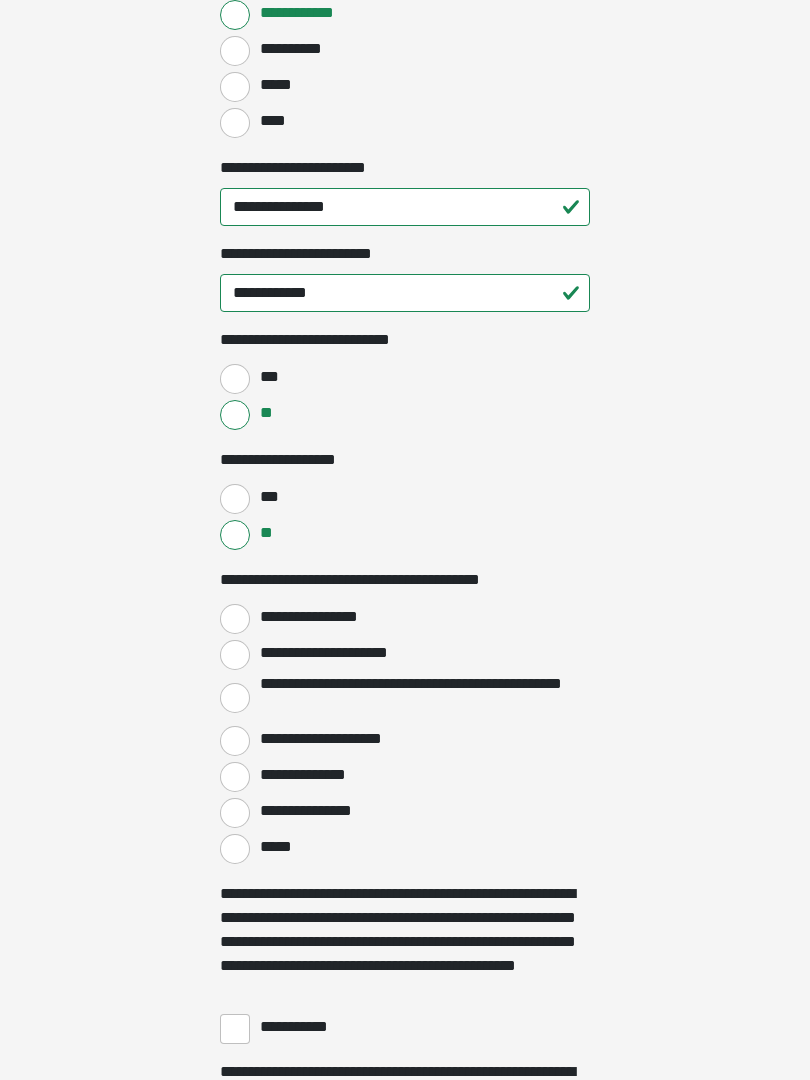 click on "**********" at bounding box center [235, 620] 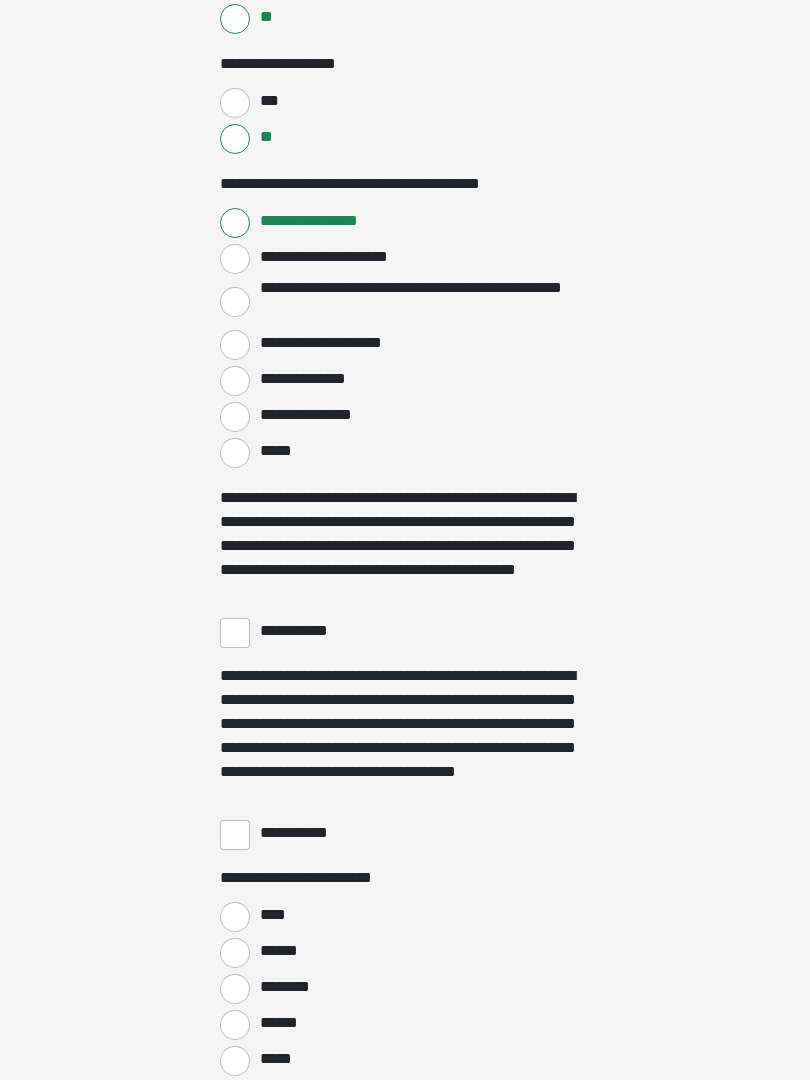 scroll, scrollTop: 3234, scrollLeft: 0, axis: vertical 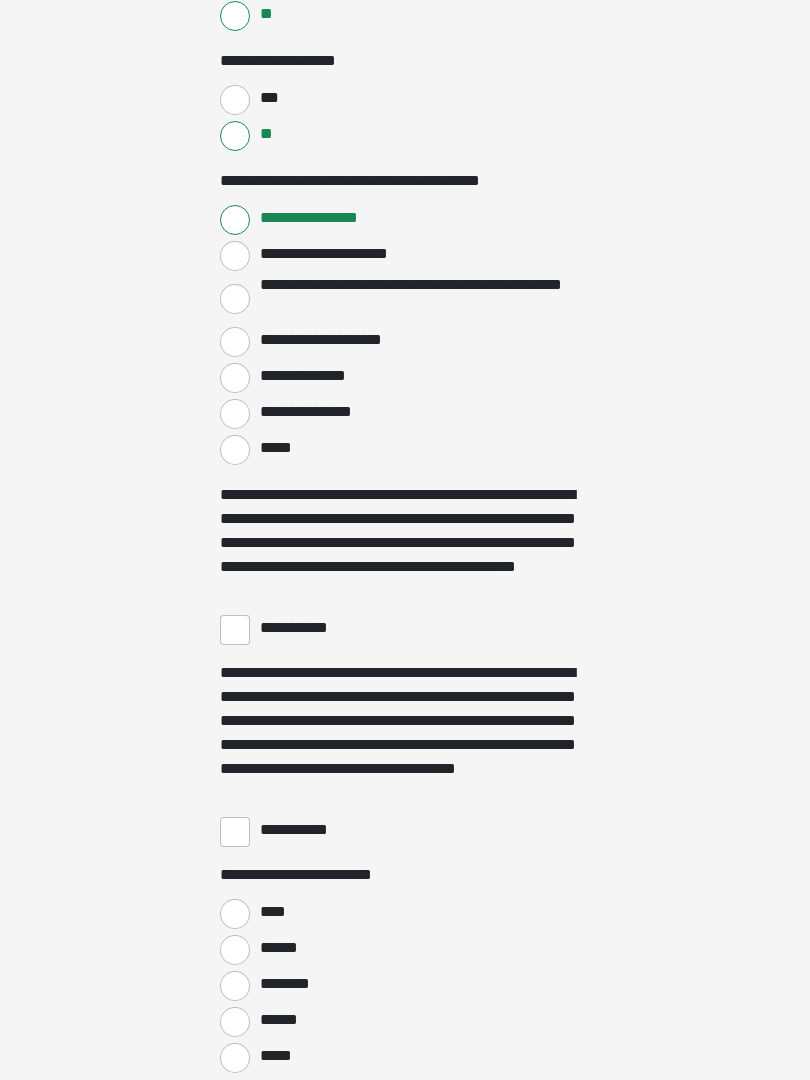 click on "**********" at bounding box center [405, 565] 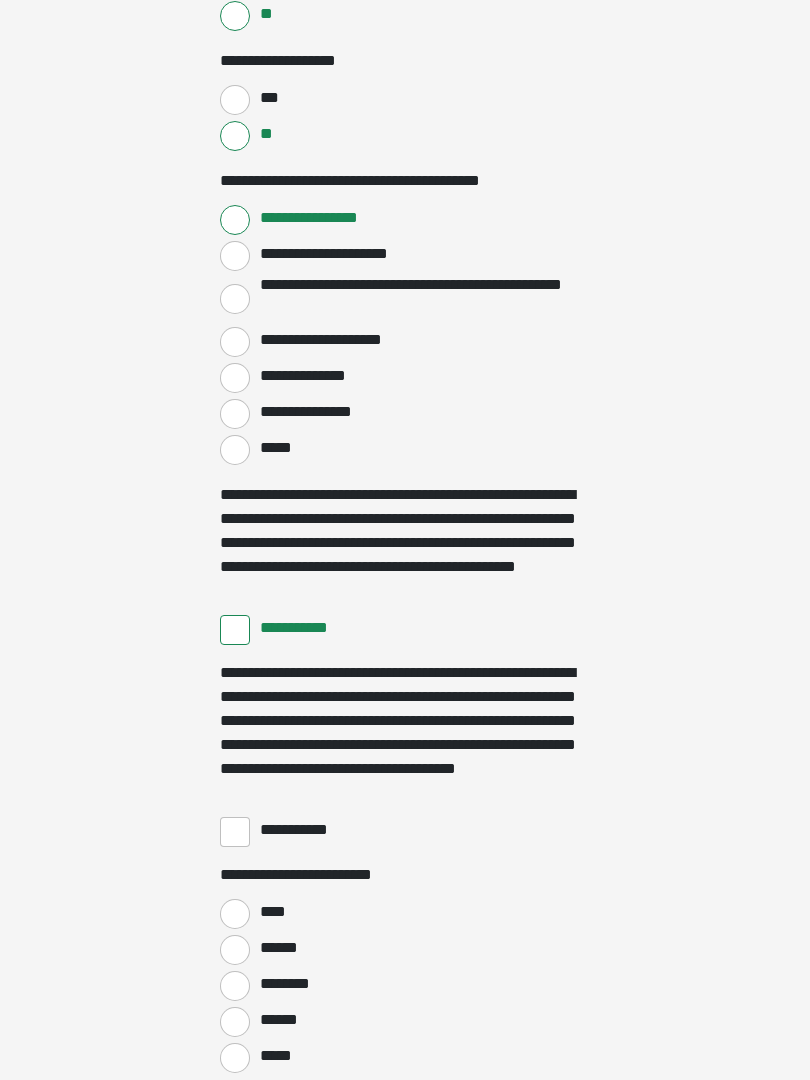 click on "**********" at bounding box center [235, 832] 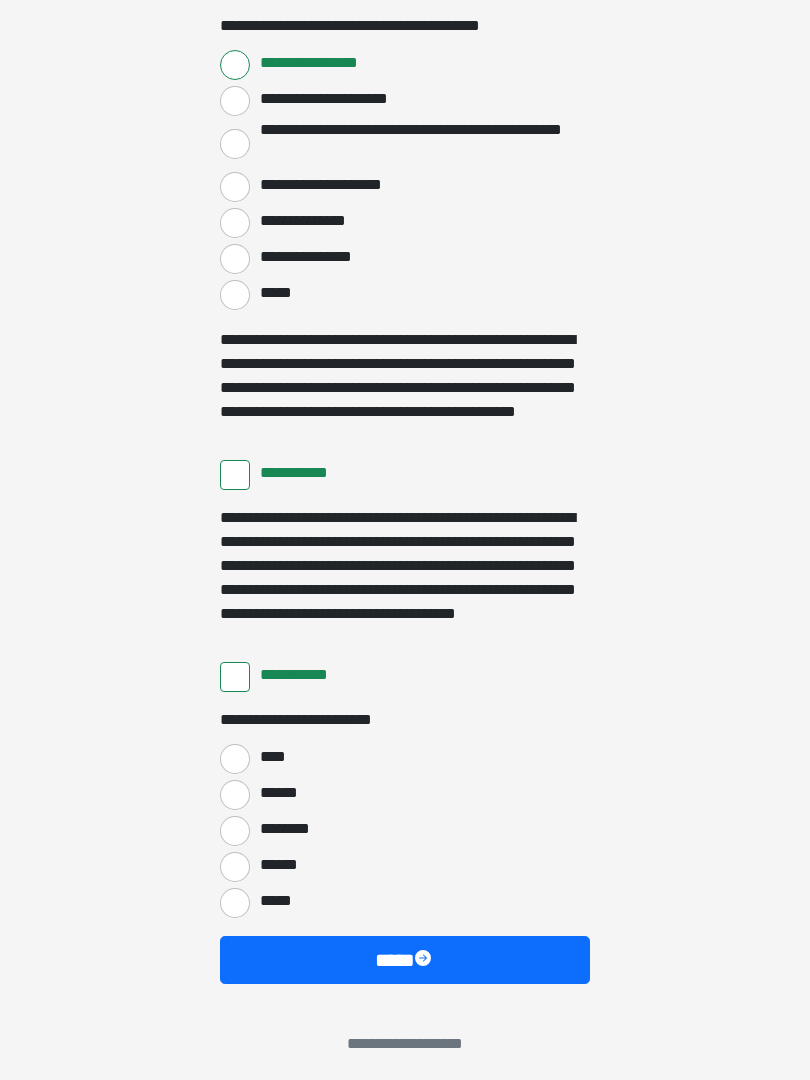 scroll, scrollTop: 3397, scrollLeft: 0, axis: vertical 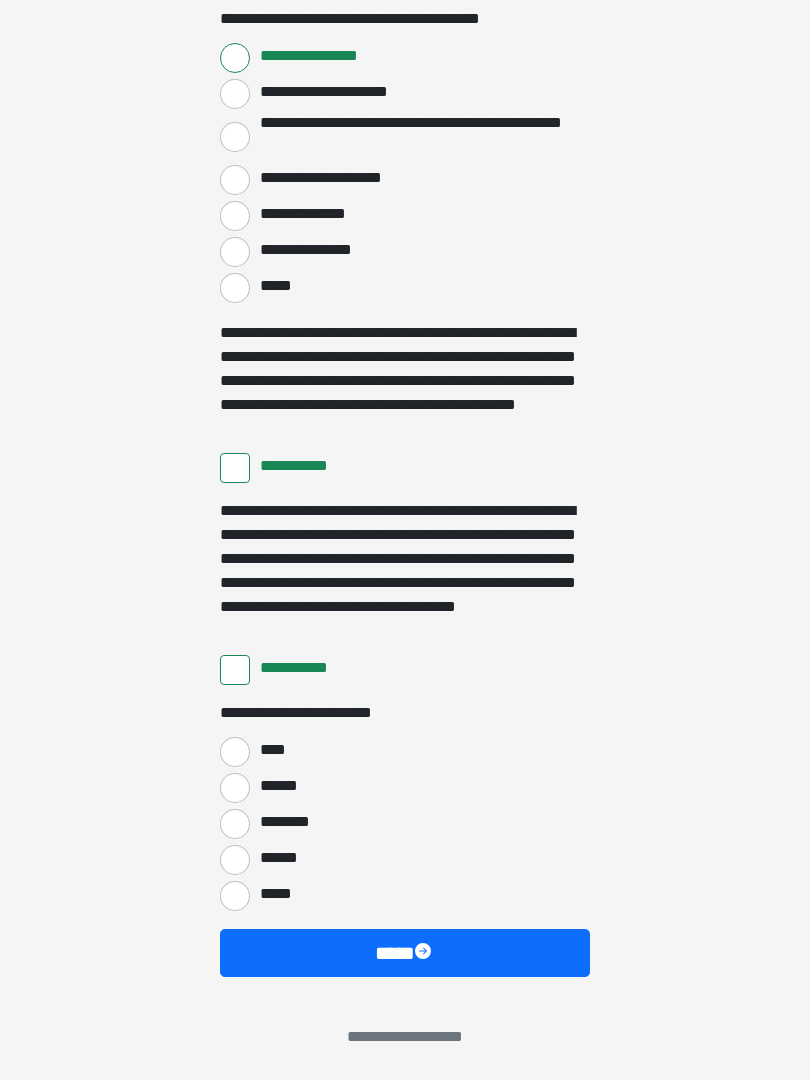 click on "****" at bounding box center [235, 752] 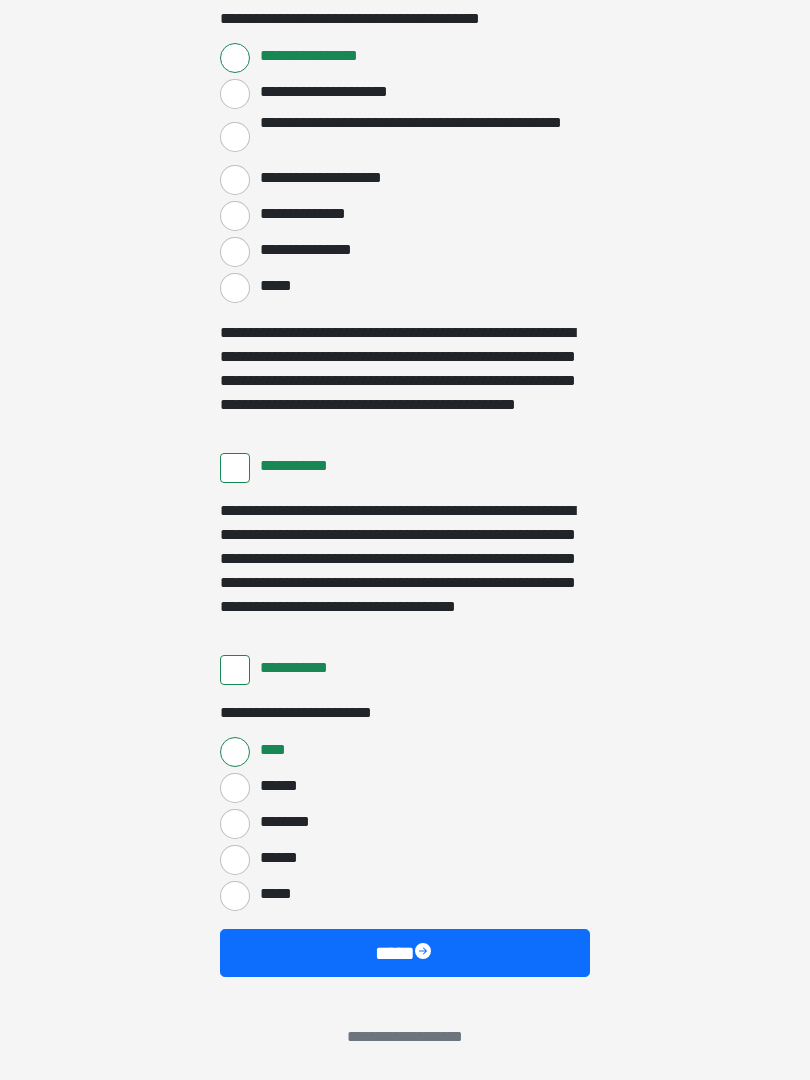 click on "****" at bounding box center [405, 953] 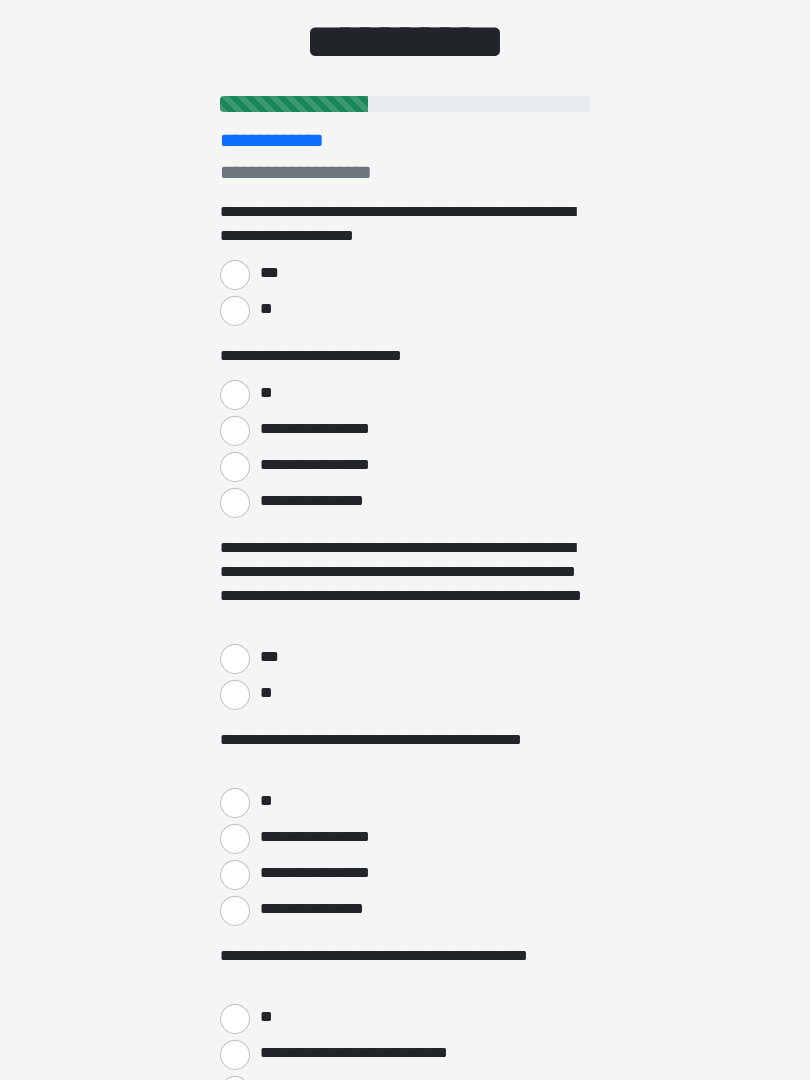scroll, scrollTop: 149, scrollLeft: 0, axis: vertical 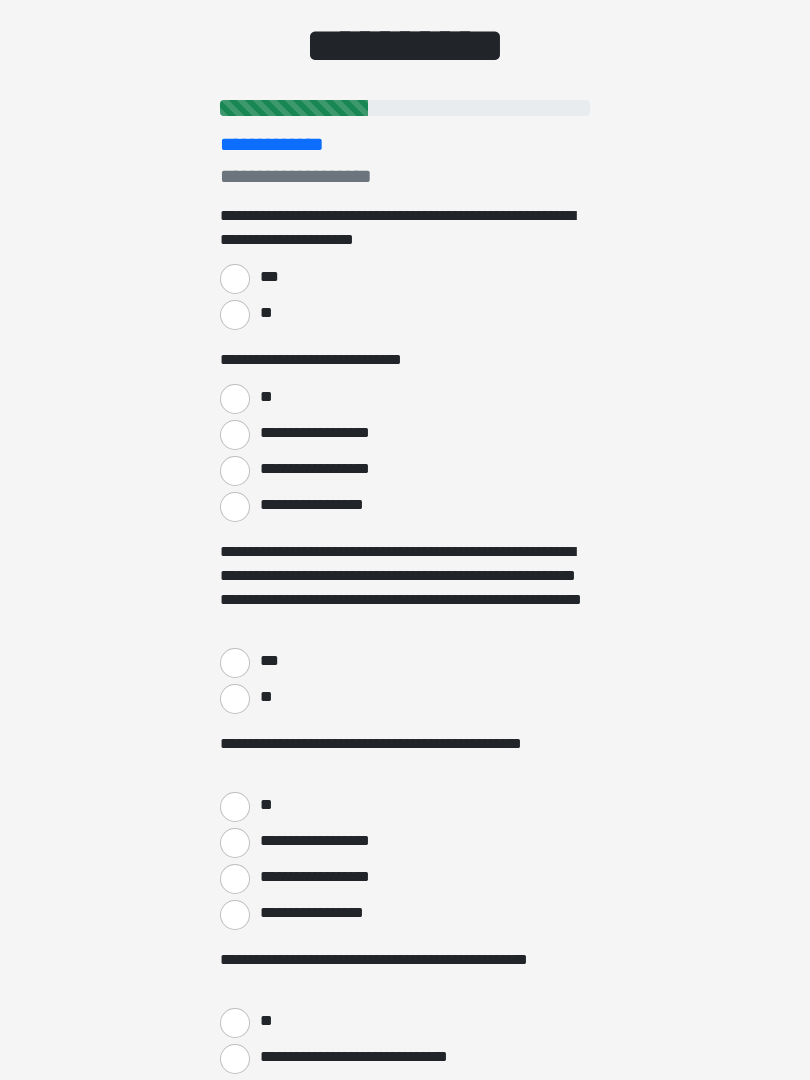 click on "***" at bounding box center [235, 280] 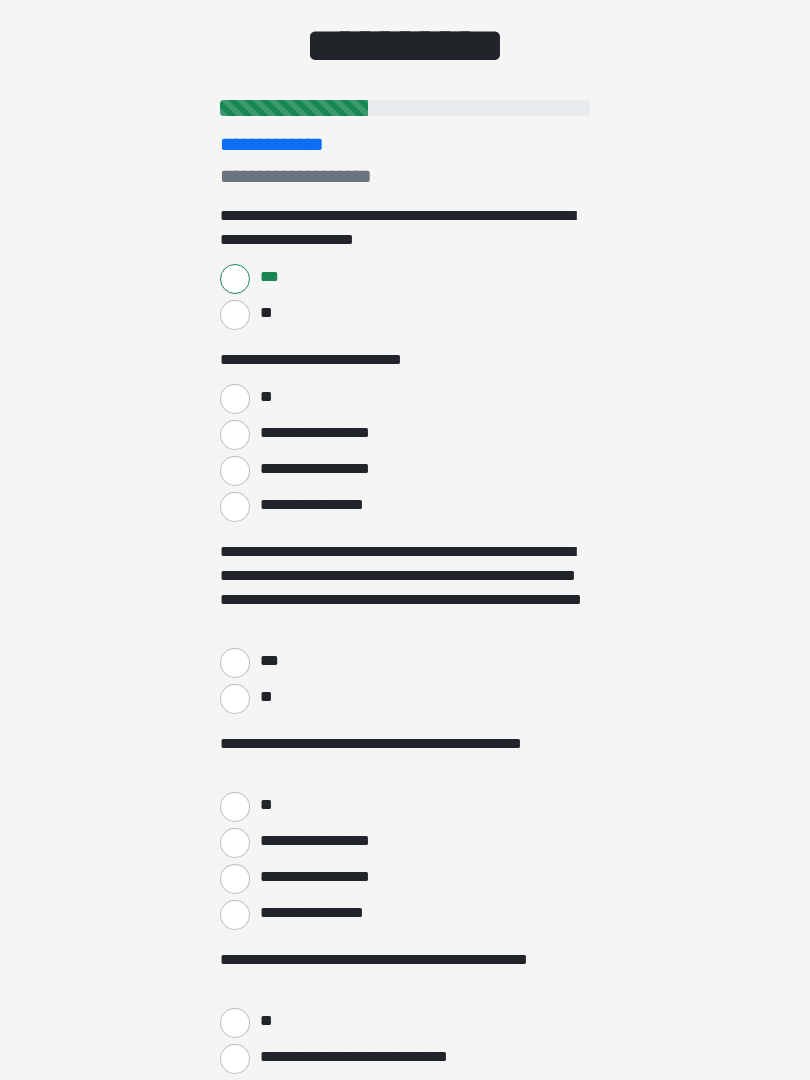 click on "**" at bounding box center (235, 399) 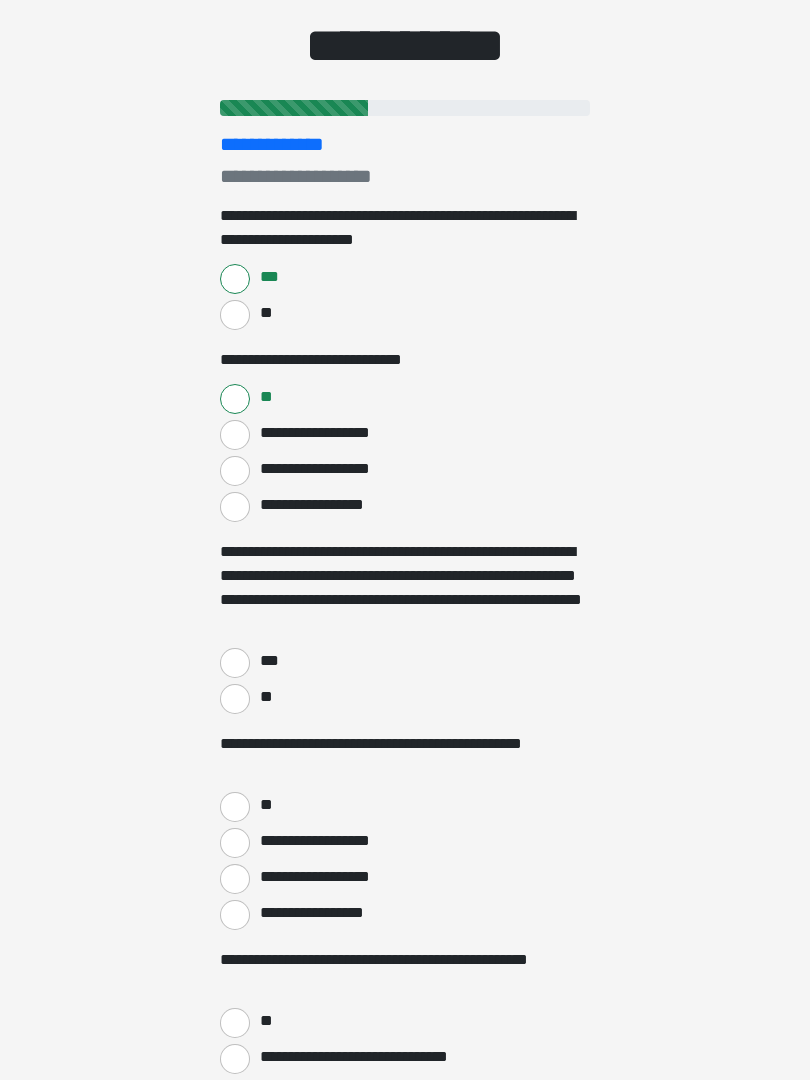 click on "***" at bounding box center [235, 663] 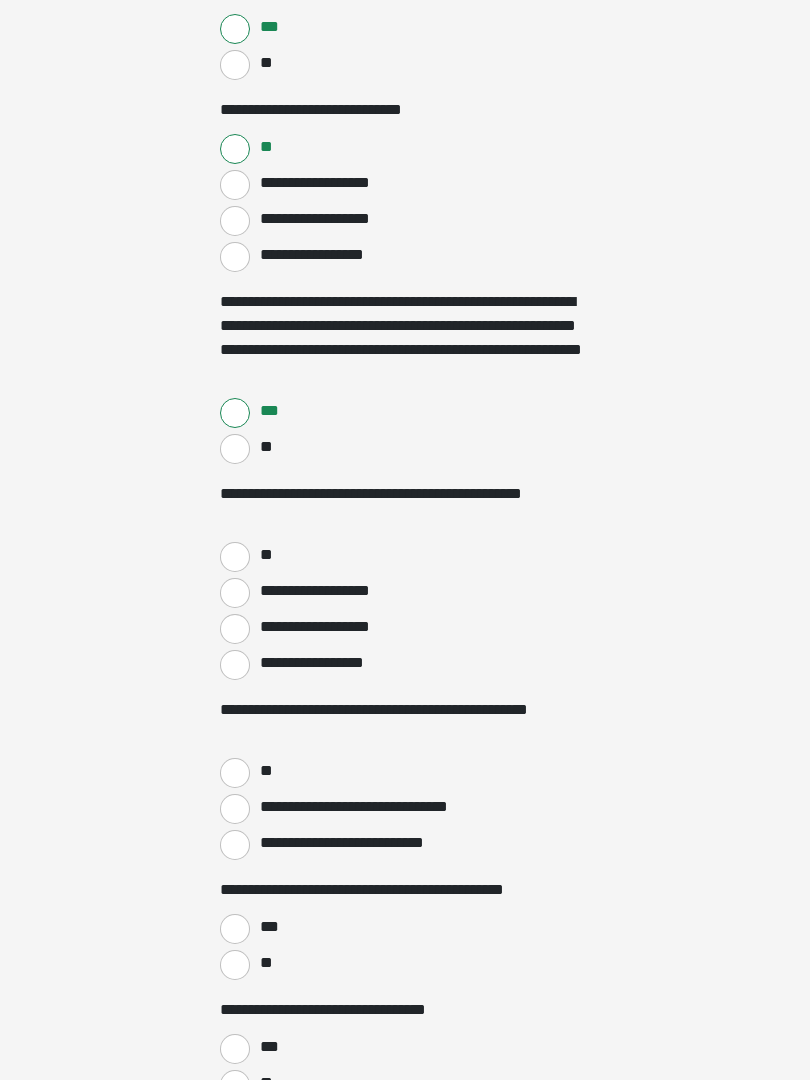scroll, scrollTop: 403, scrollLeft: 0, axis: vertical 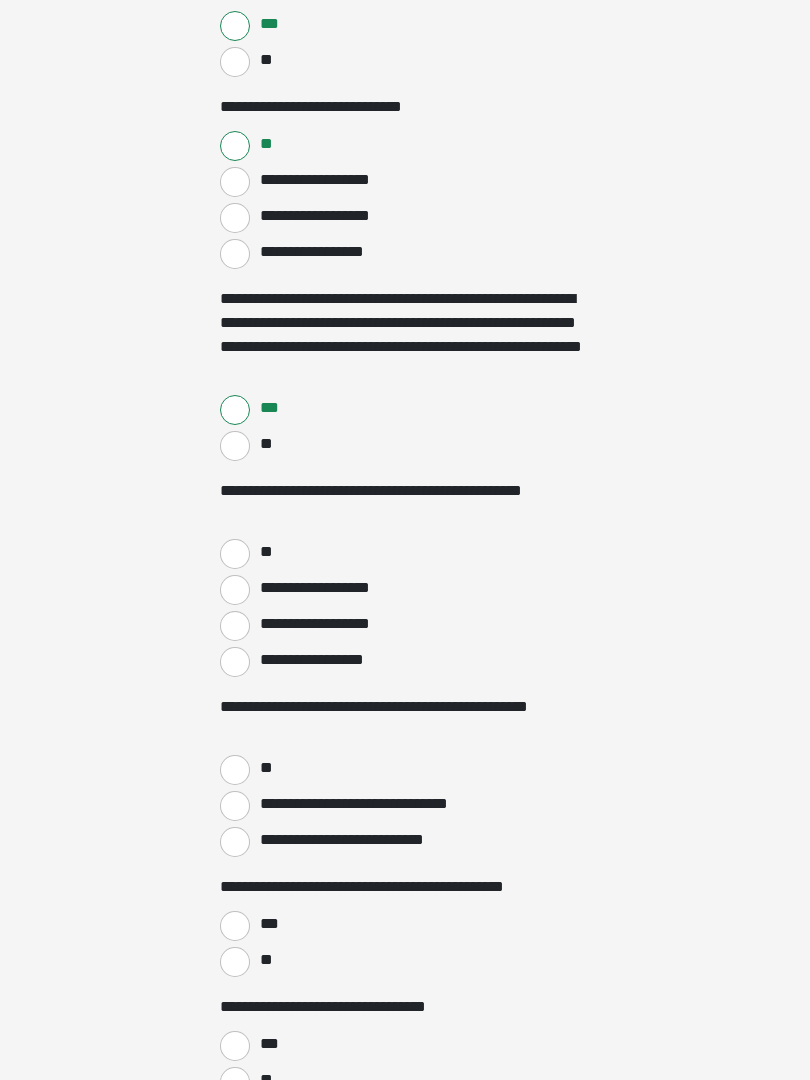 click on "**" at bounding box center (235, 554) 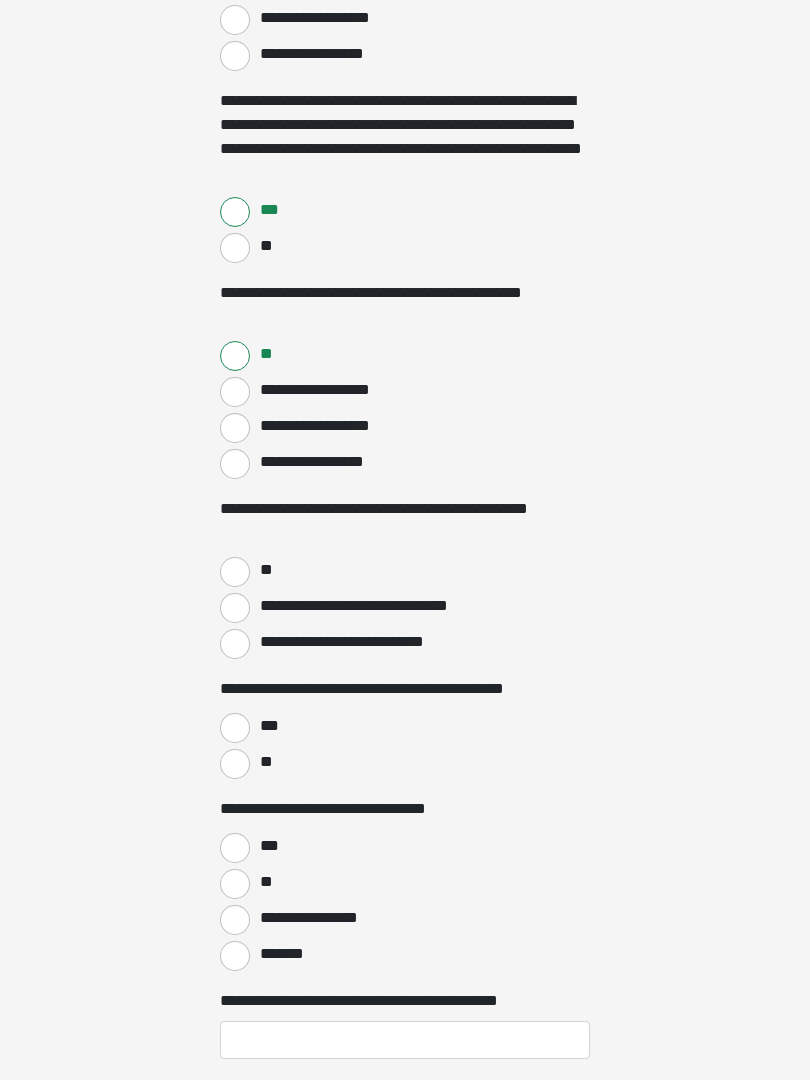 scroll, scrollTop: 629, scrollLeft: 0, axis: vertical 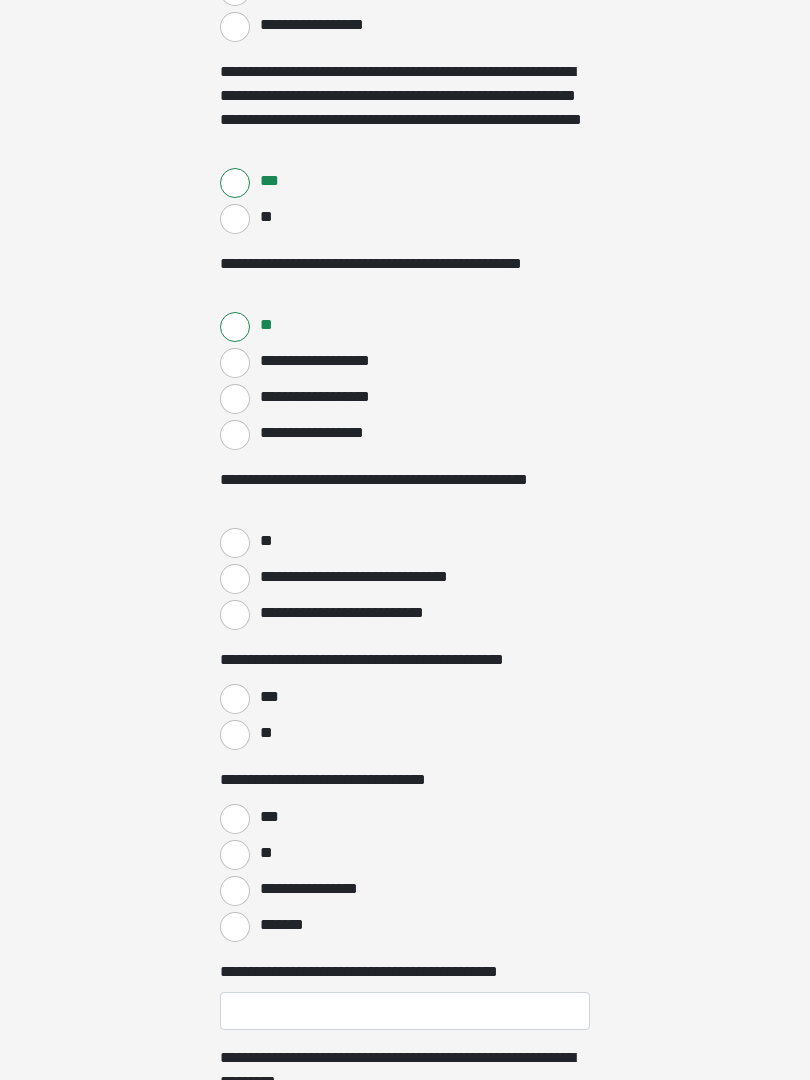 click on "**********" at bounding box center (235, 580) 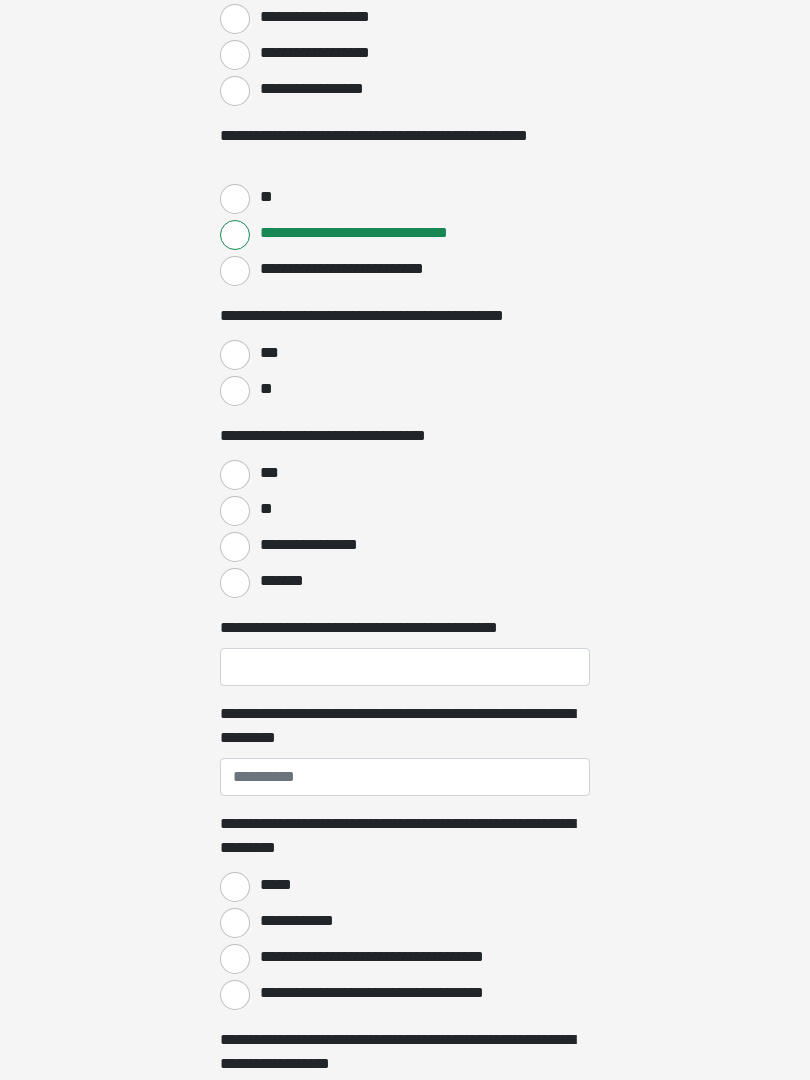 scroll, scrollTop: 986, scrollLeft: 0, axis: vertical 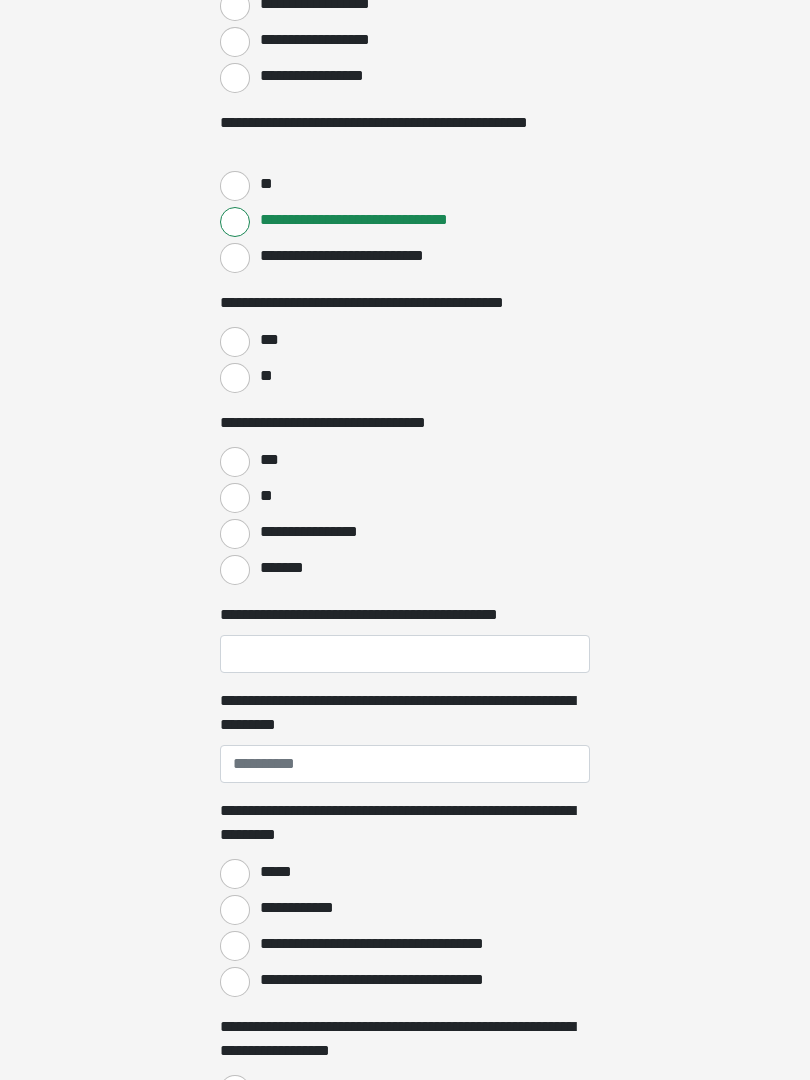 click on "***" at bounding box center [235, 343] 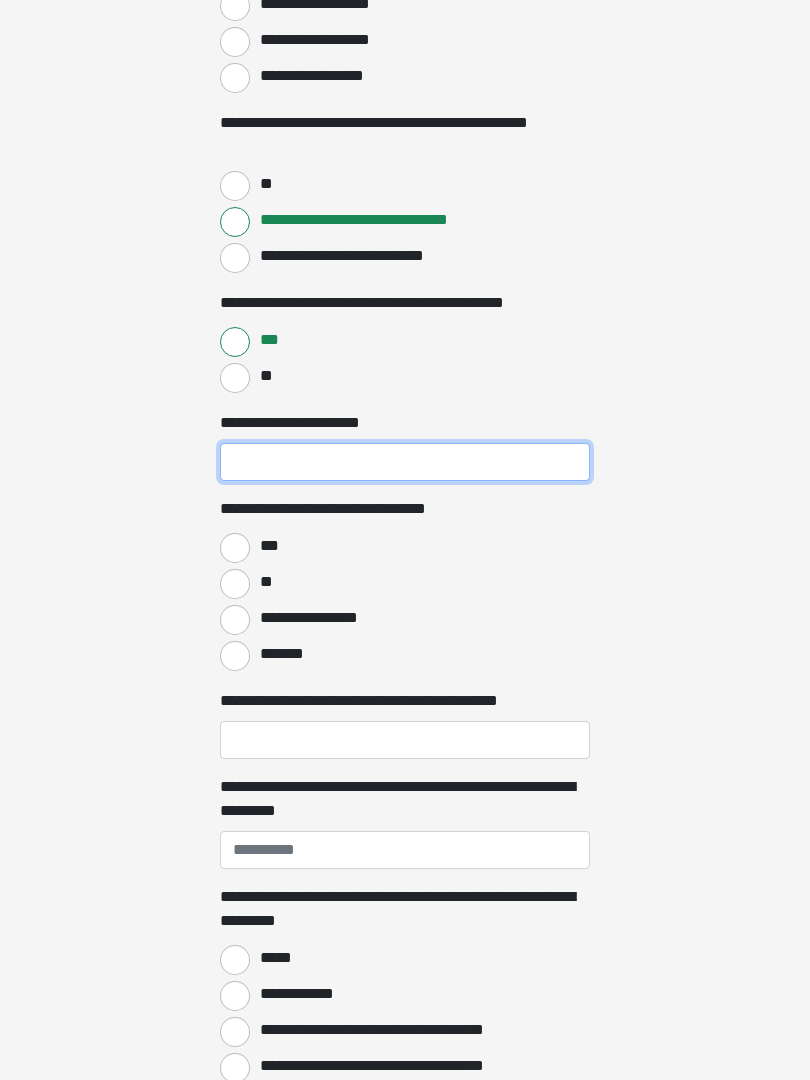 click on "**********" at bounding box center [405, 462] 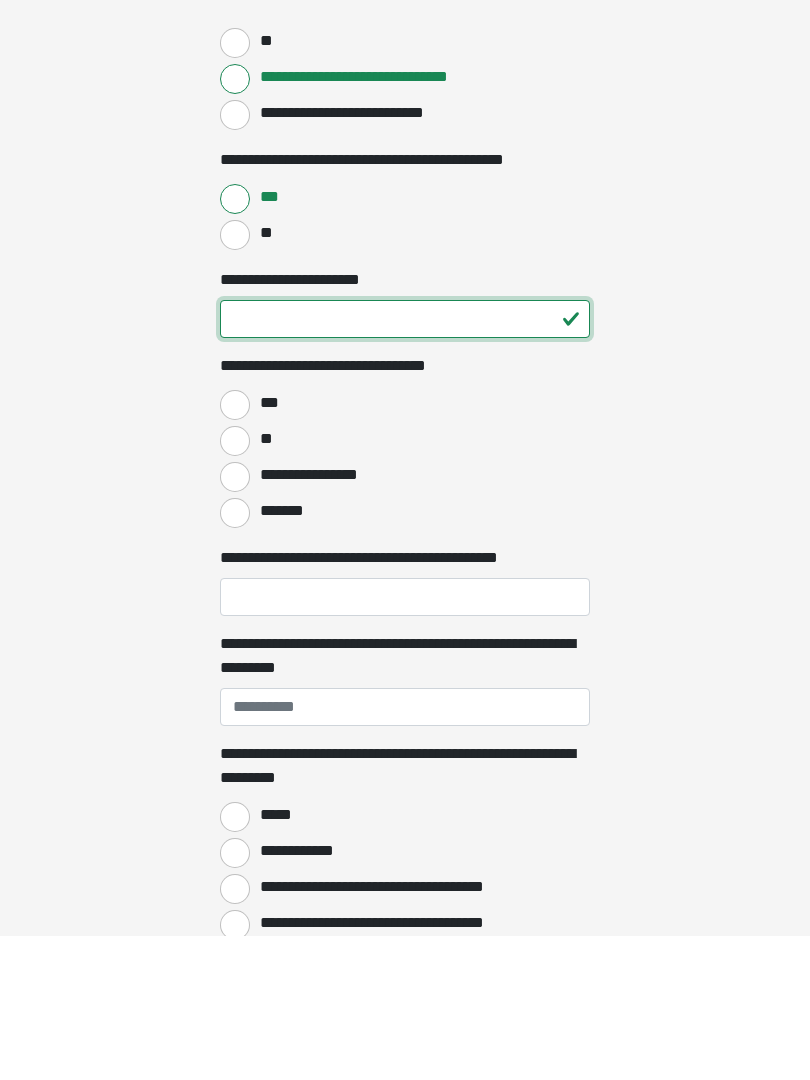 type on "**" 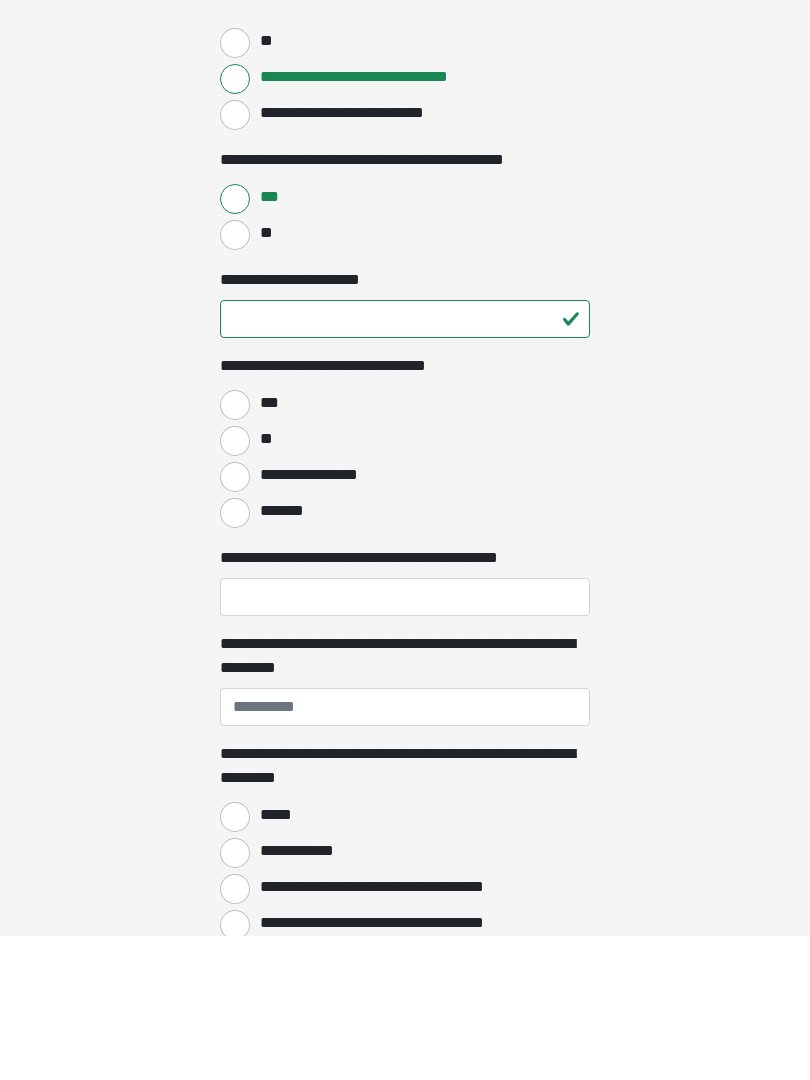 click on "***" at bounding box center [235, 549] 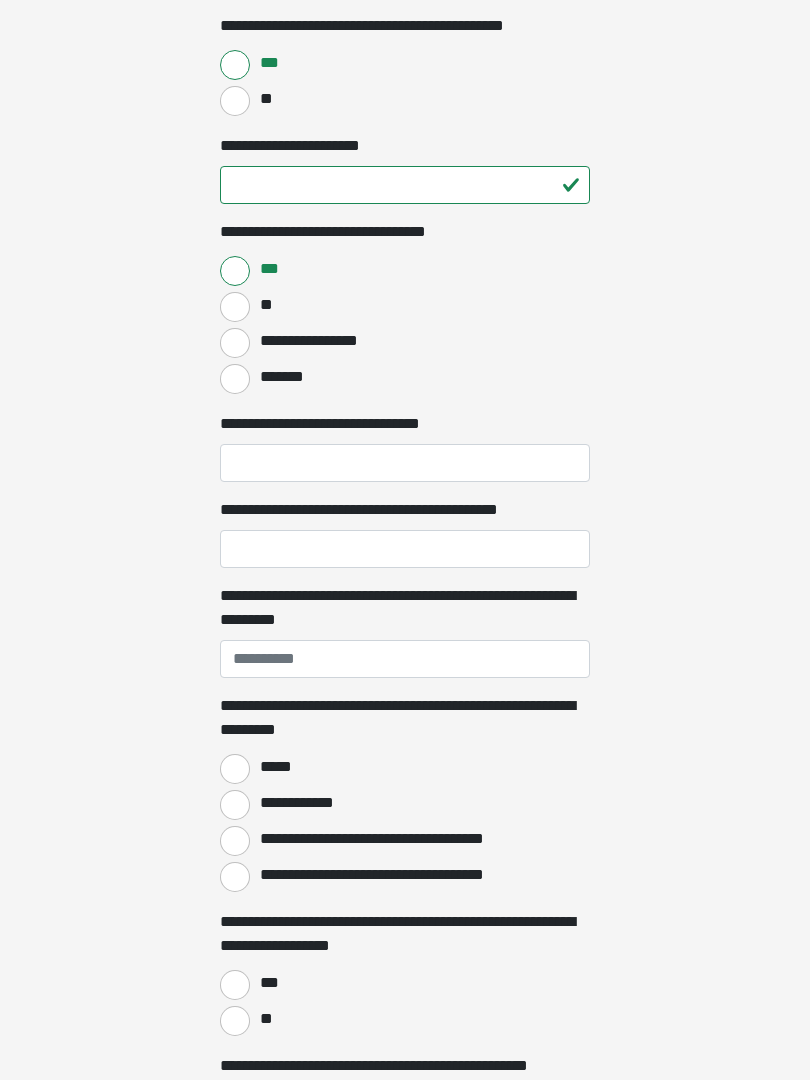 scroll, scrollTop: 1265, scrollLeft: 0, axis: vertical 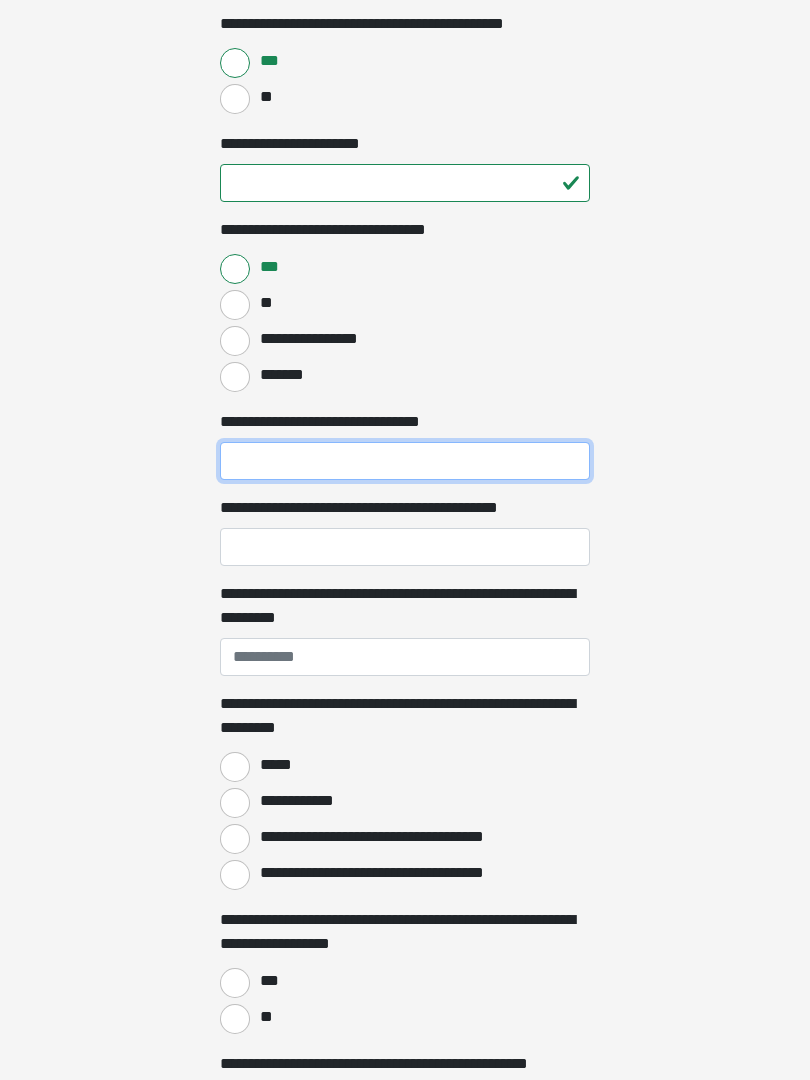 click on "**********" at bounding box center (405, 462) 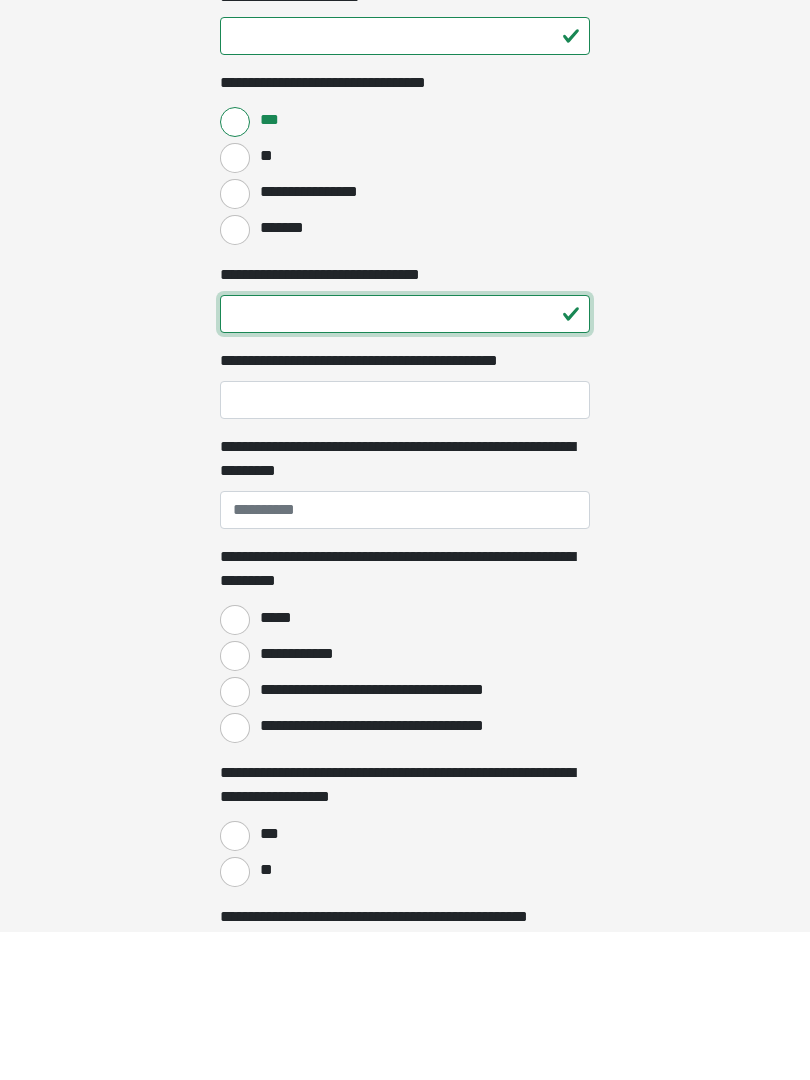 type on "**" 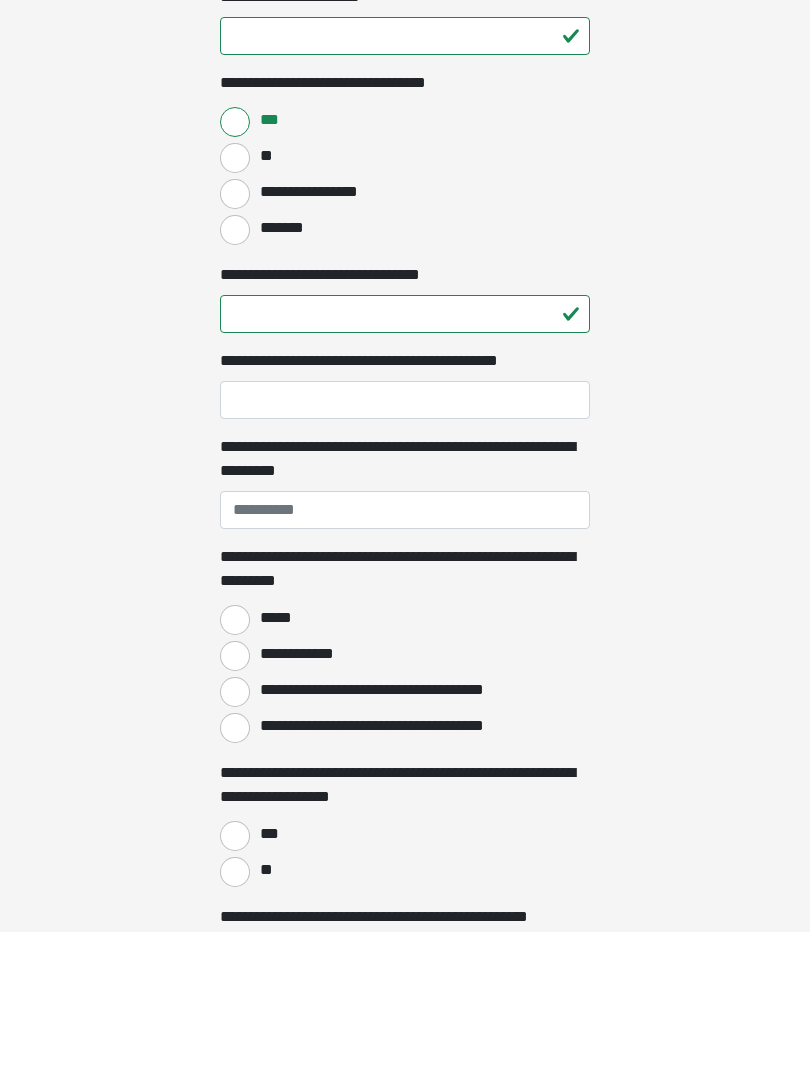 click on "**********" at bounding box center (405, -725) 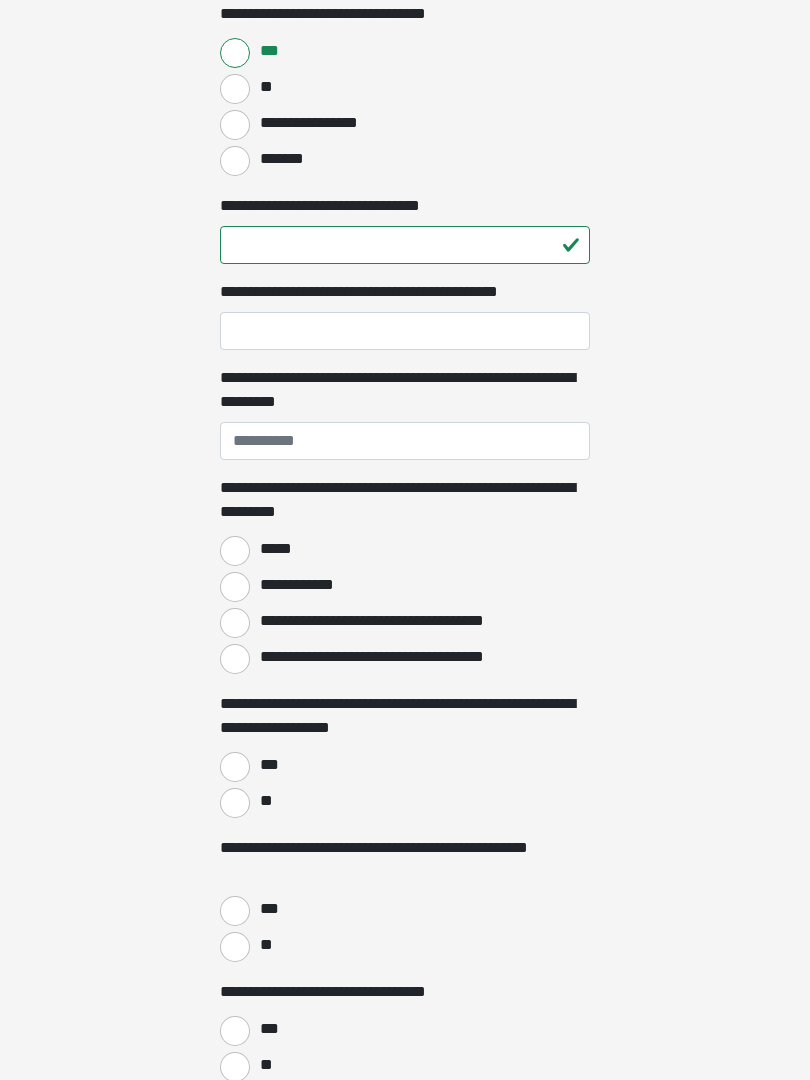 scroll, scrollTop: 1482, scrollLeft: 0, axis: vertical 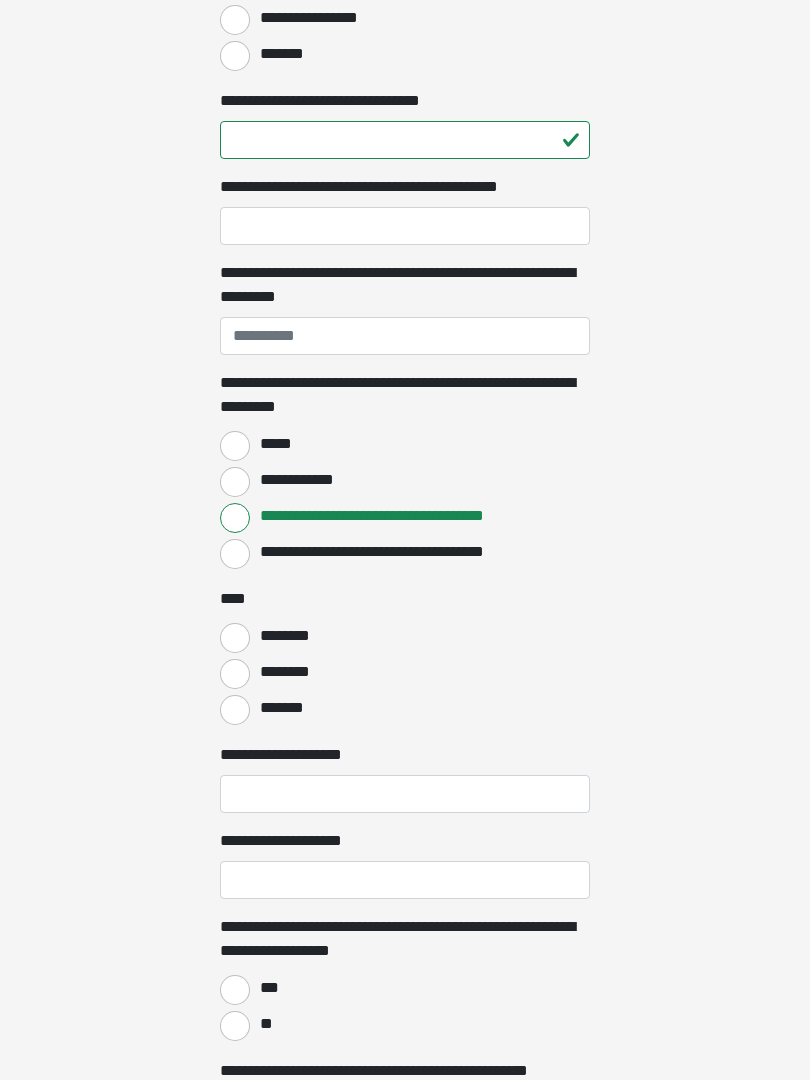 click on "********" at bounding box center [235, 675] 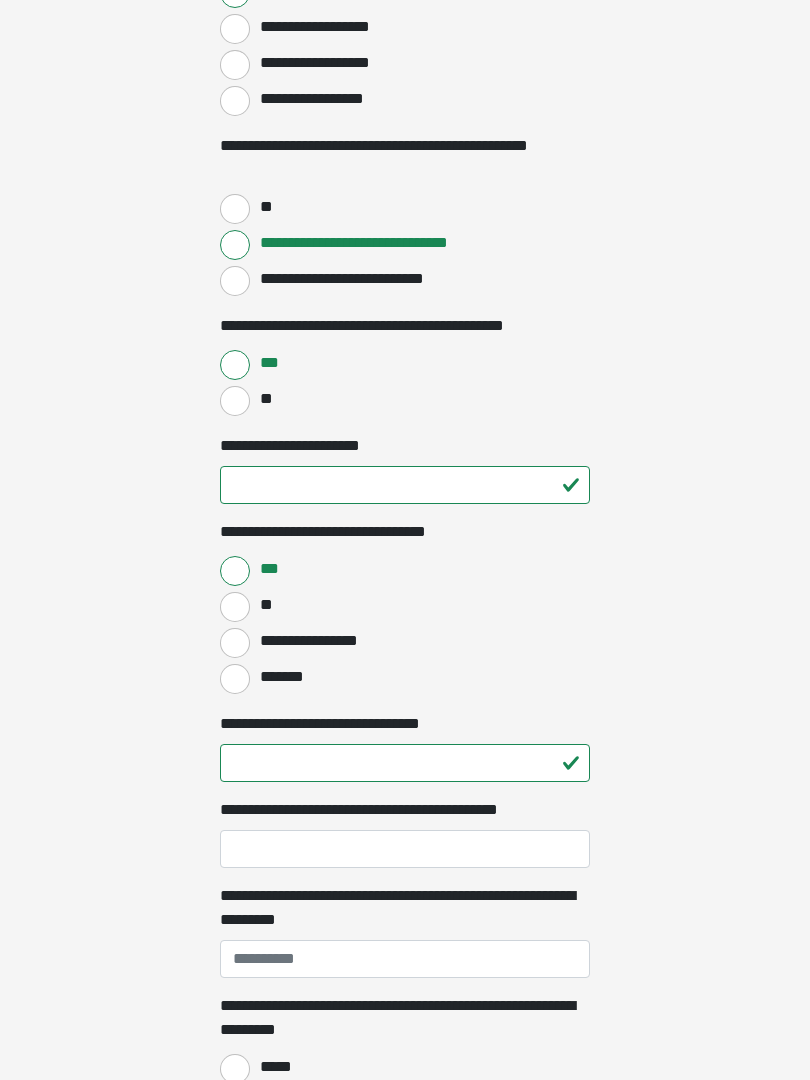 scroll, scrollTop: 963, scrollLeft: 0, axis: vertical 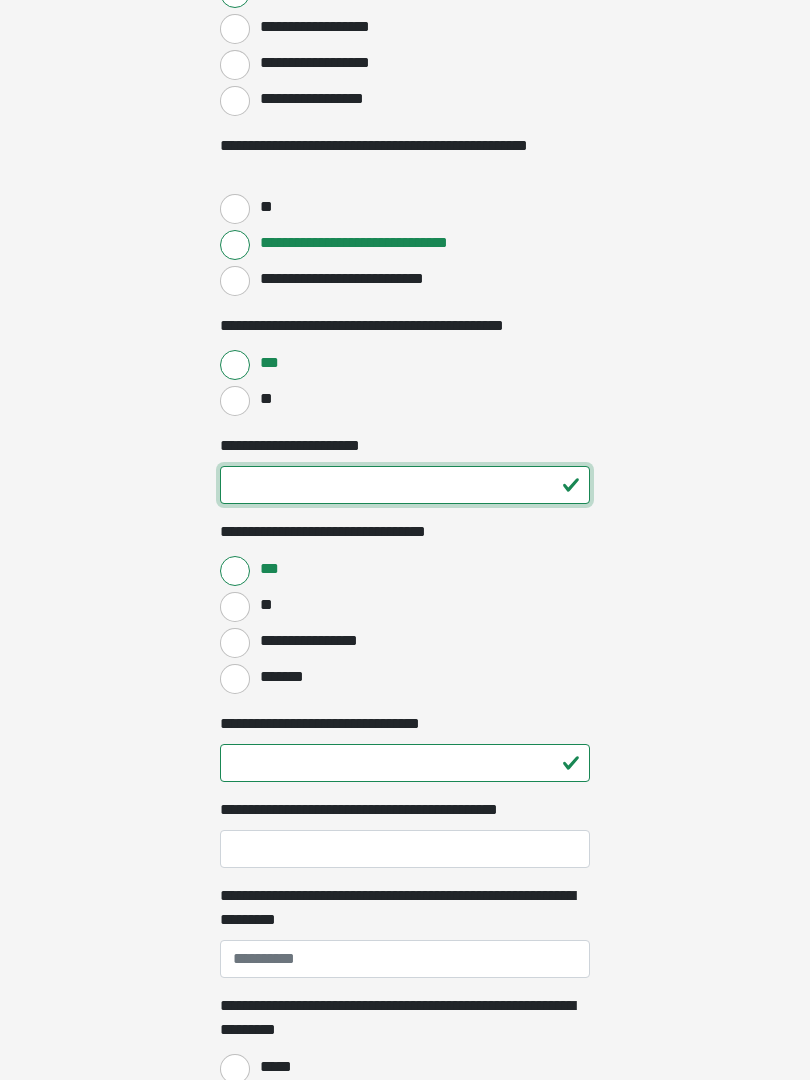 click on "**" at bounding box center [405, 486] 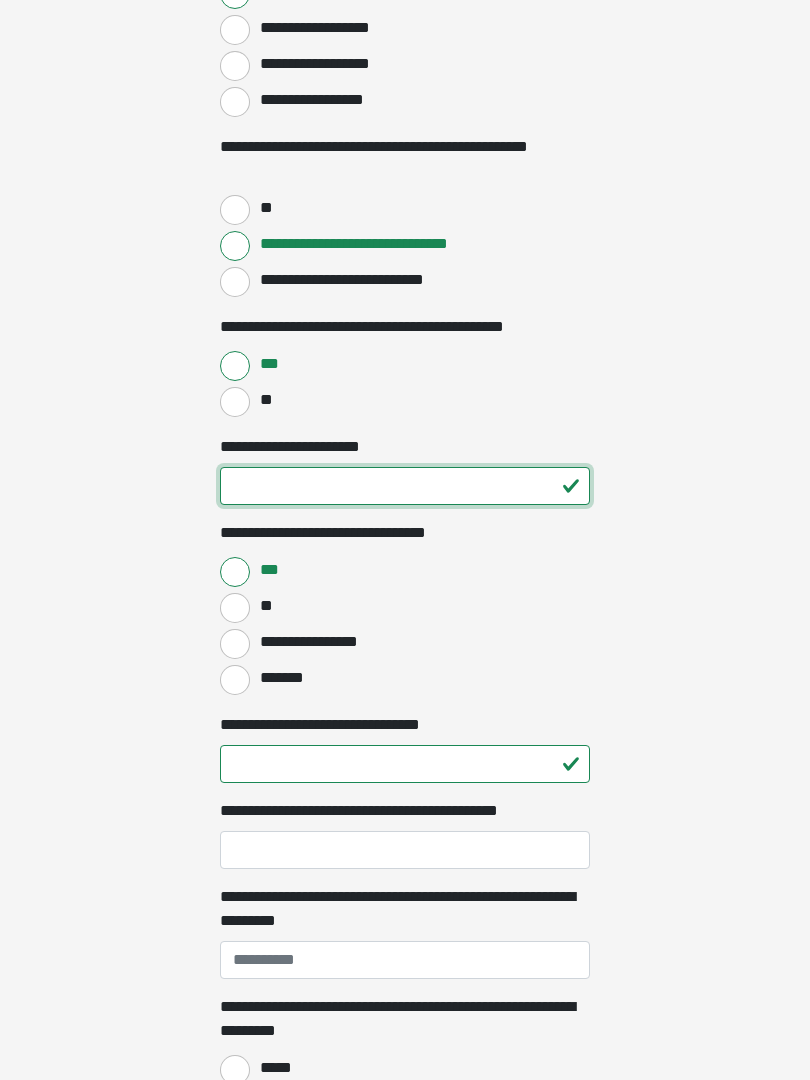 type on "*" 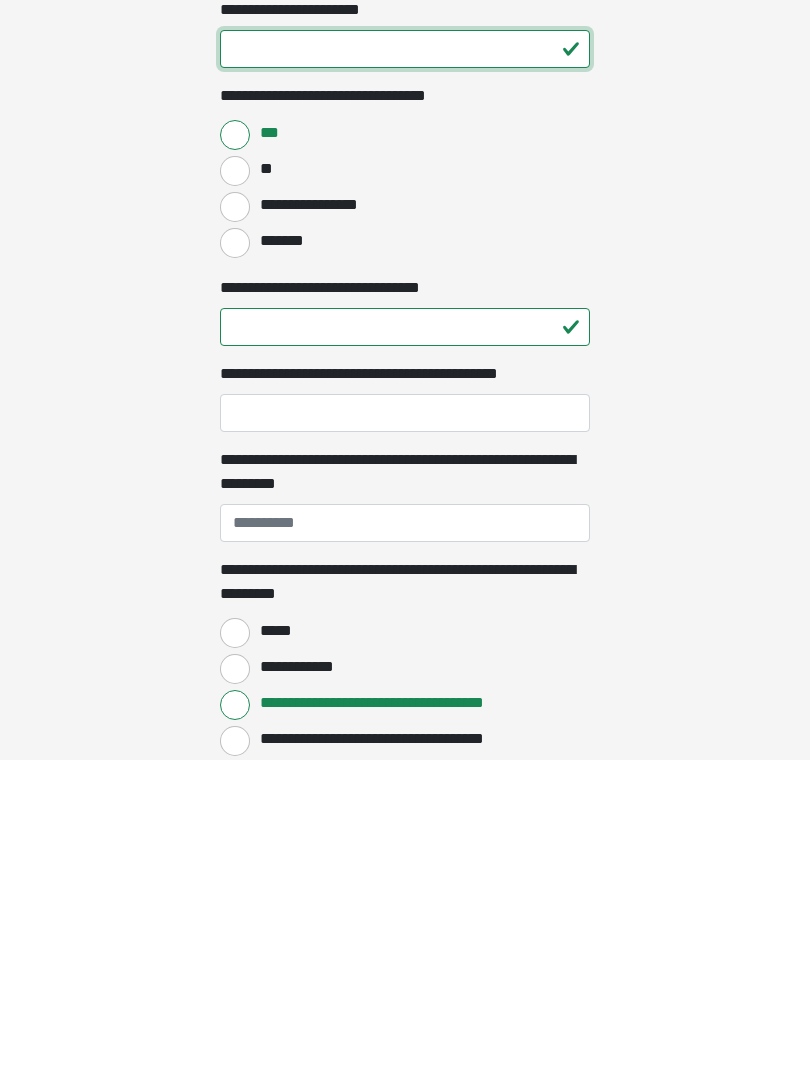 scroll, scrollTop: 1082, scrollLeft: 0, axis: vertical 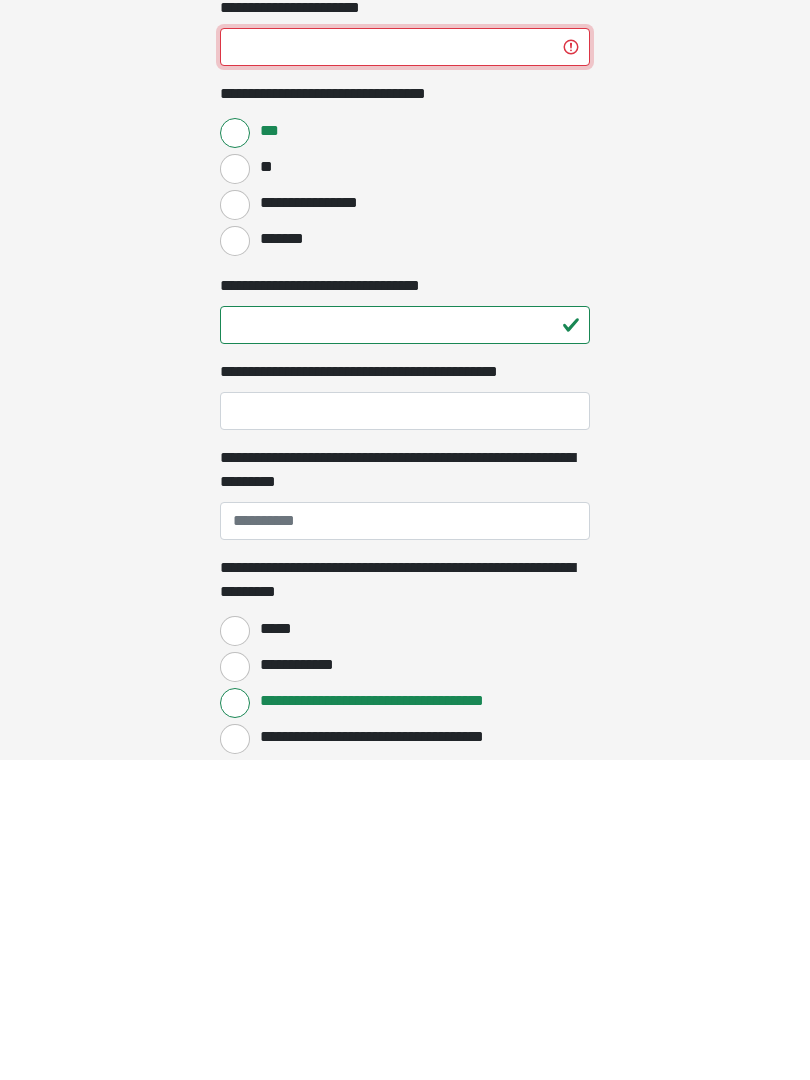 type on "****" 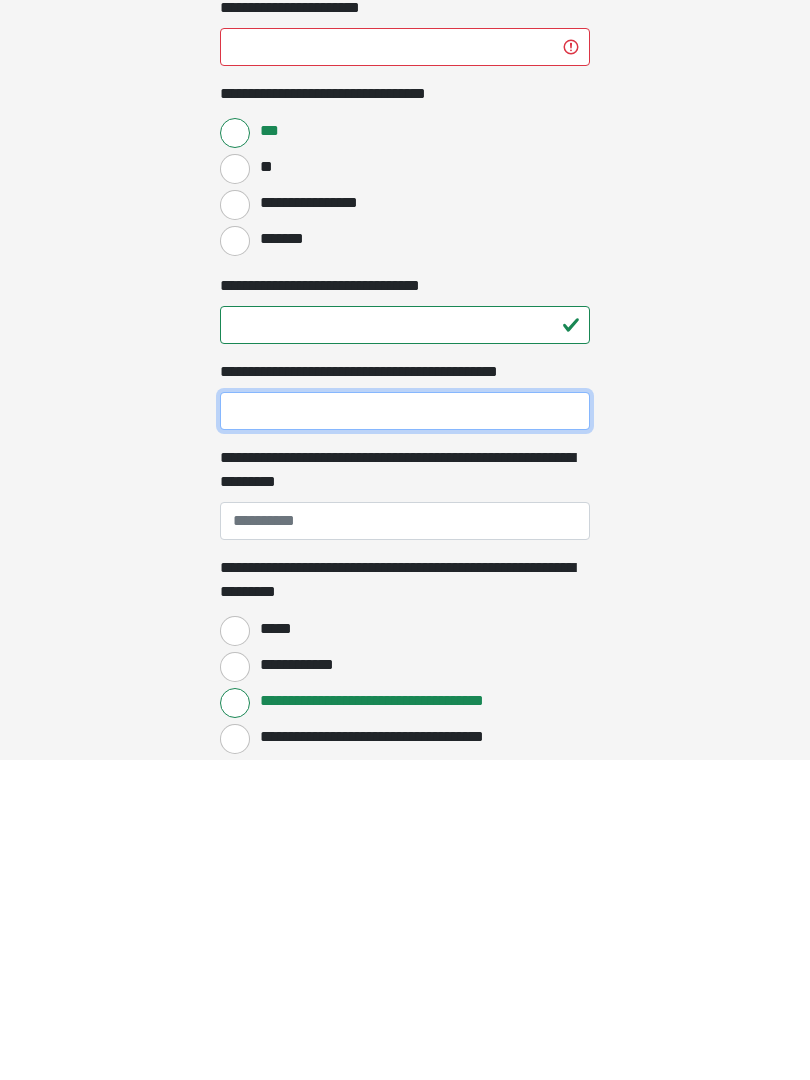 click on "**********" at bounding box center (405, 731) 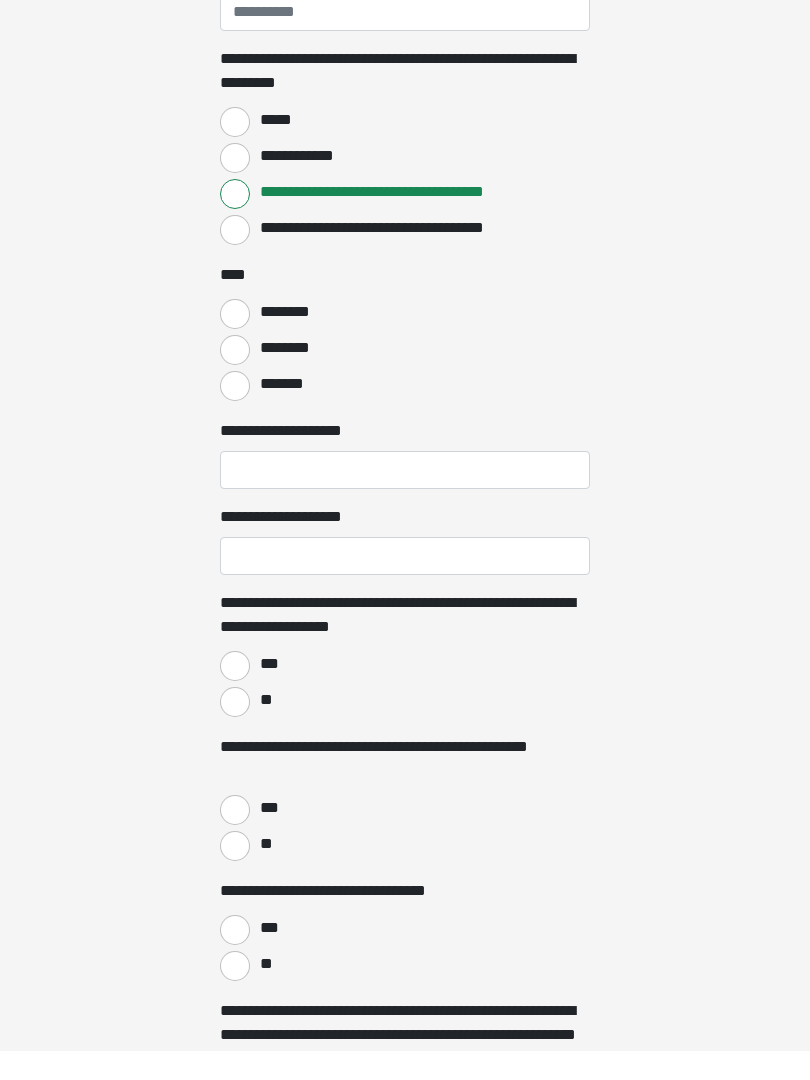 scroll, scrollTop: 1433, scrollLeft: 0, axis: vertical 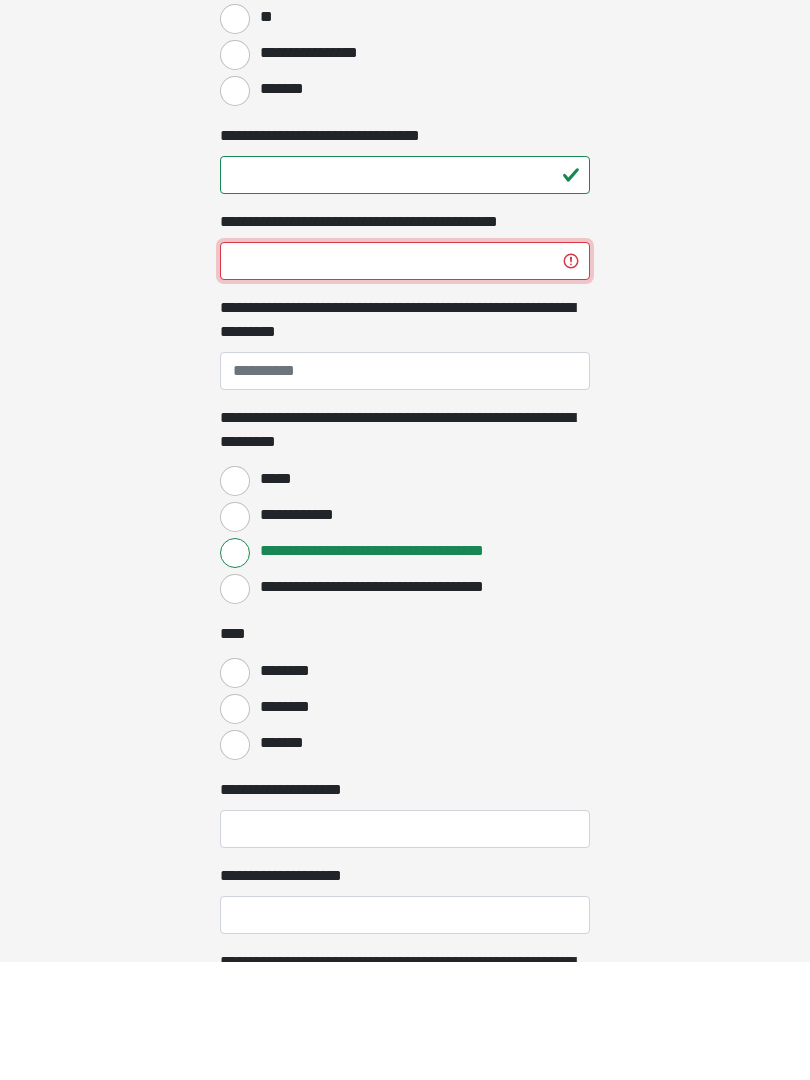 type on "****" 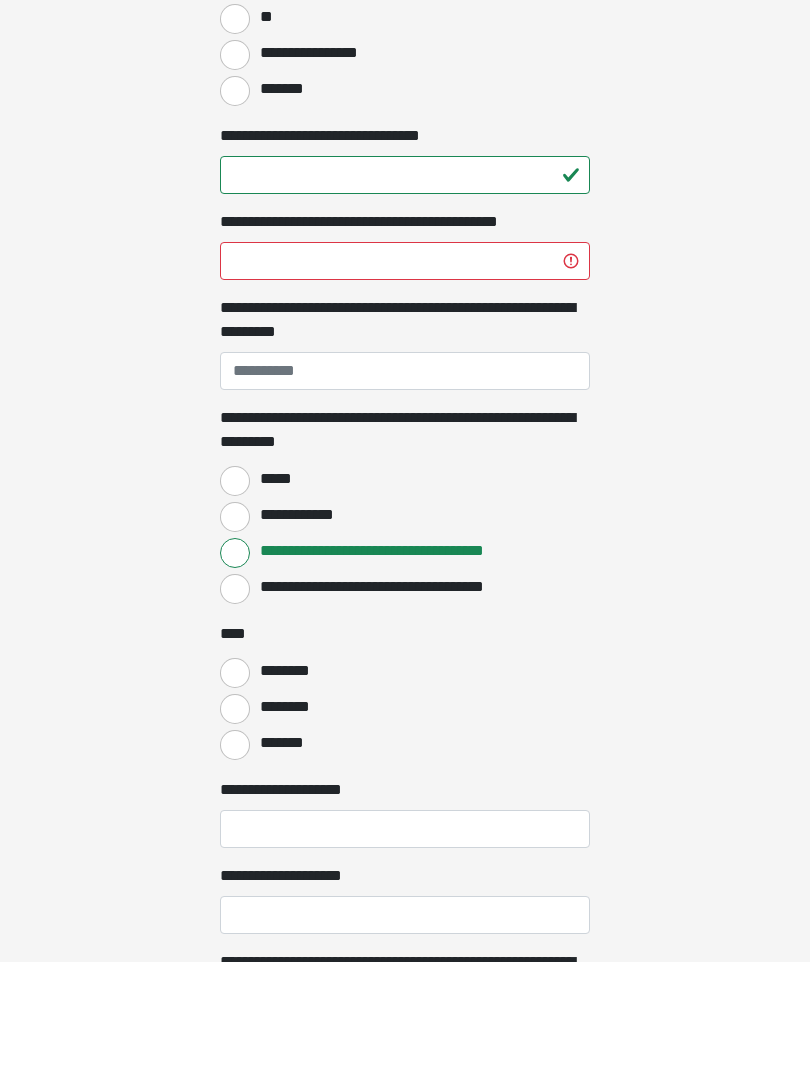 click on "**********" at bounding box center (405, 586) 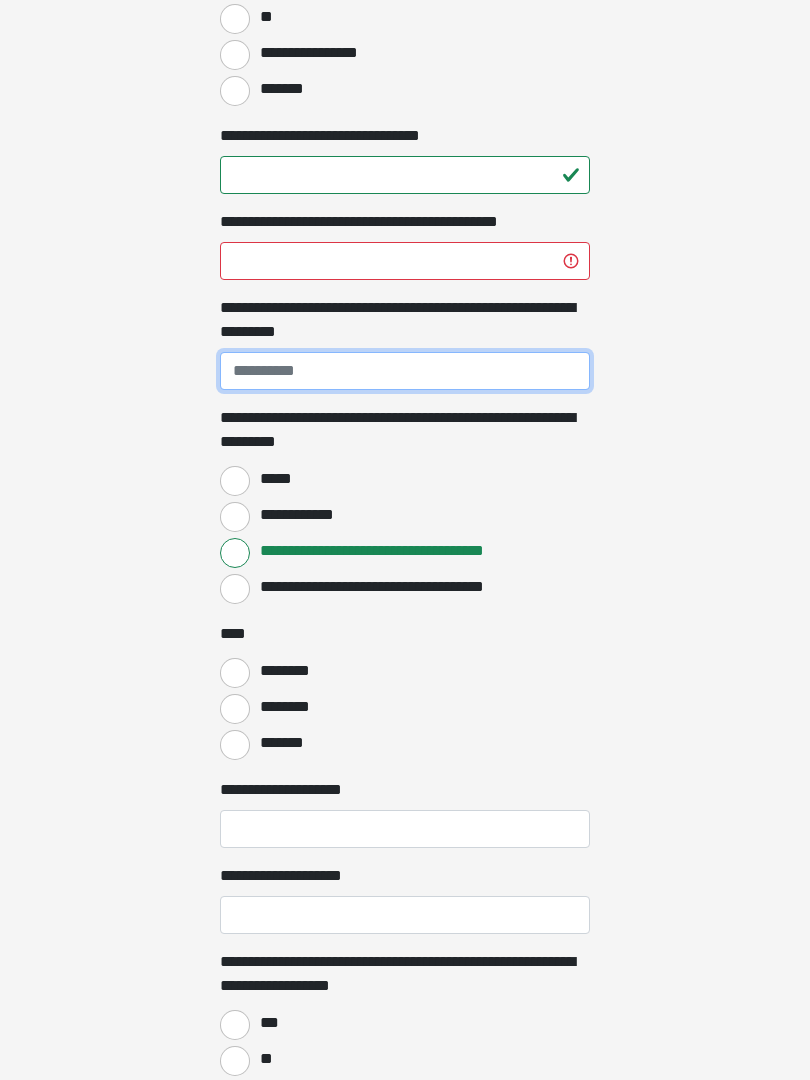 click on "**********" at bounding box center [405, 371] 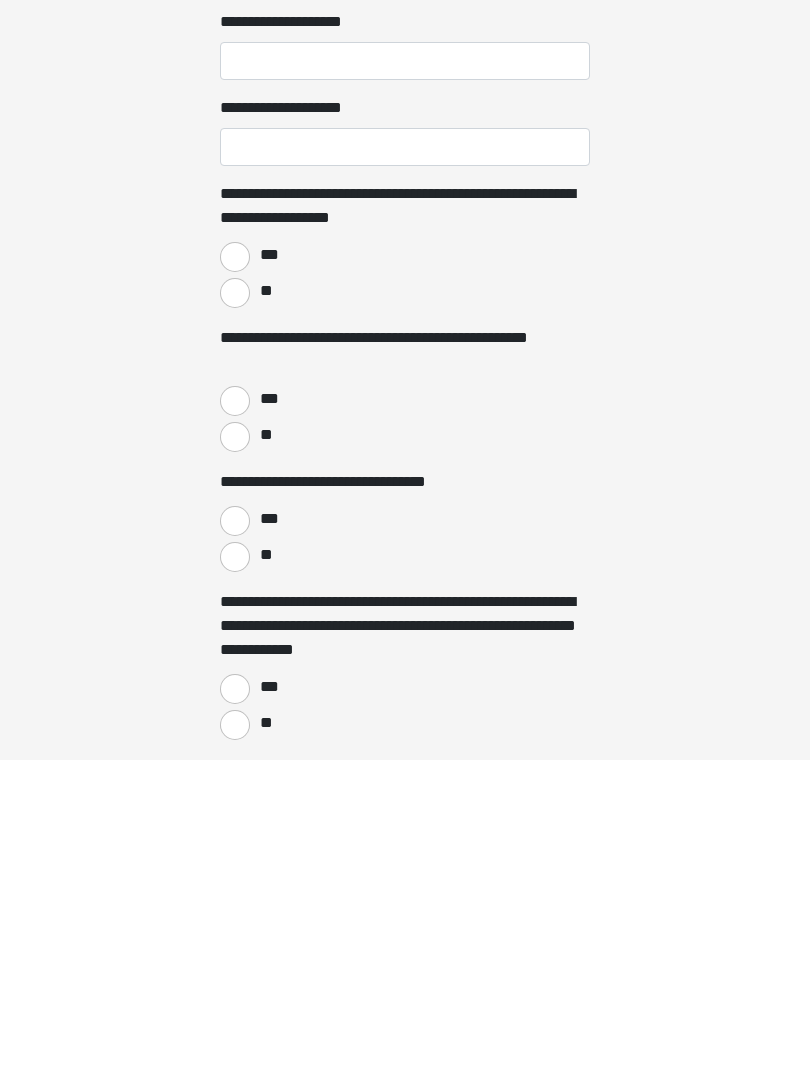 scroll, scrollTop: 2000, scrollLeft: 0, axis: vertical 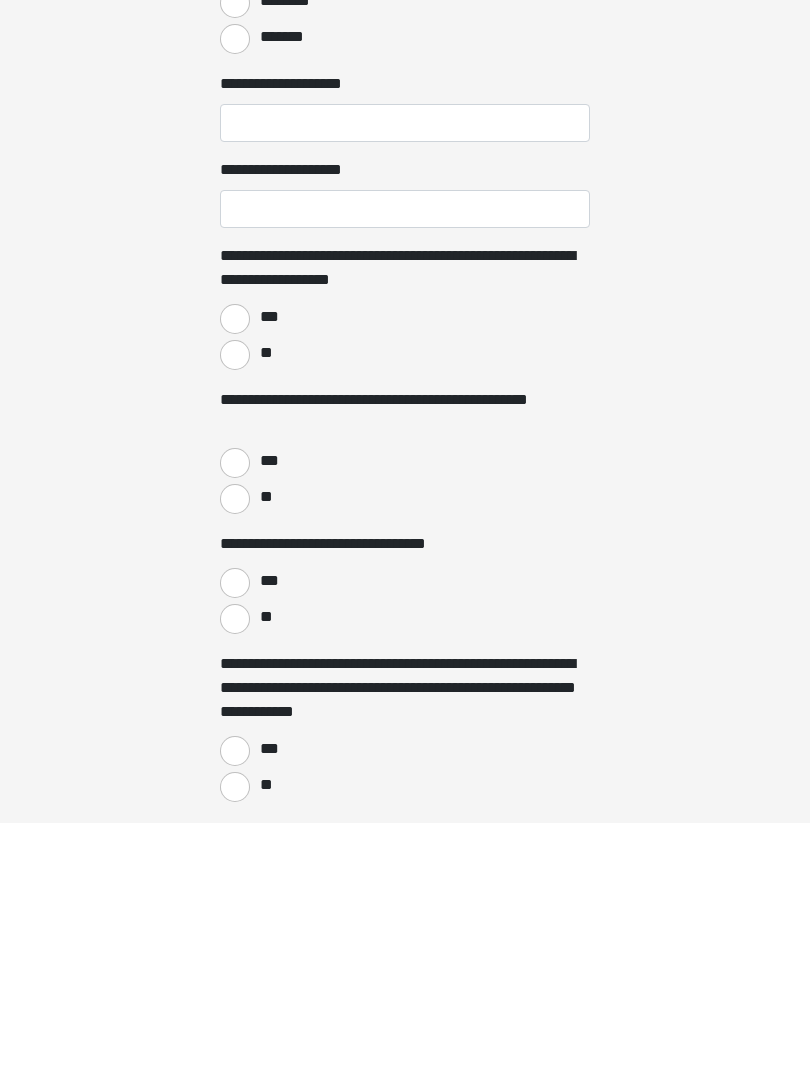 type on "**********" 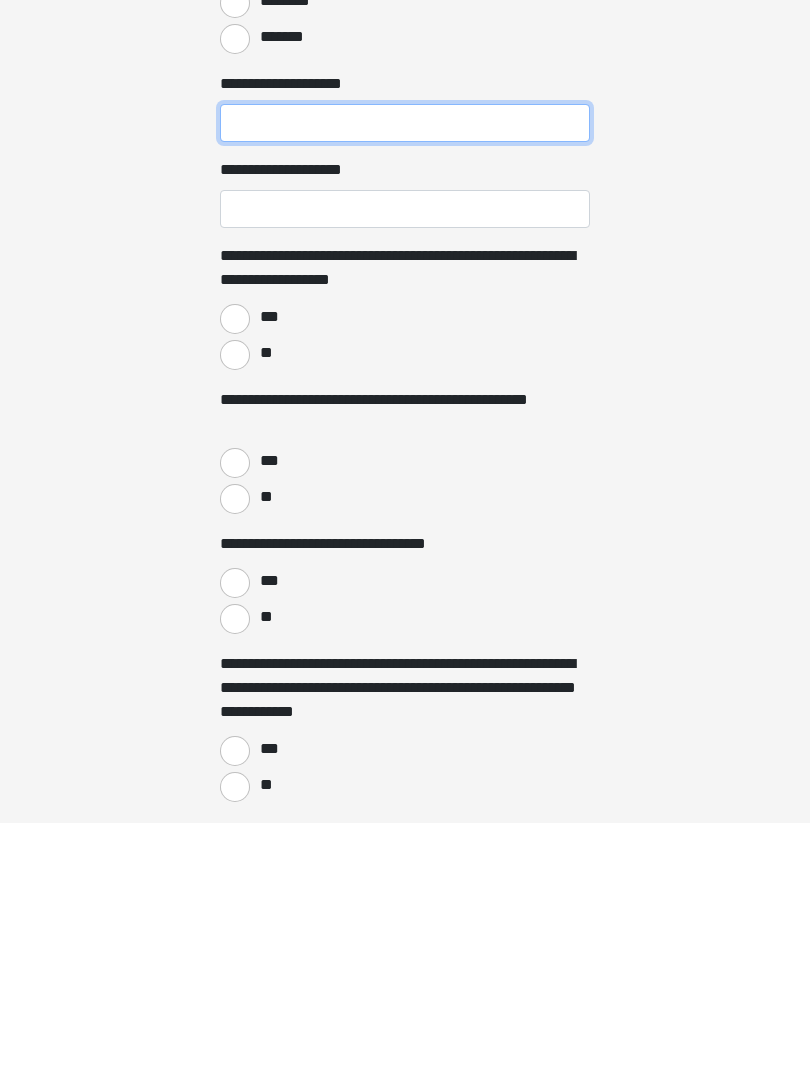click on "**********" at bounding box center [405, 381] 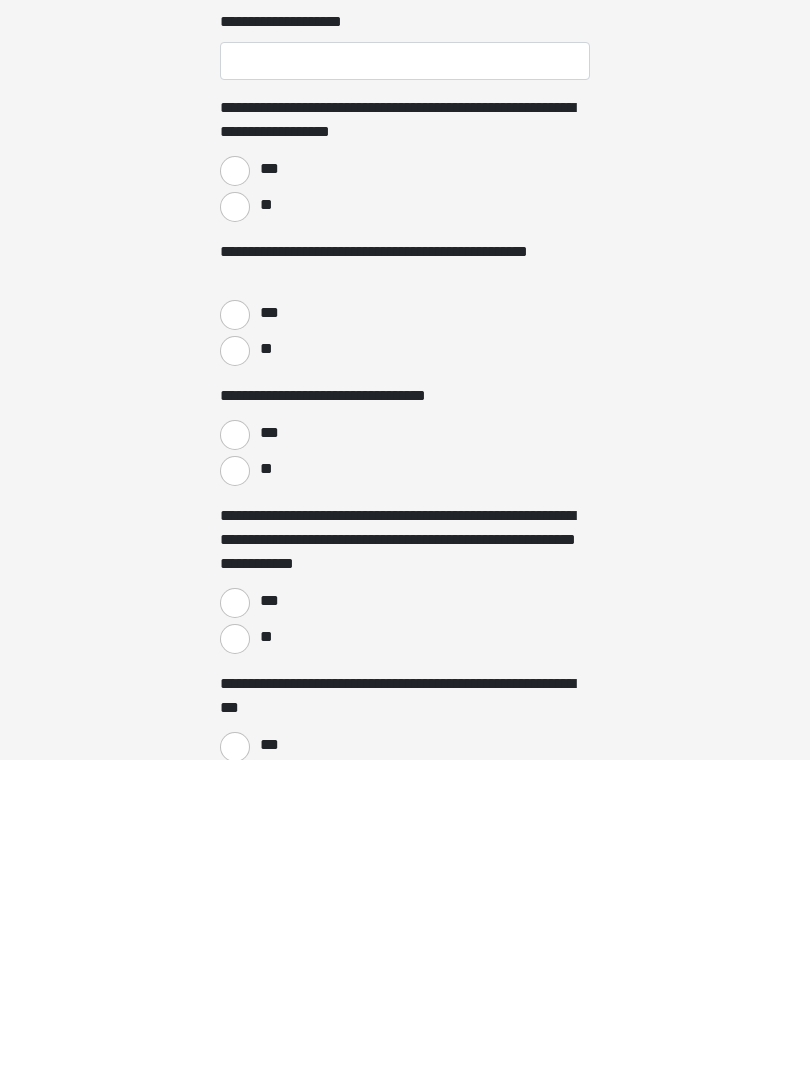 scroll, scrollTop: 2094, scrollLeft: 0, axis: vertical 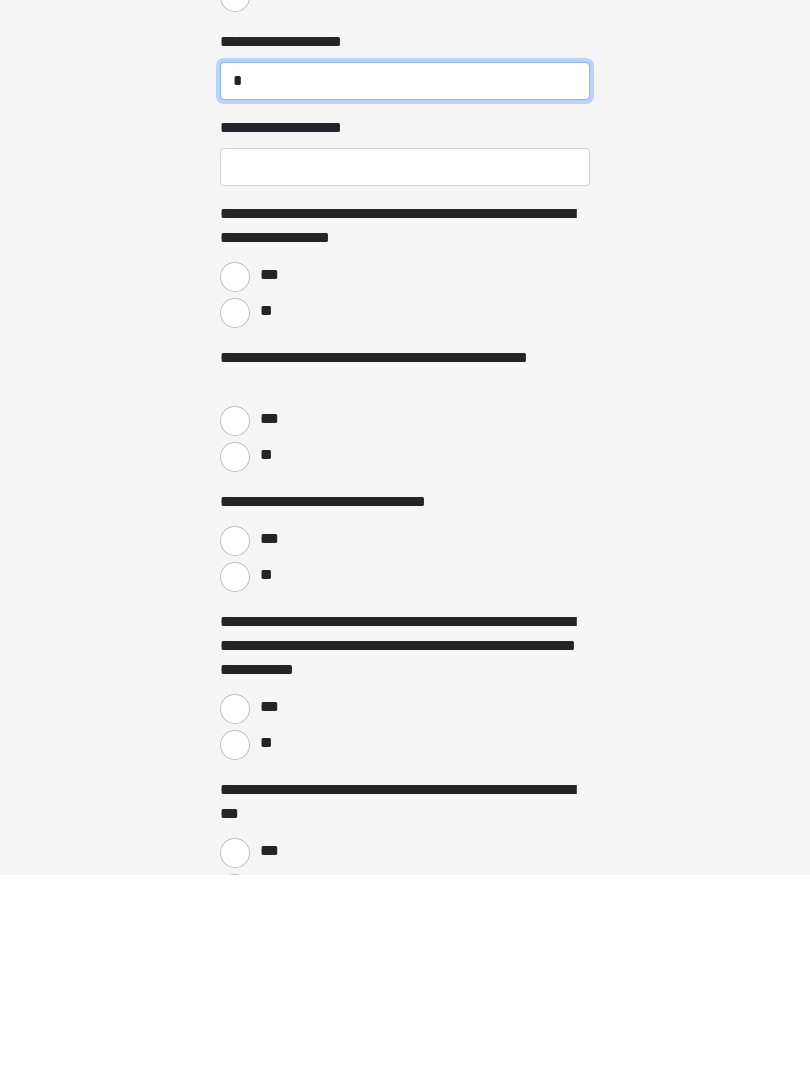 type on "*" 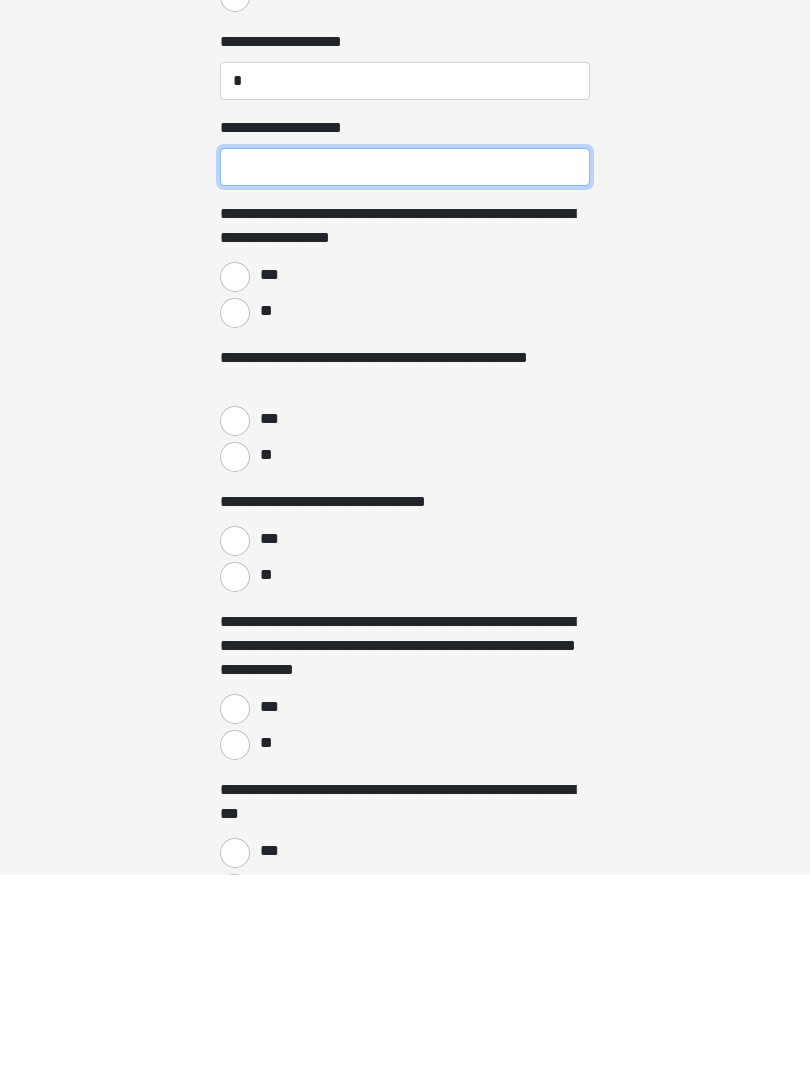 click on "**********" at bounding box center [405, 373] 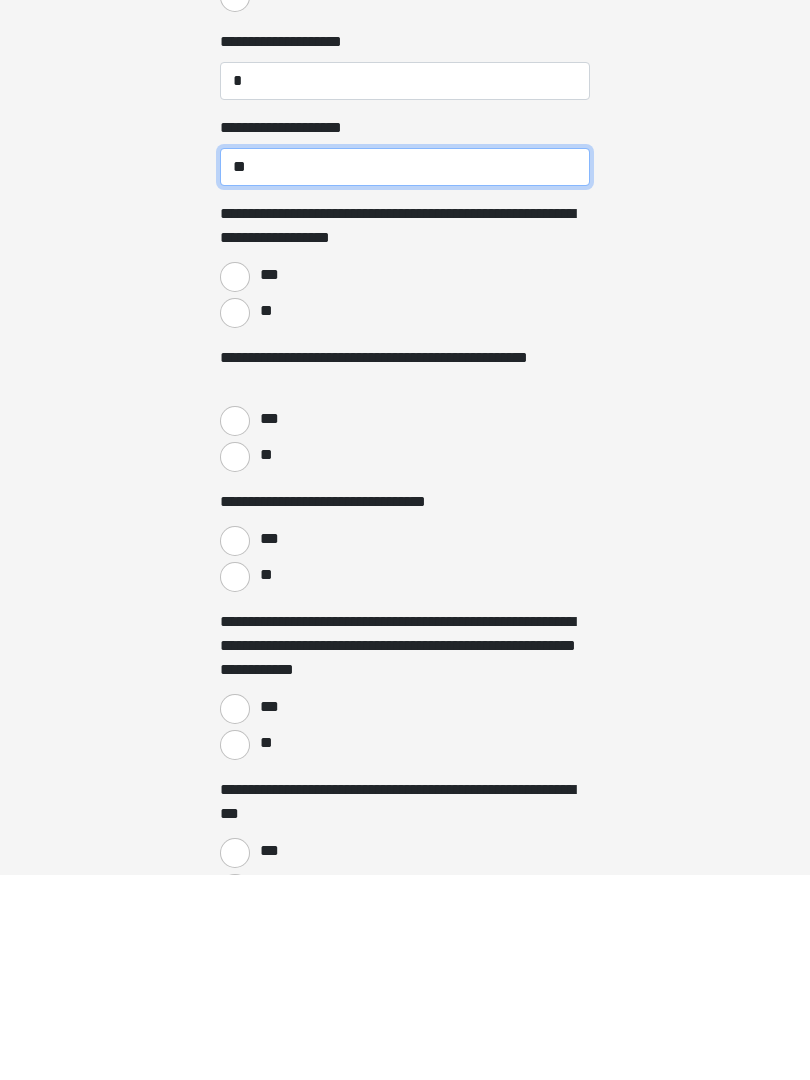type on "*" 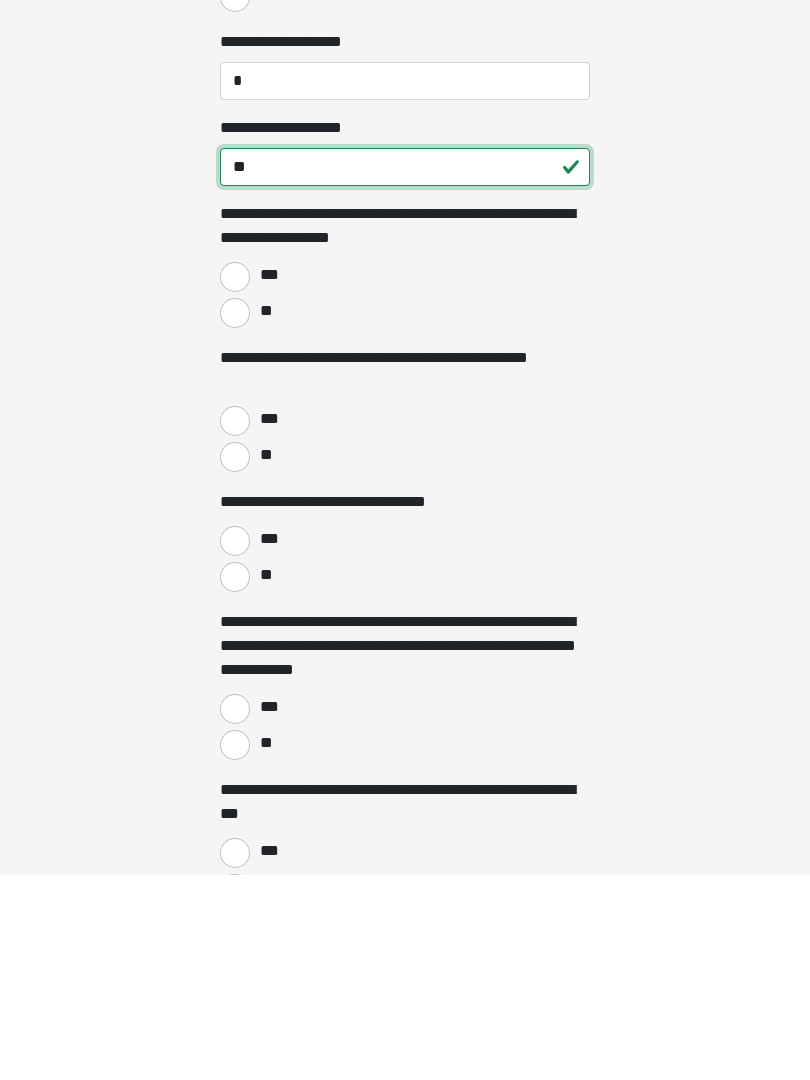 type on "**" 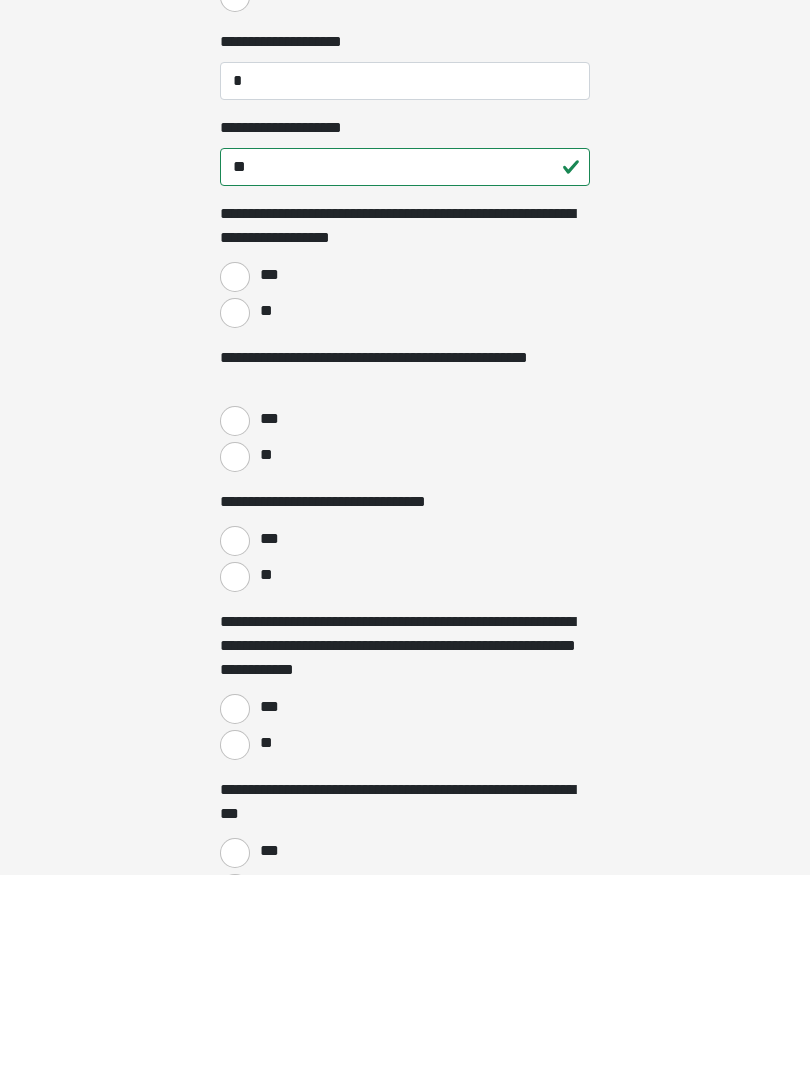 click on "**" at bounding box center (235, 663) 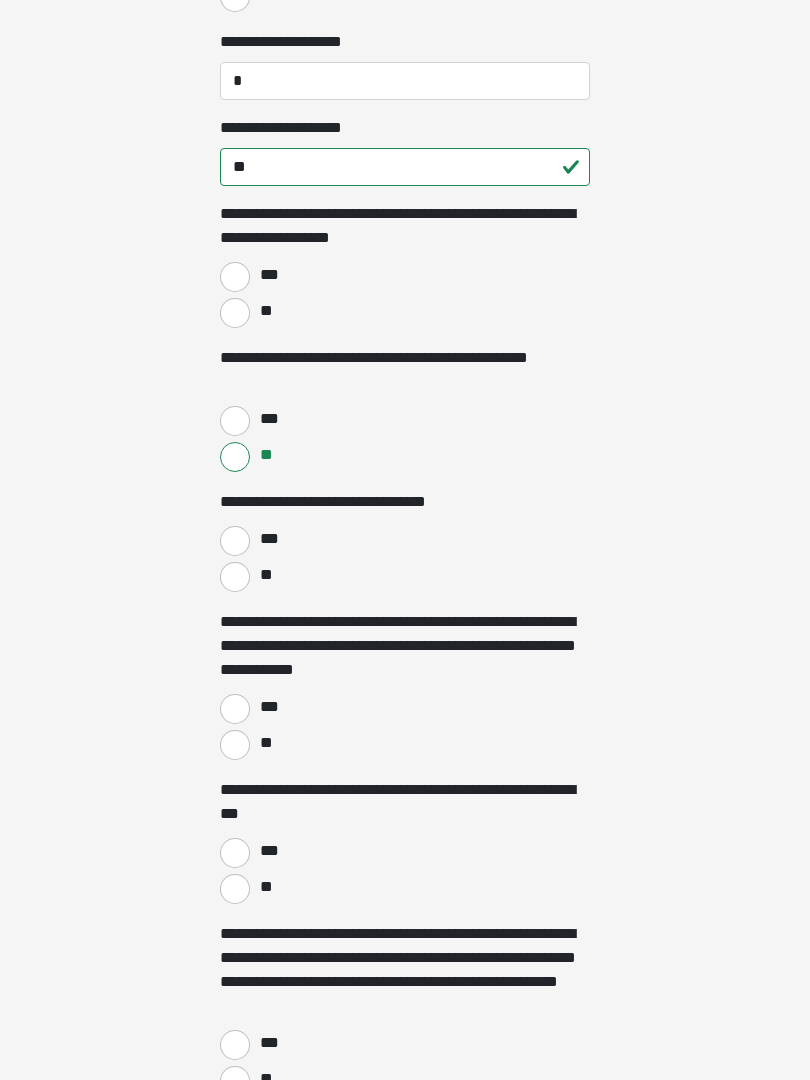 click on "***" at bounding box center [235, 541] 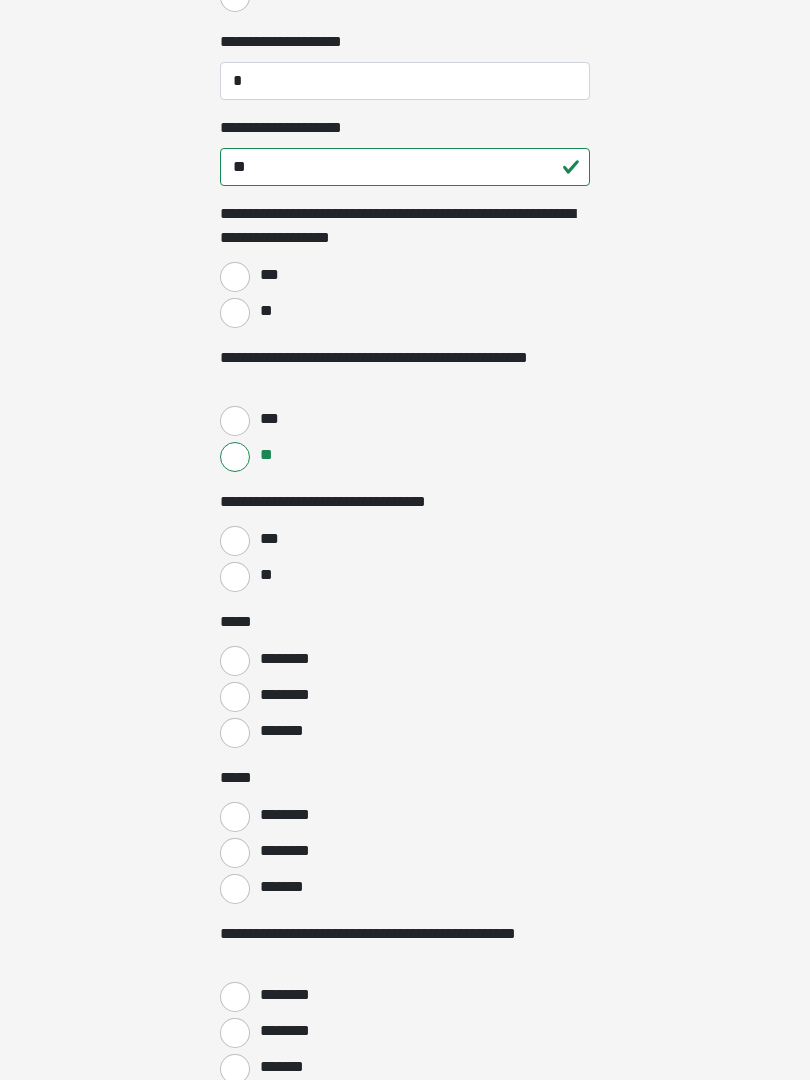 click on "**" at bounding box center [235, 313] 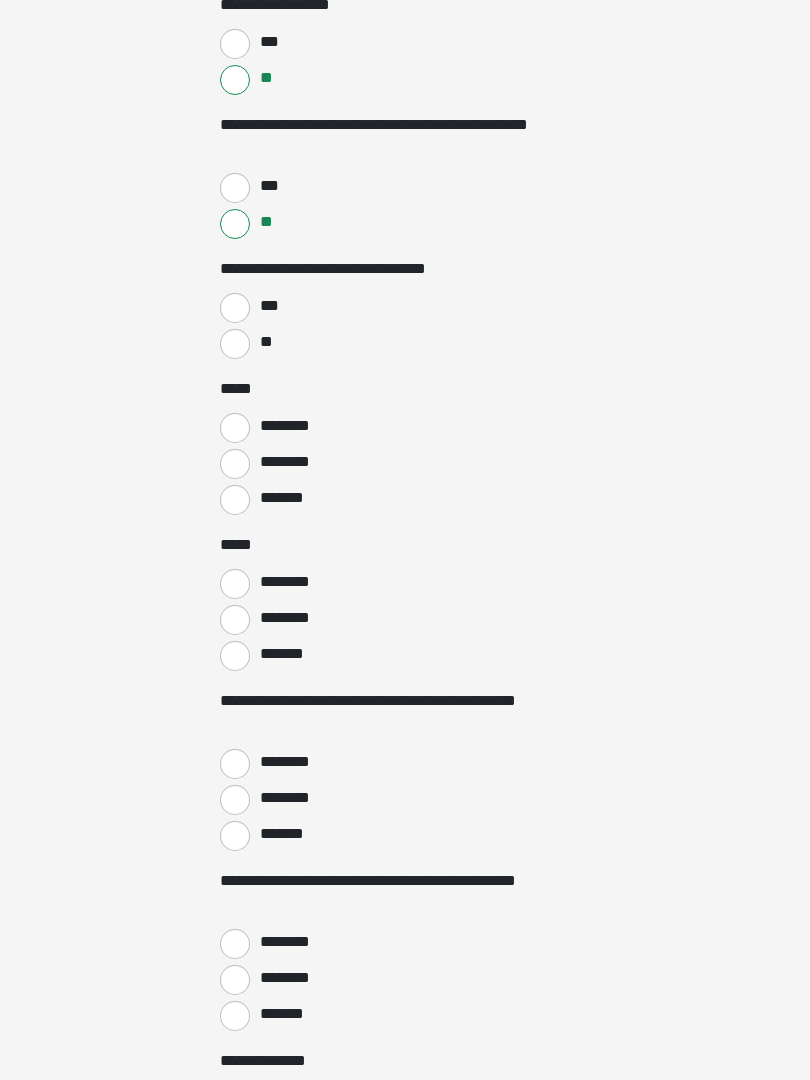scroll, scrollTop: 2536, scrollLeft: 0, axis: vertical 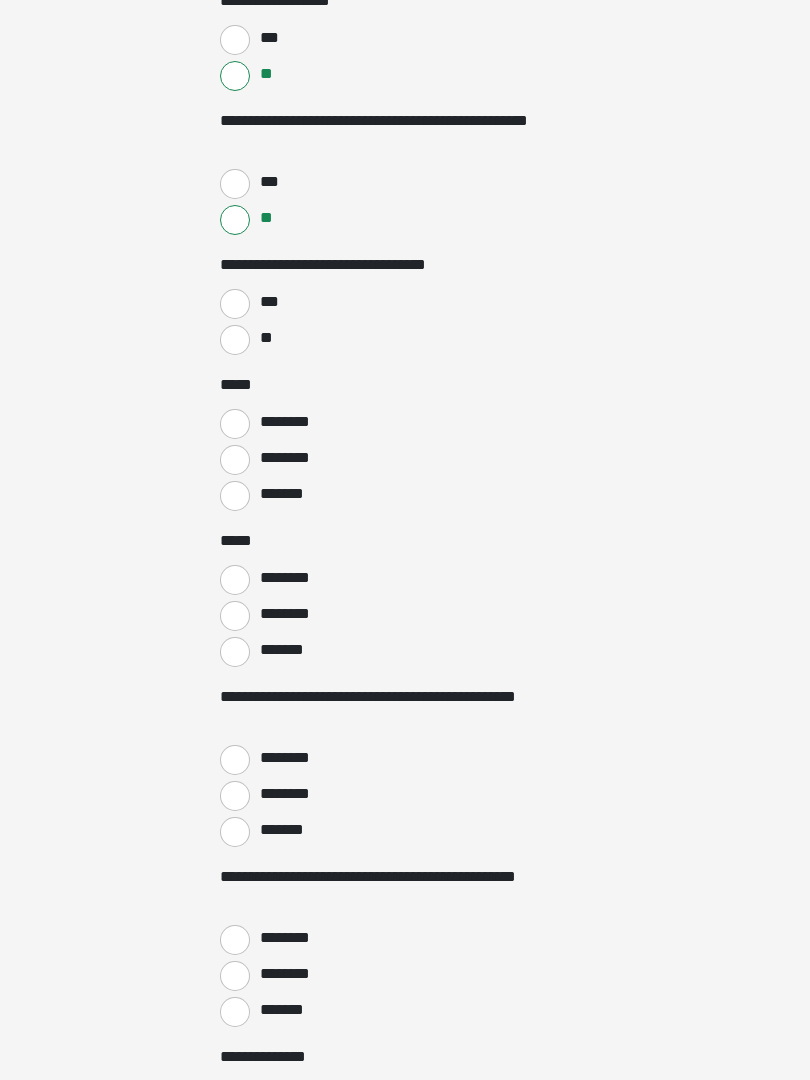 click on "**" at bounding box center [235, 341] 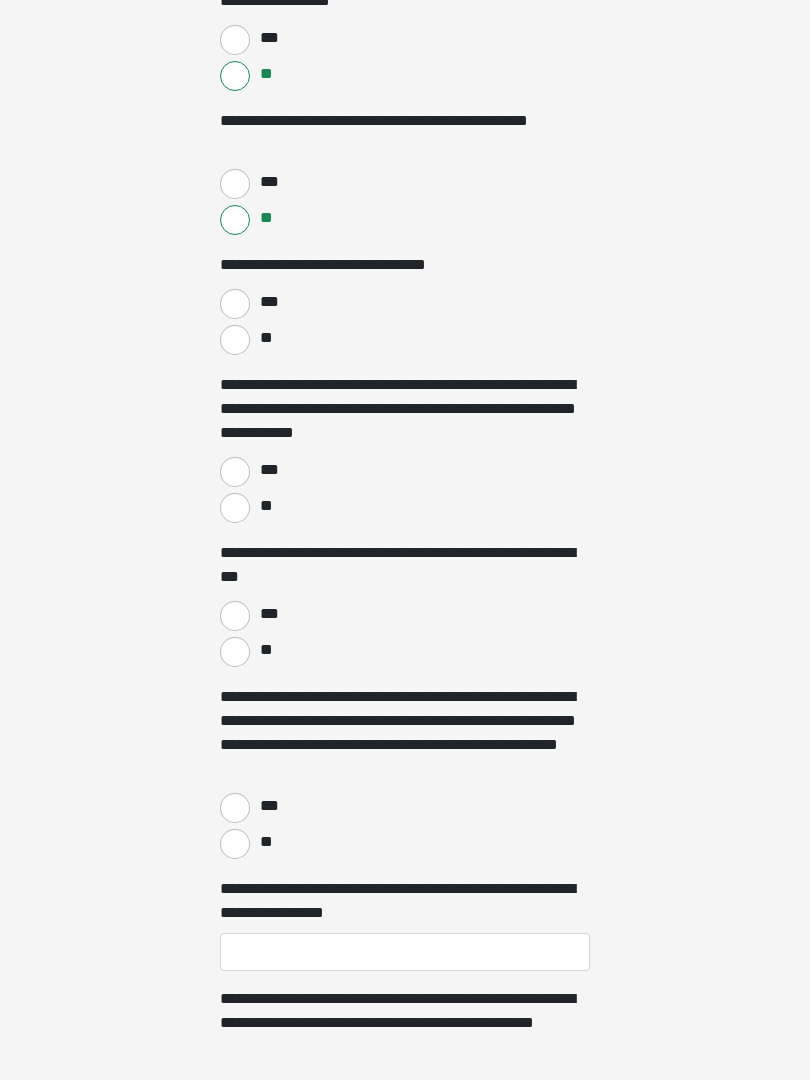 click on "**" at bounding box center (235, 508) 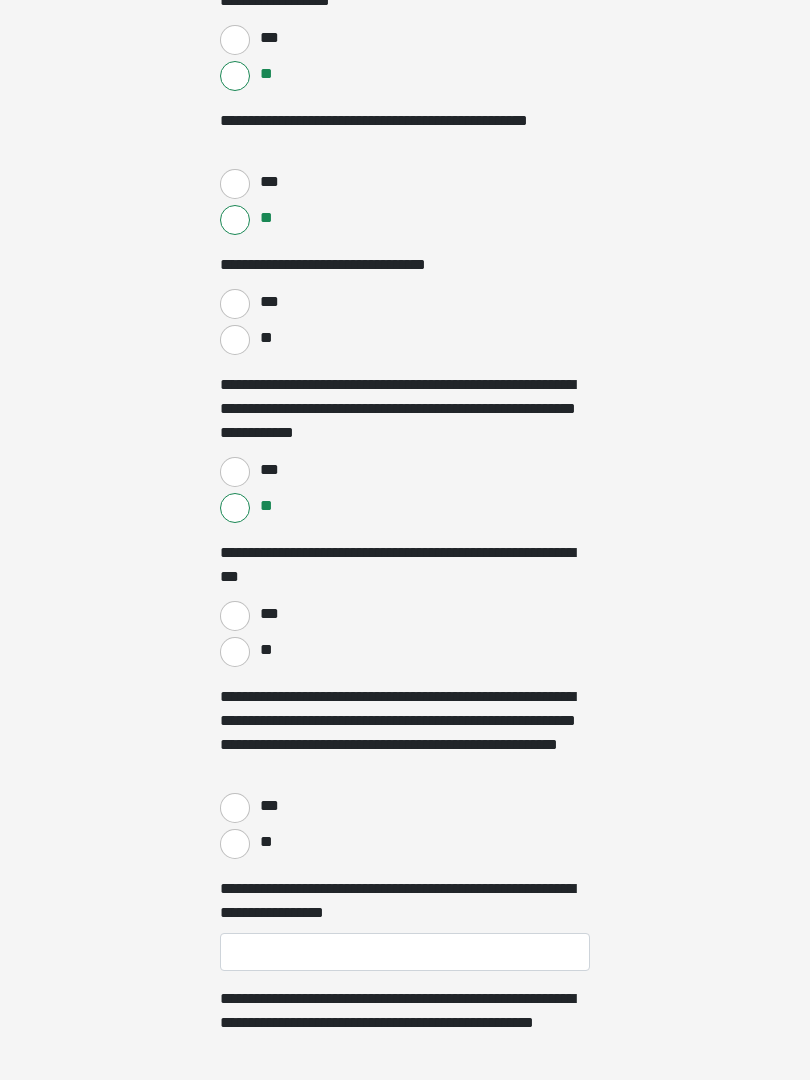 click on "**" at bounding box center [235, 652] 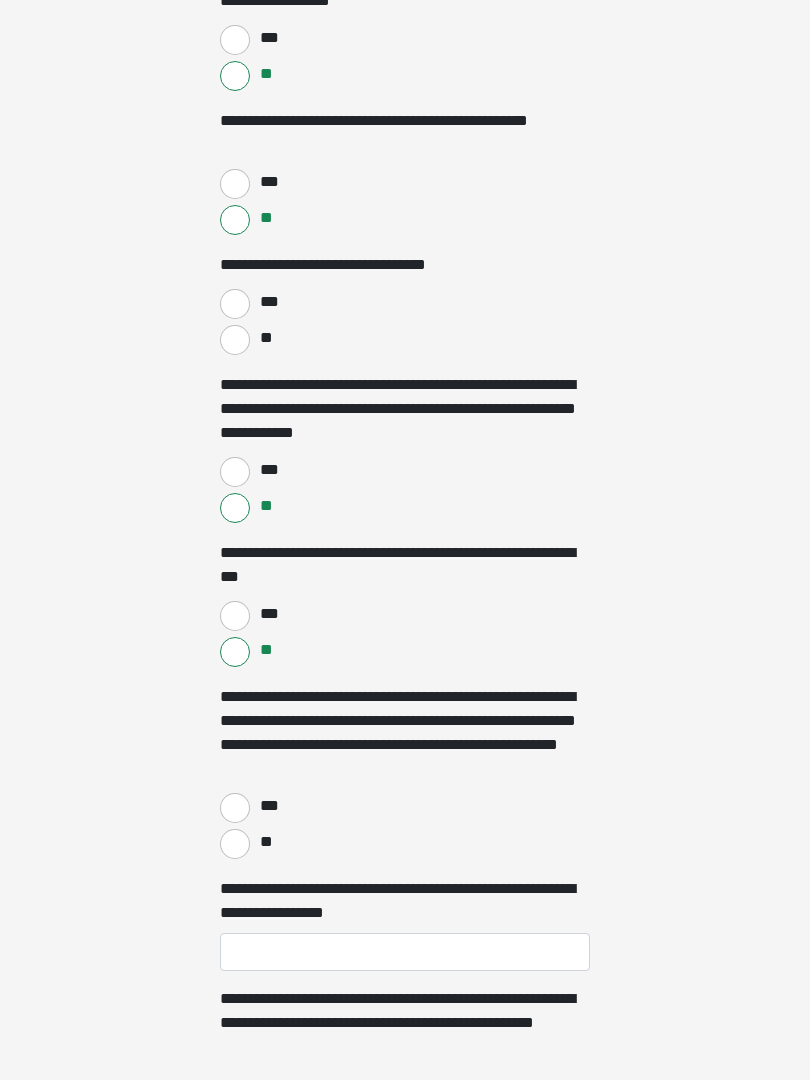 click on "**" at bounding box center [235, 844] 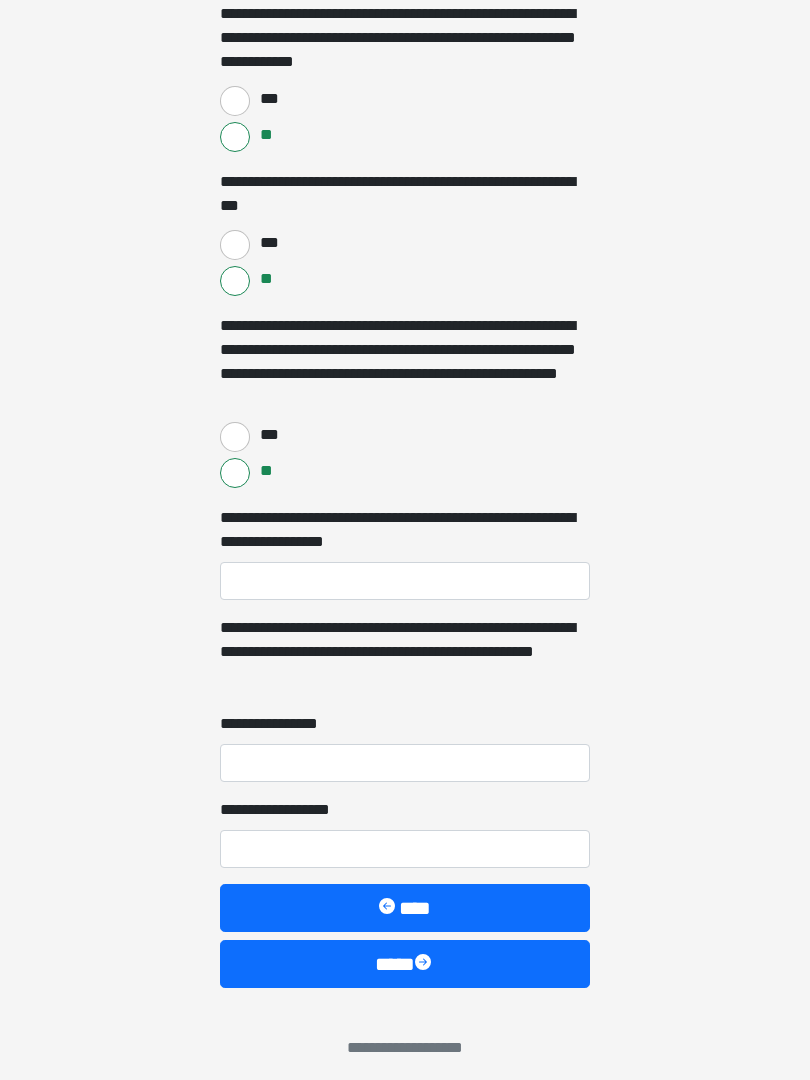 scroll, scrollTop: 2919, scrollLeft: 0, axis: vertical 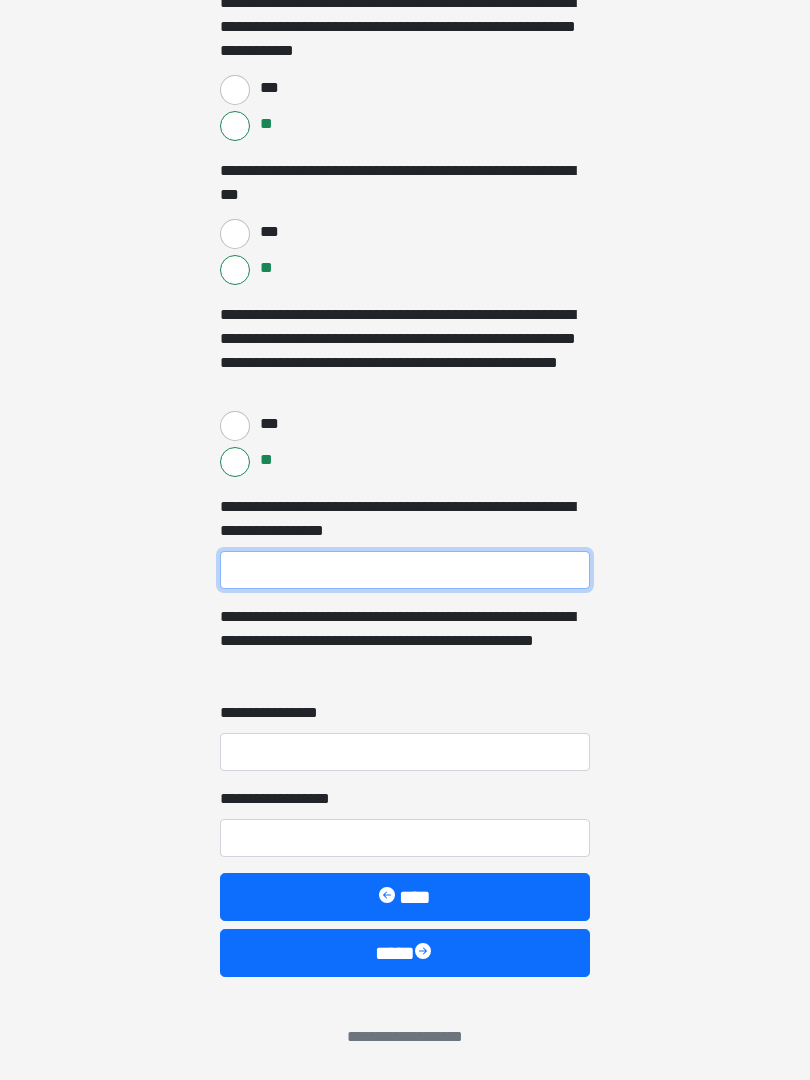 click on "**********" at bounding box center [405, 570] 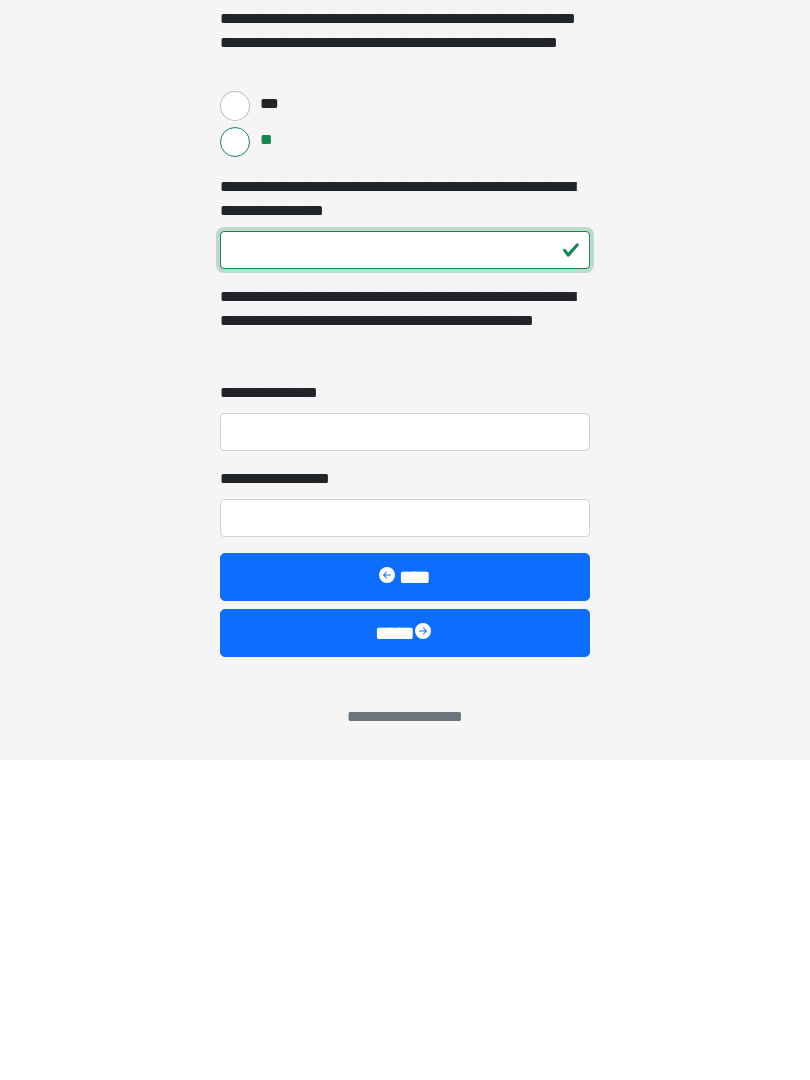 type on "***" 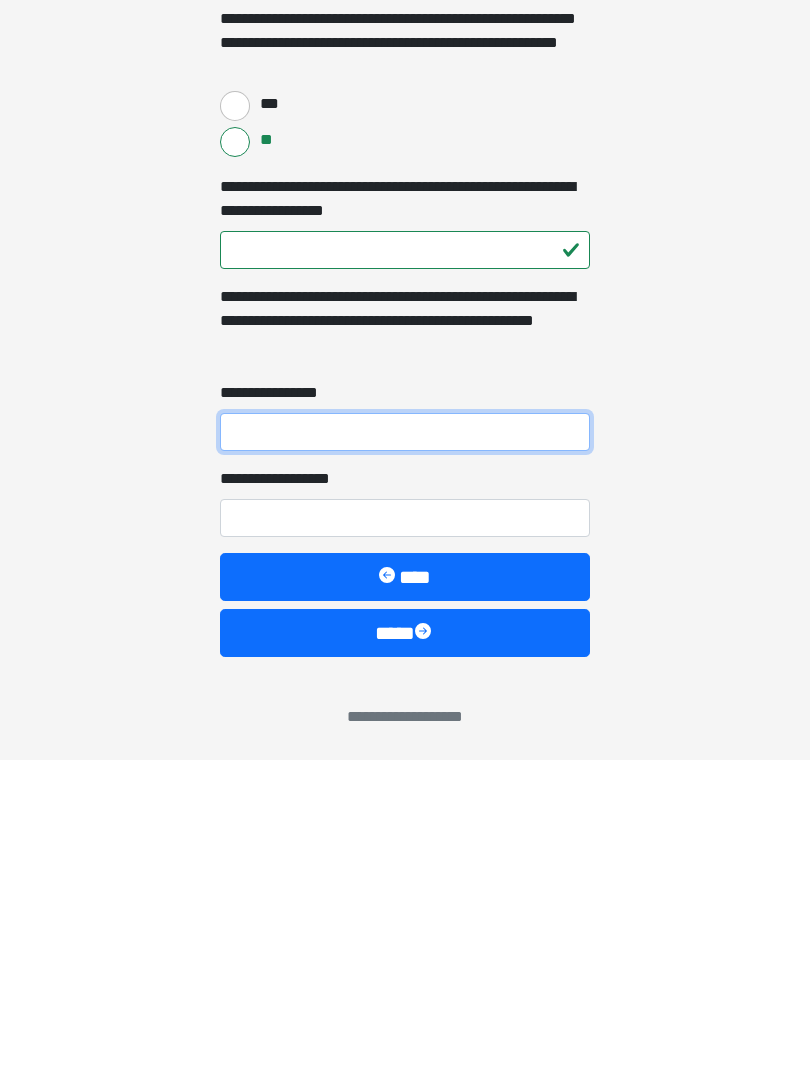 click on "**********" at bounding box center (405, 752) 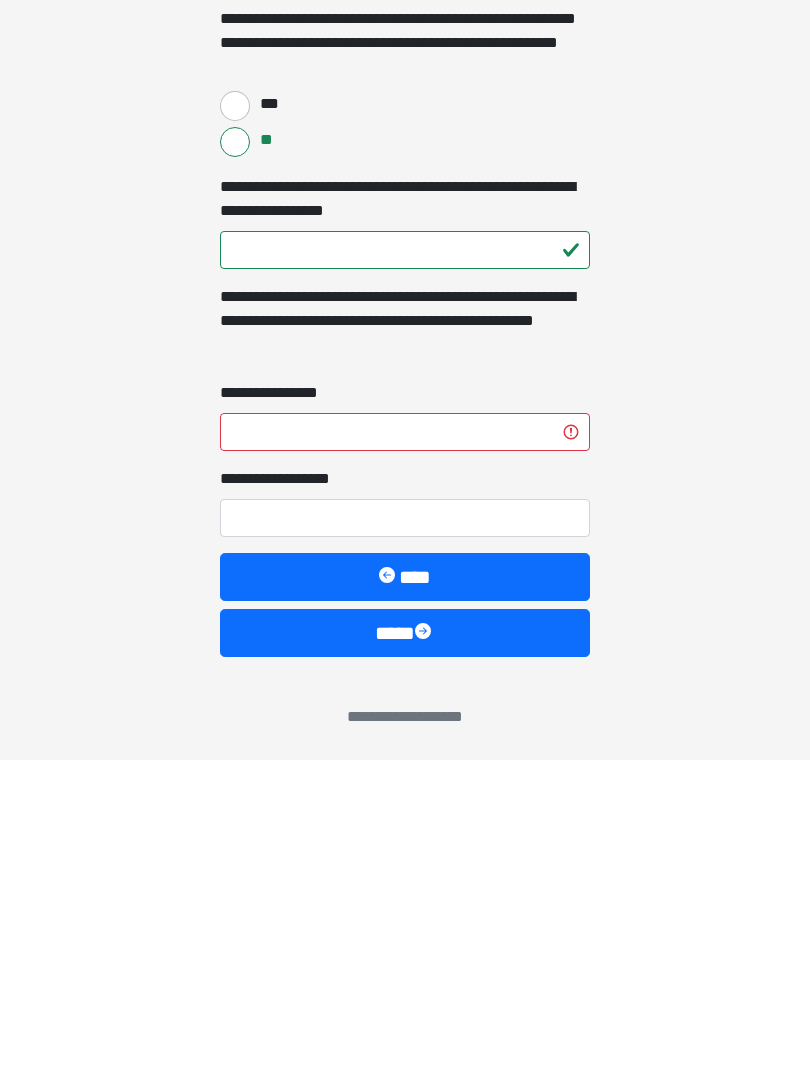 click at bounding box center [425, 953] 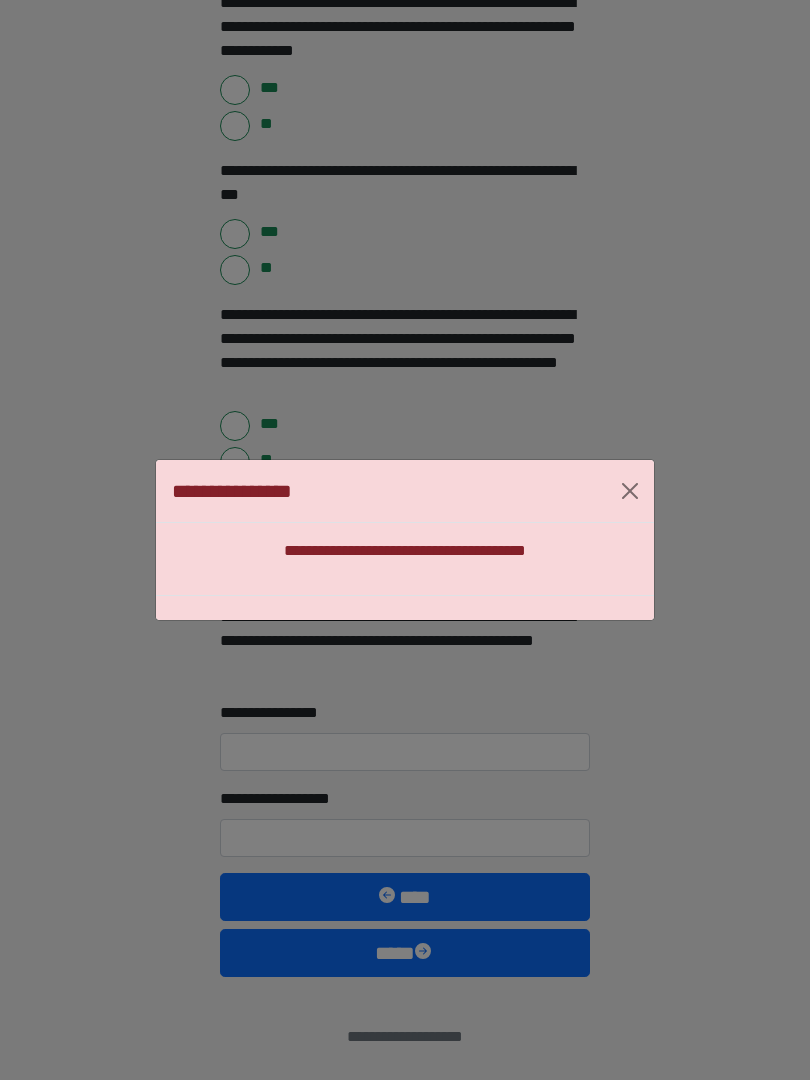 click at bounding box center [630, 491] 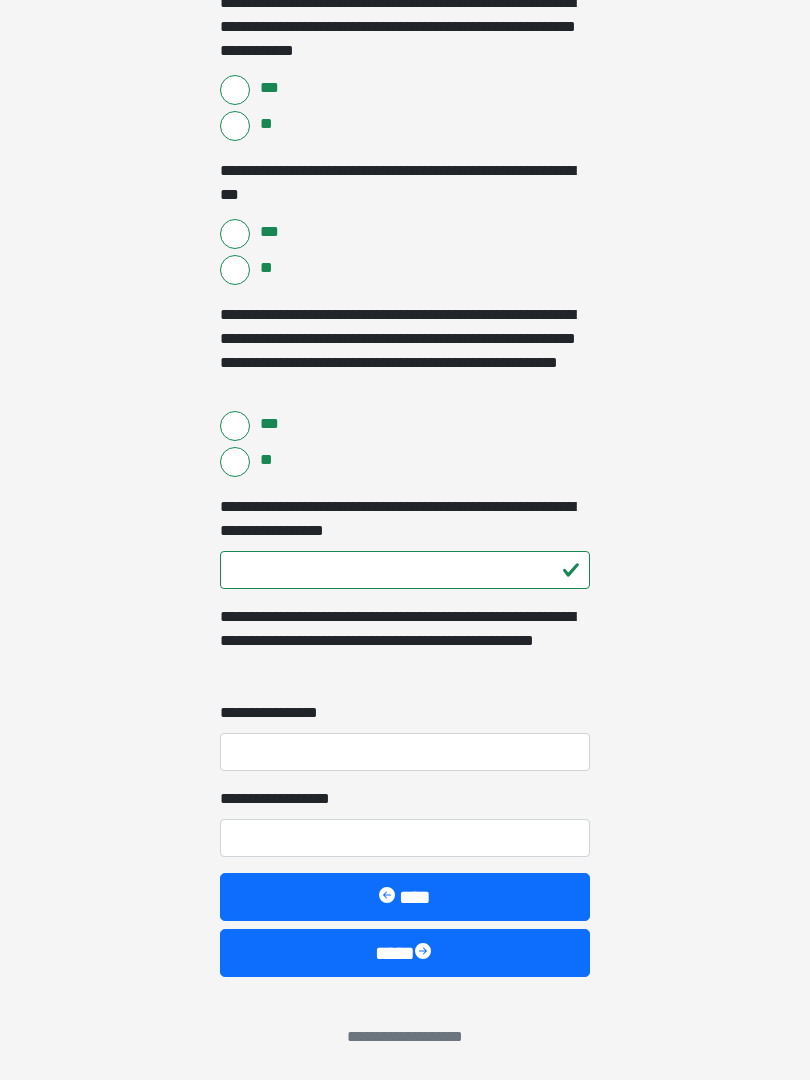 click on "****" at bounding box center (405, 953) 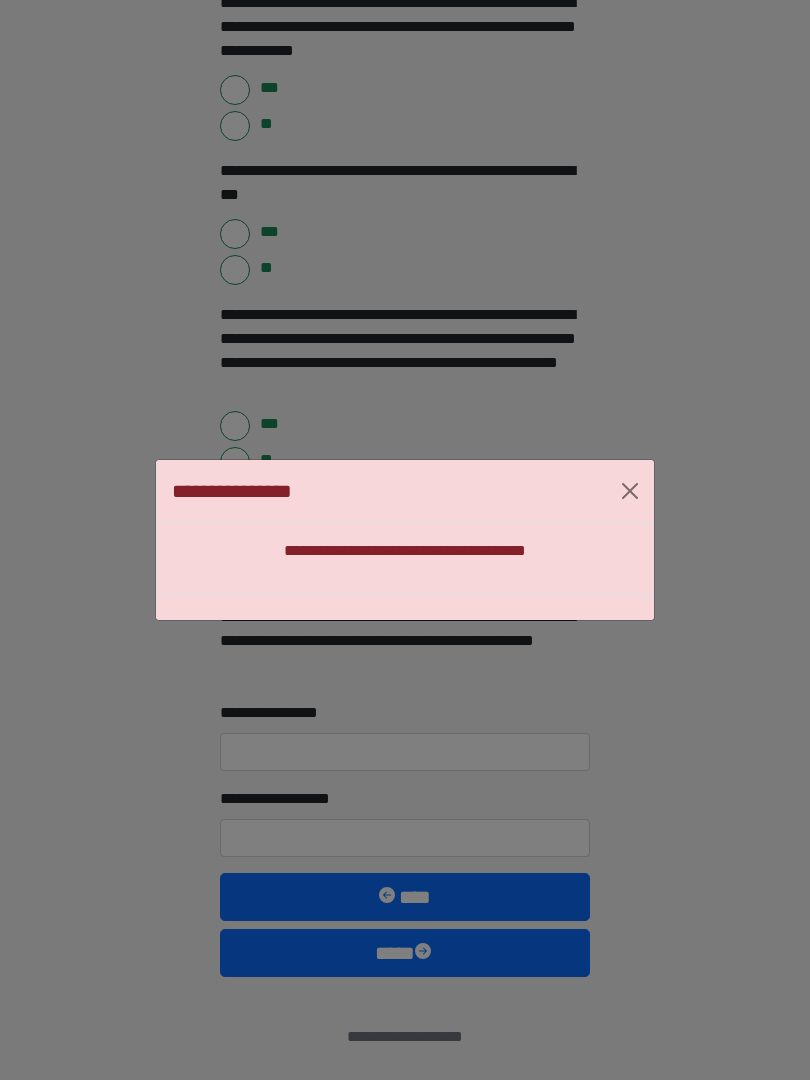 click at bounding box center (630, 491) 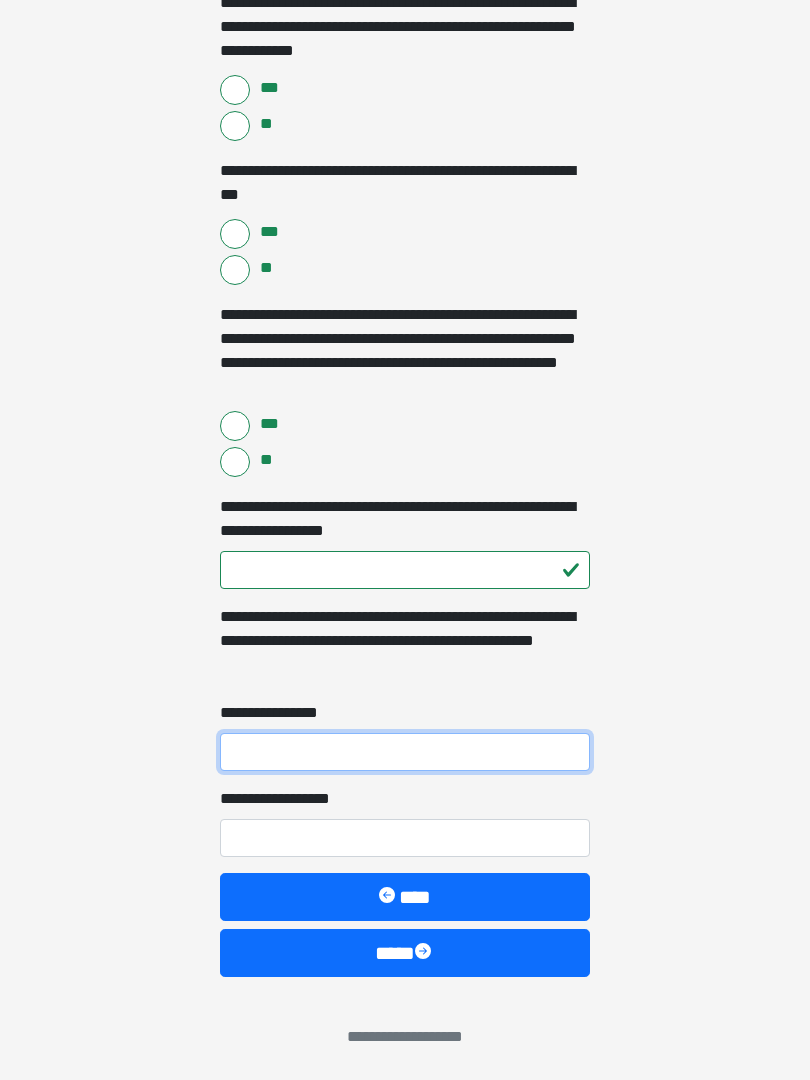 click on "**********" at bounding box center (405, 752) 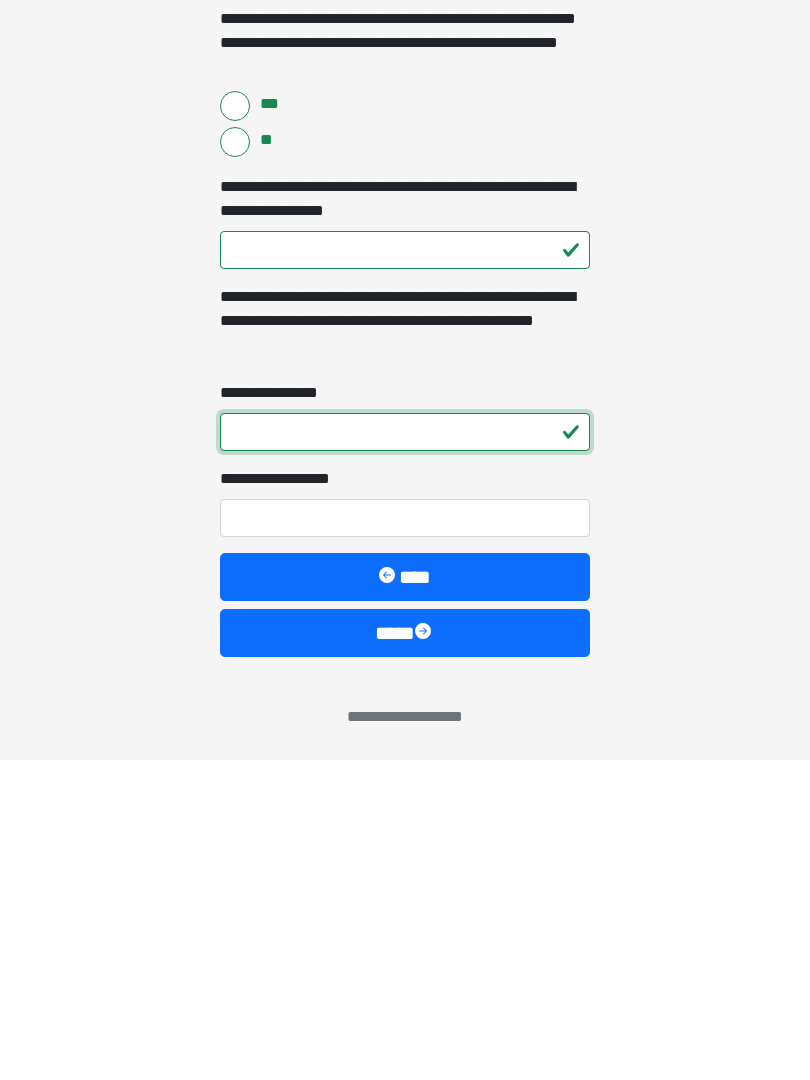 type on "*" 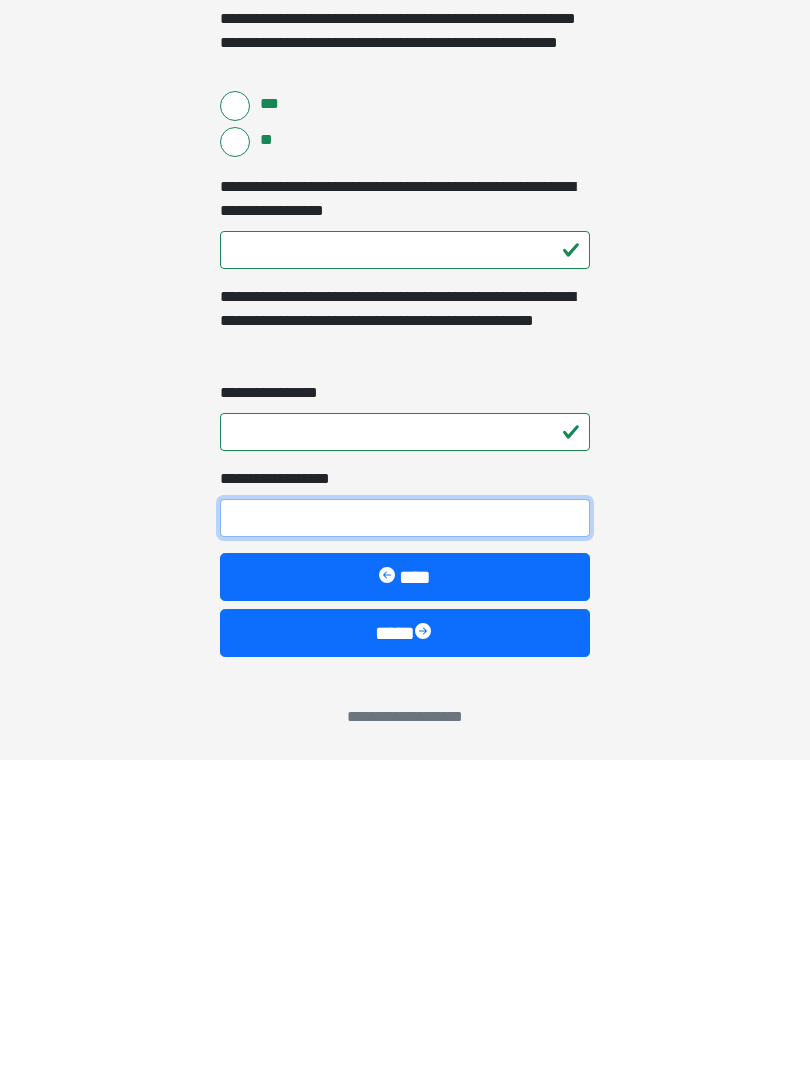 click on "**********" at bounding box center [405, 838] 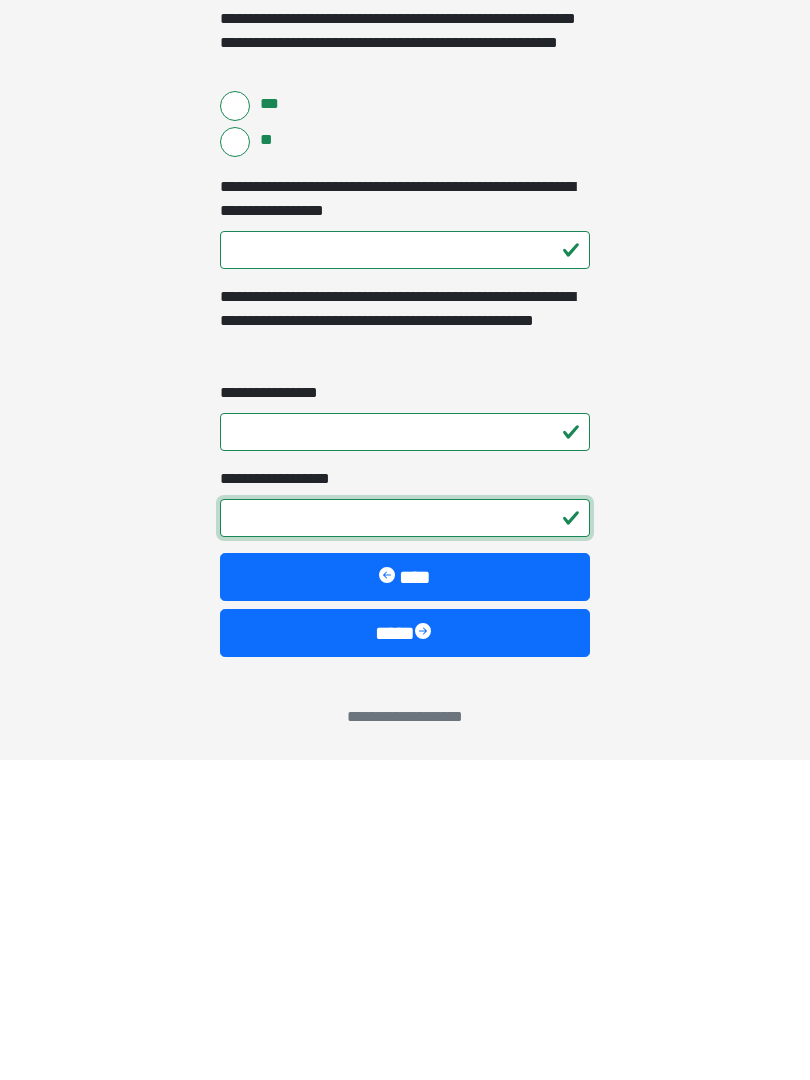 type on "*" 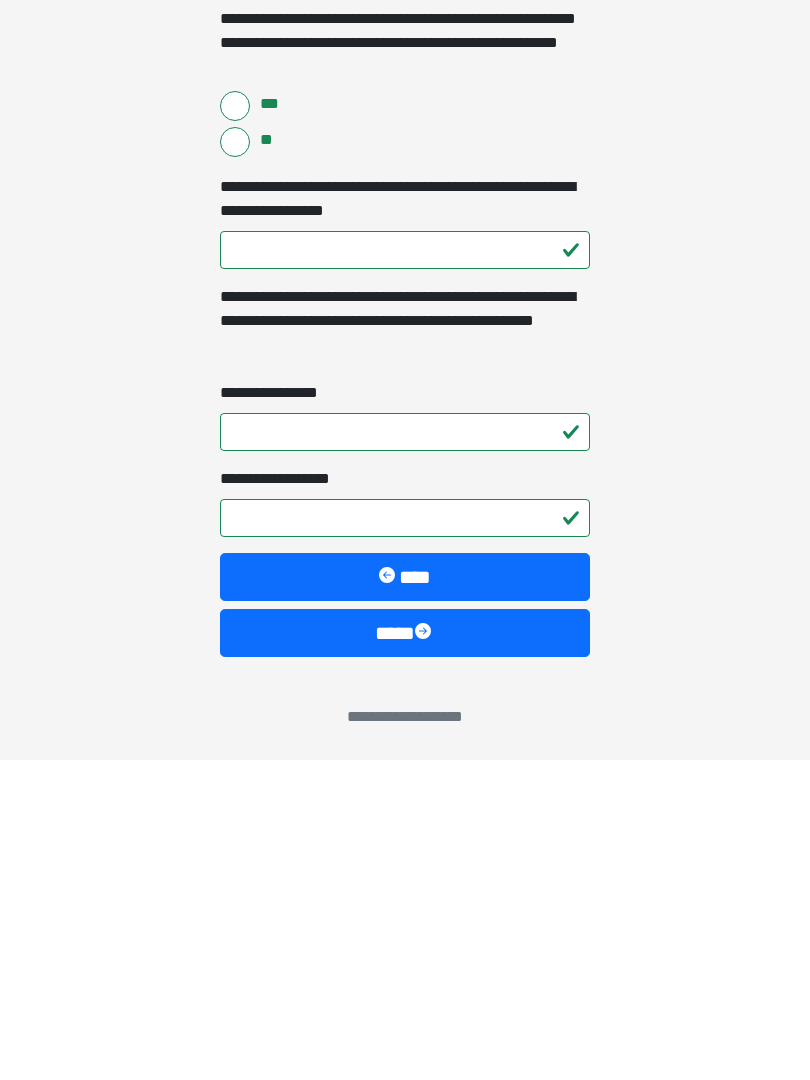 click at bounding box center (425, 953) 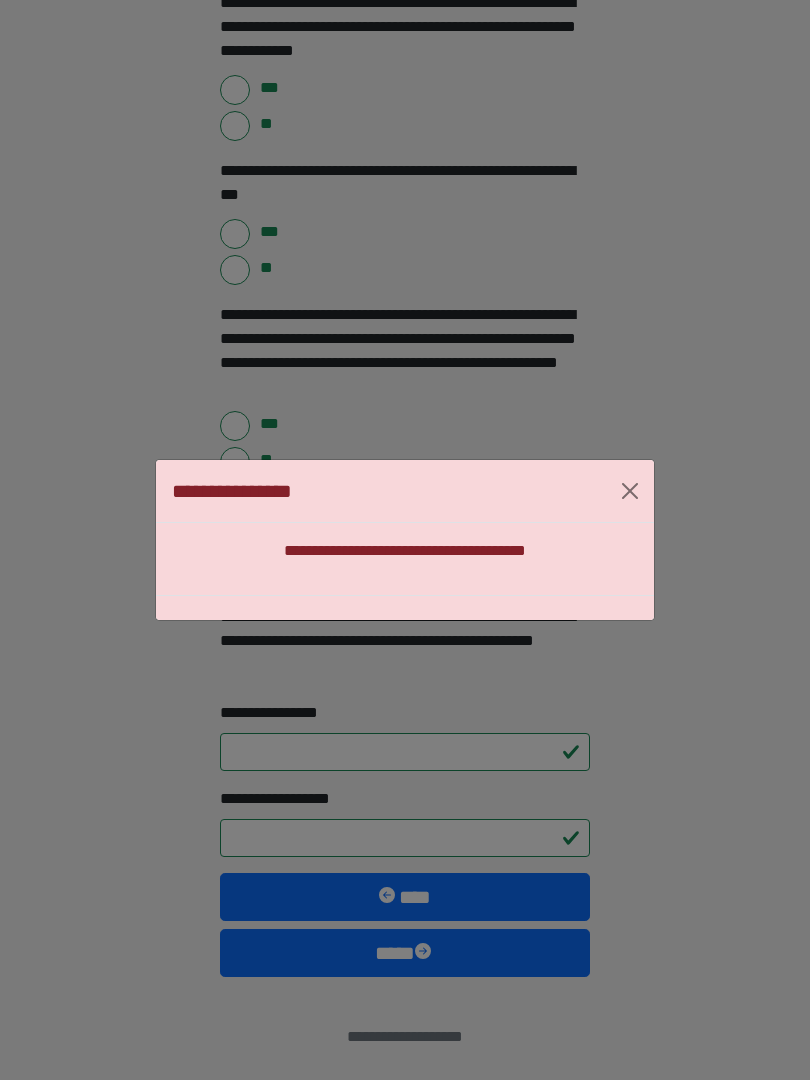 click at bounding box center (630, 491) 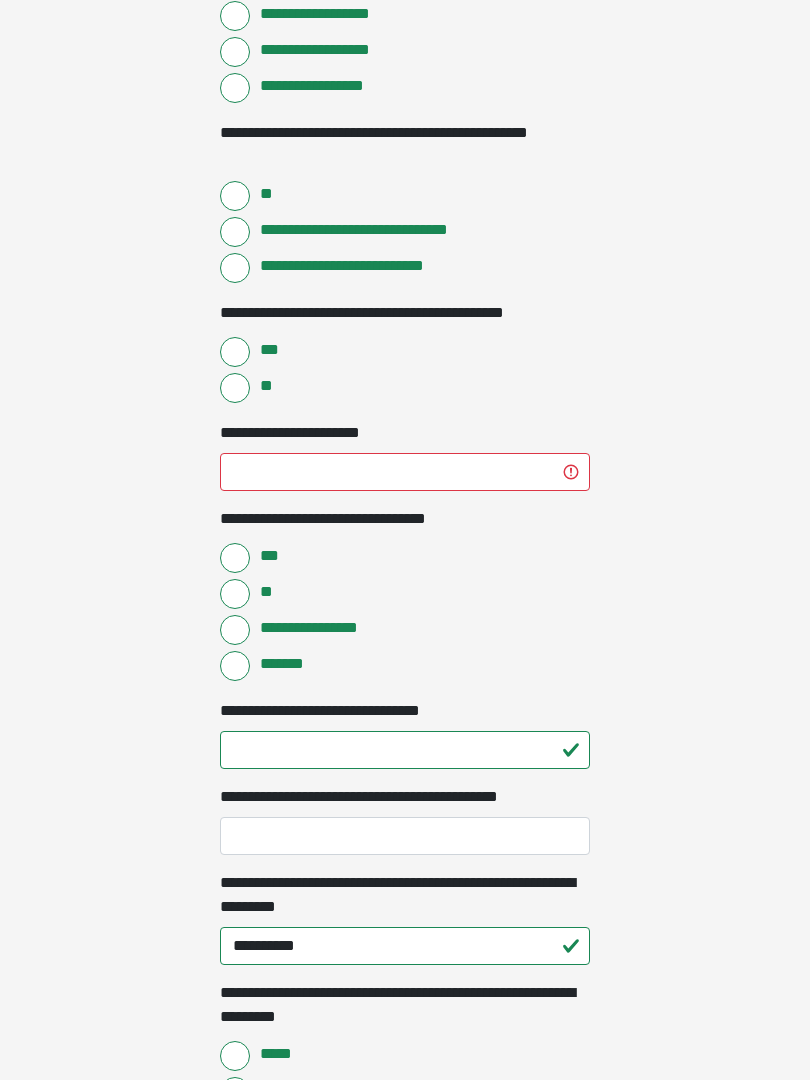 scroll, scrollTop: 975, scrollLeft: 0, axis: vertical 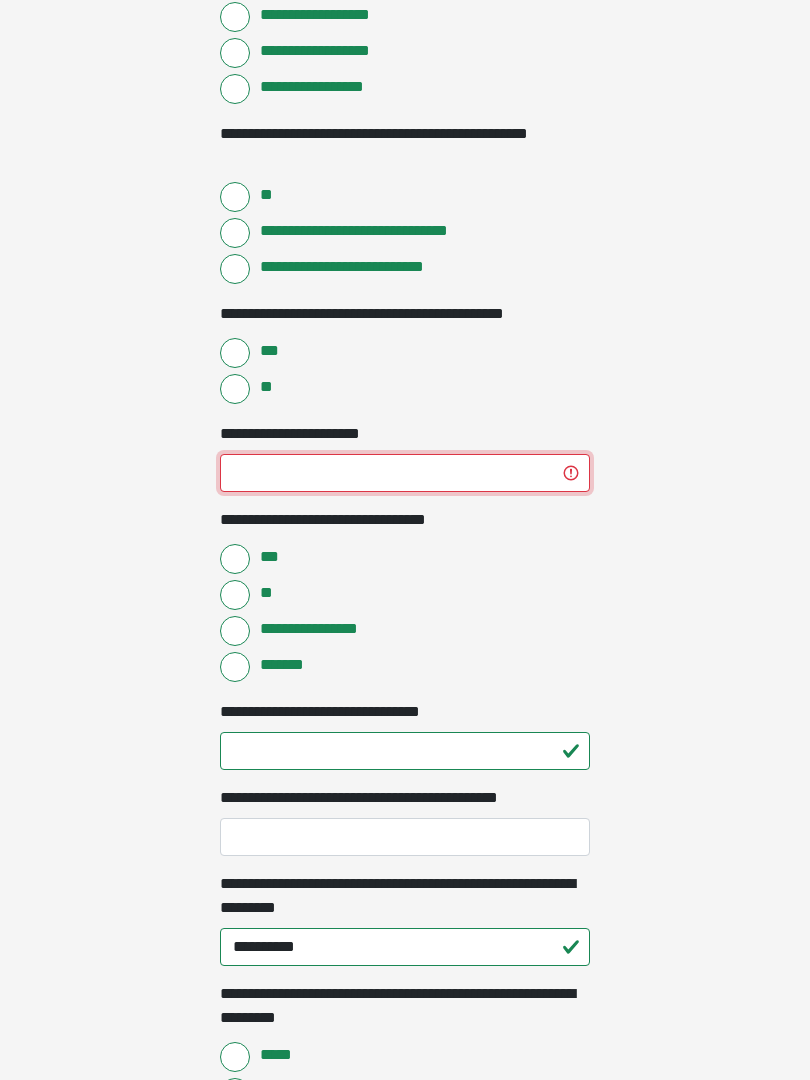 click on "****" at bounding box center [405, 474] 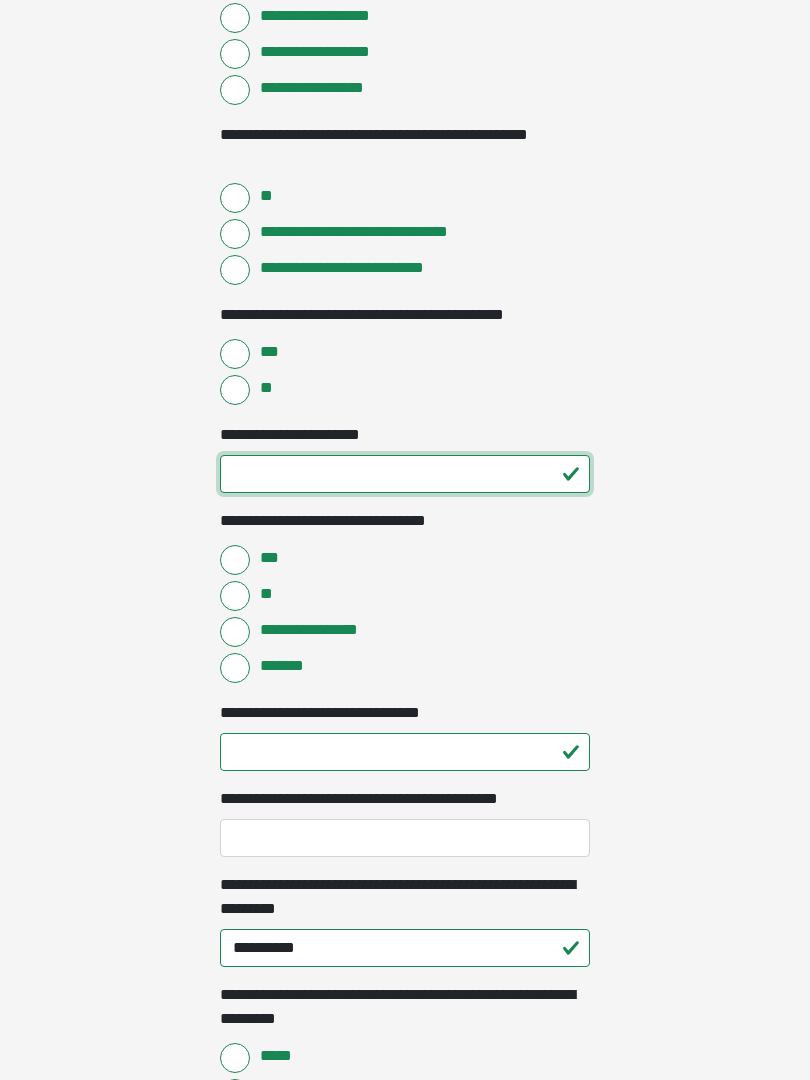 type on "*" 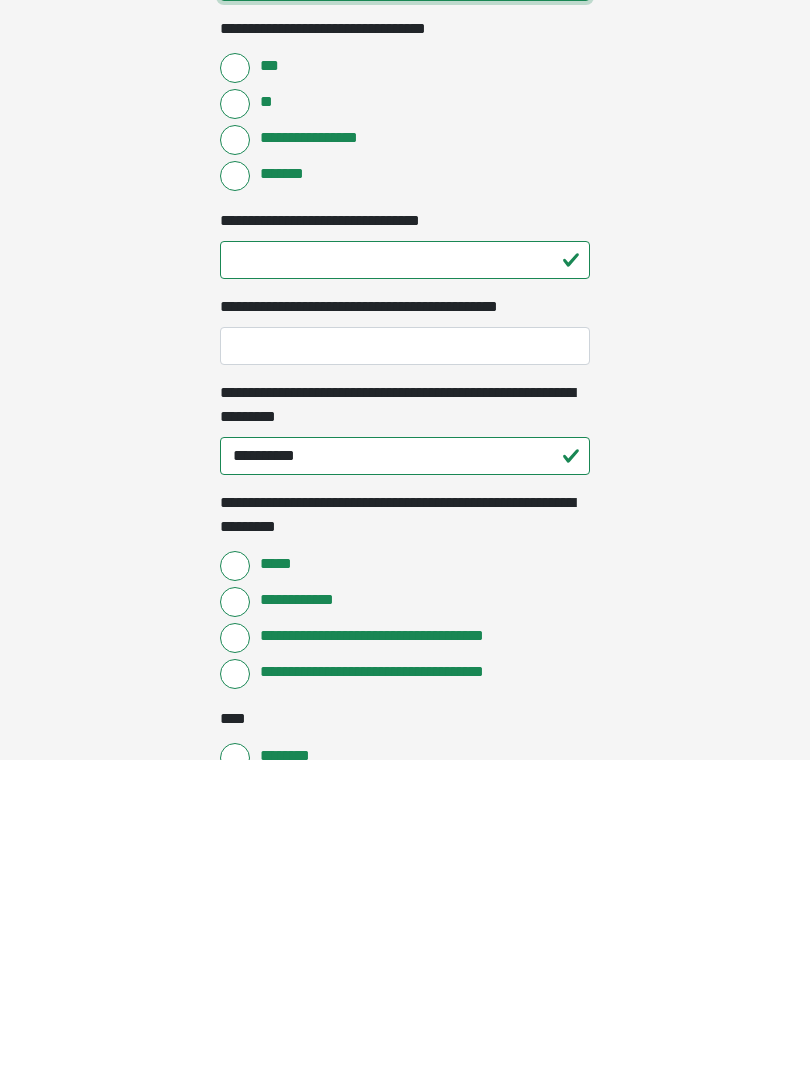 scroll, scrollTop: 1148, scrollLeft: 0, axis: vertical 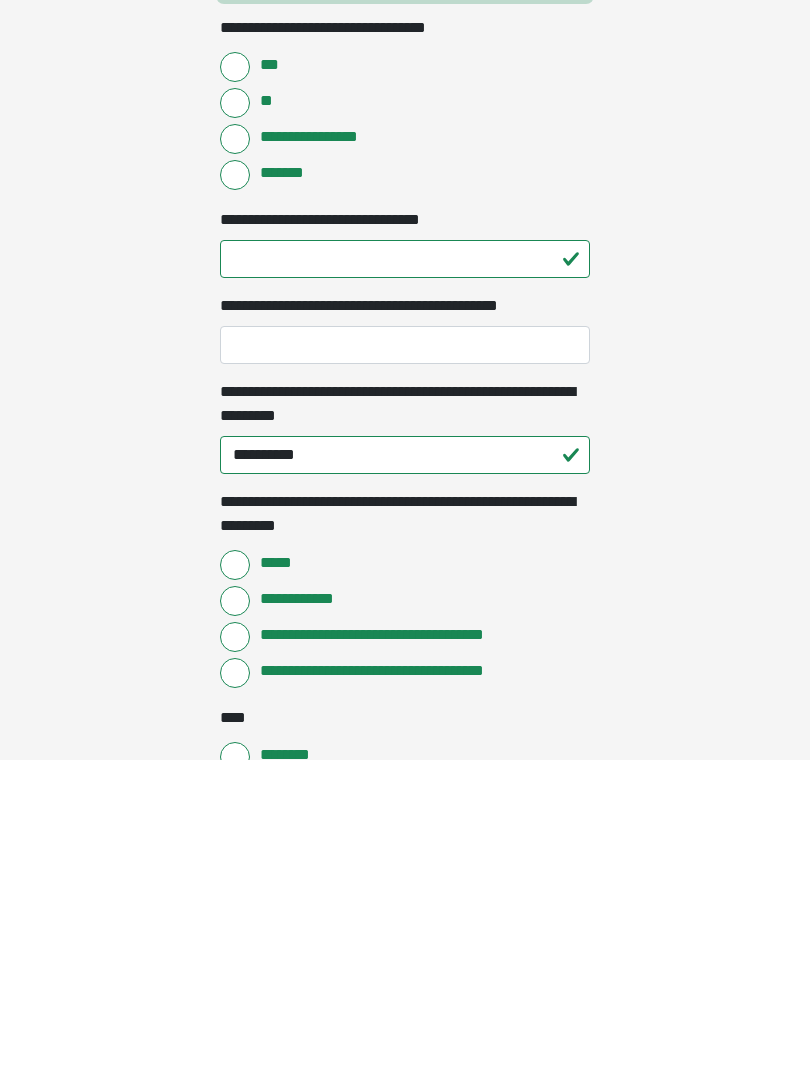 type on "**" 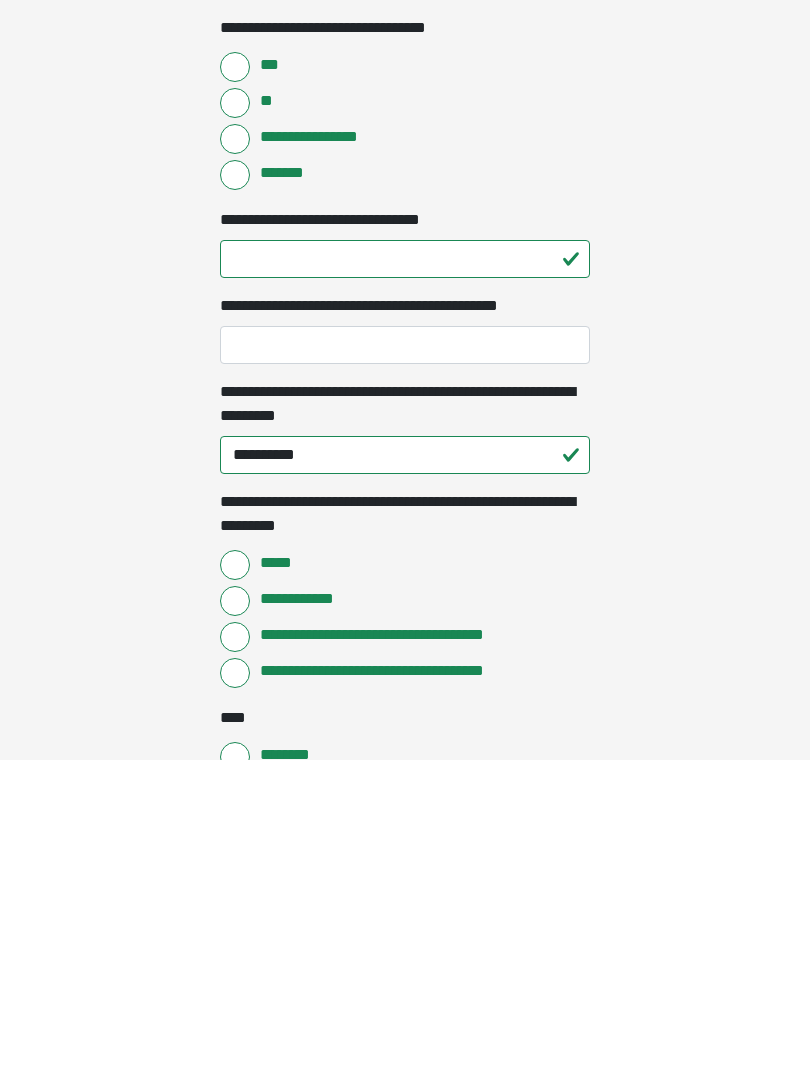 click on "**********" at bounding box center (405, 665) 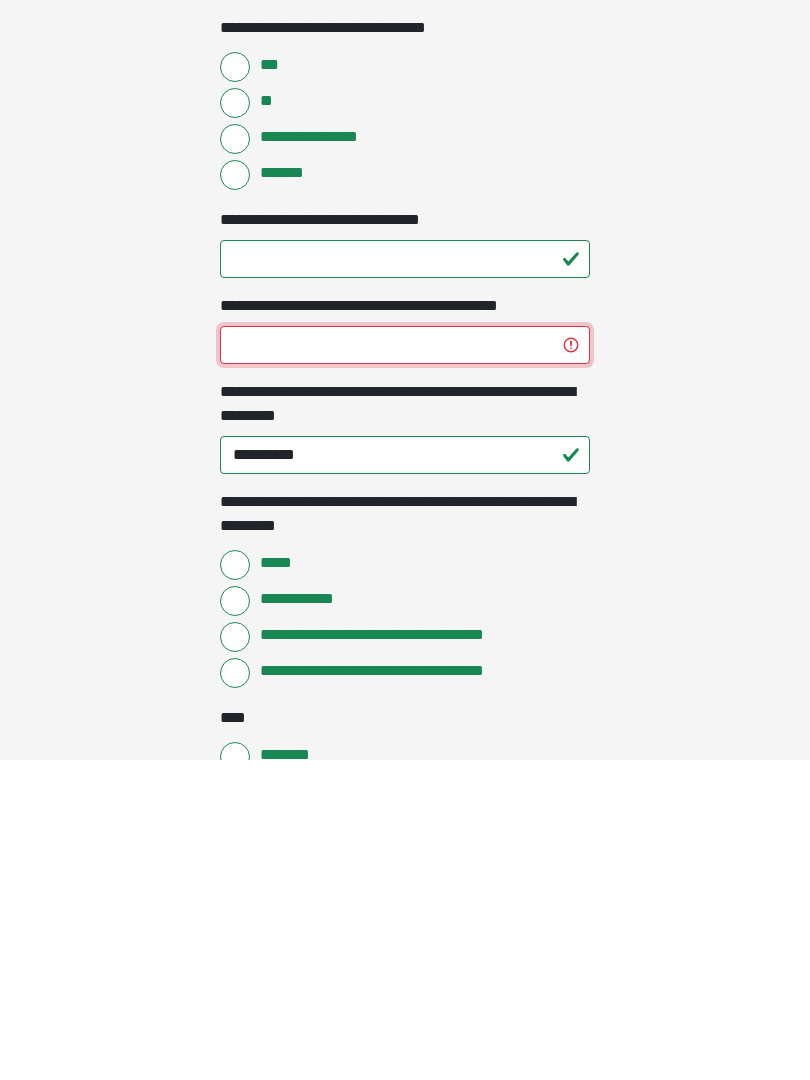 type on "*" 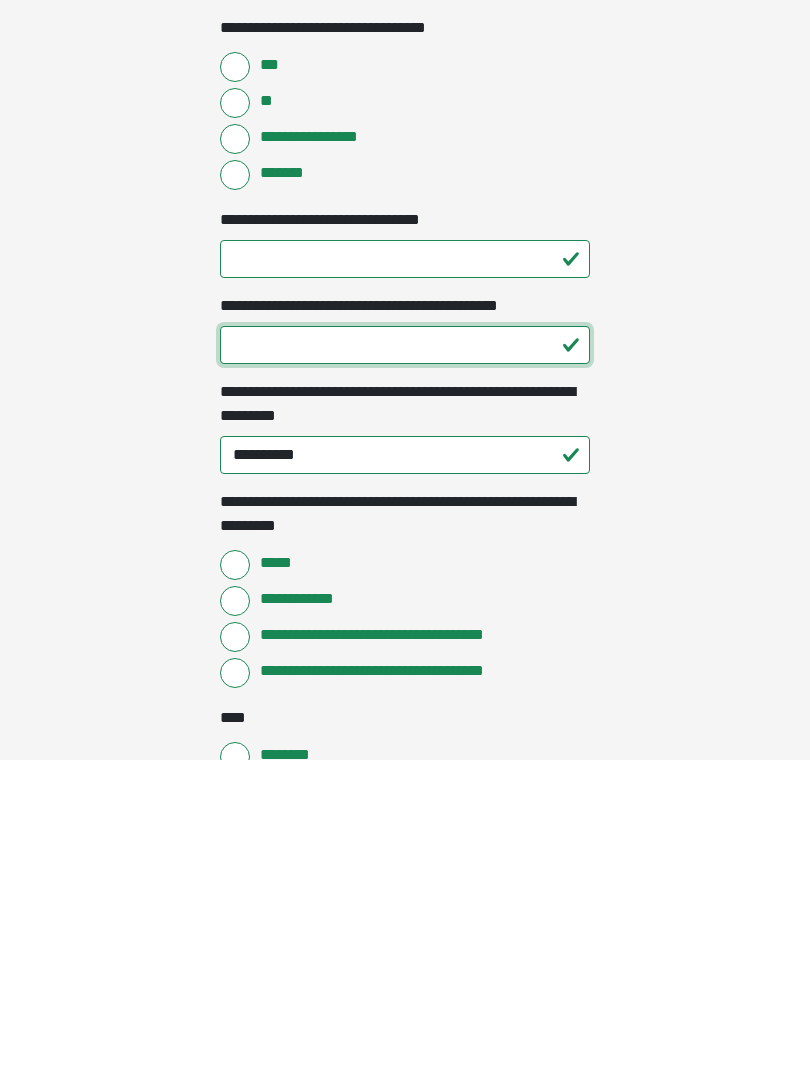 type 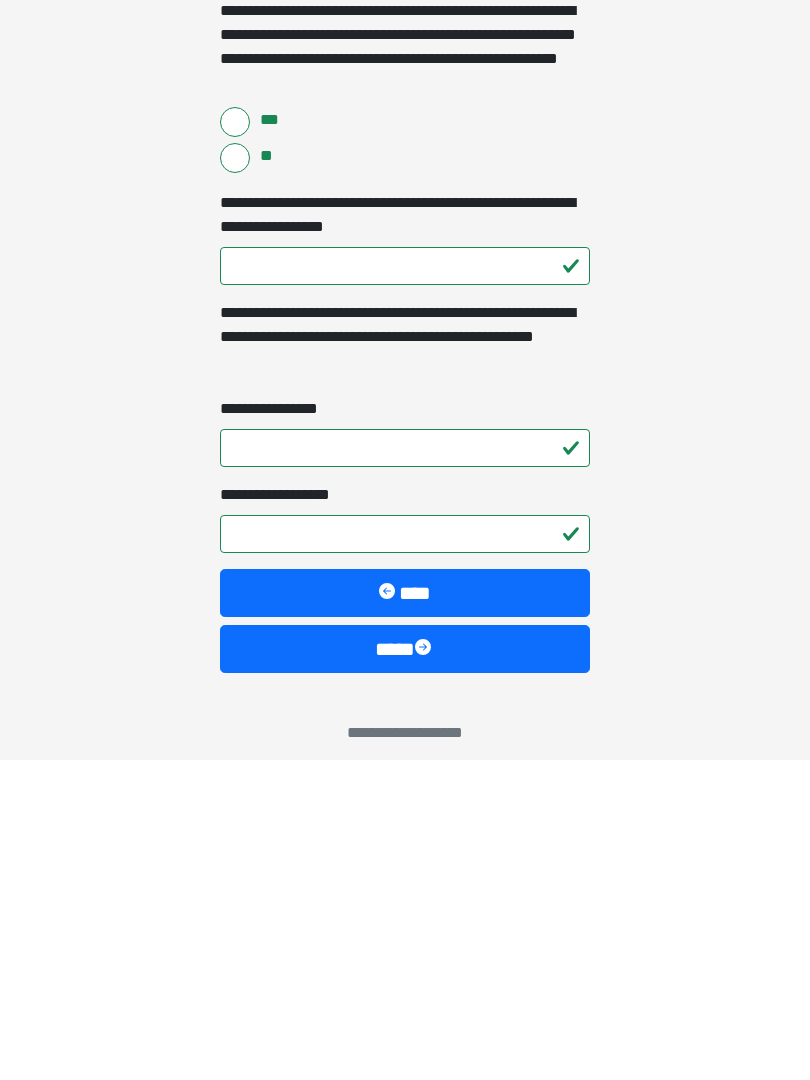 scroll, scrollTop: 2919, scrollLeft: 0, axis: vertical 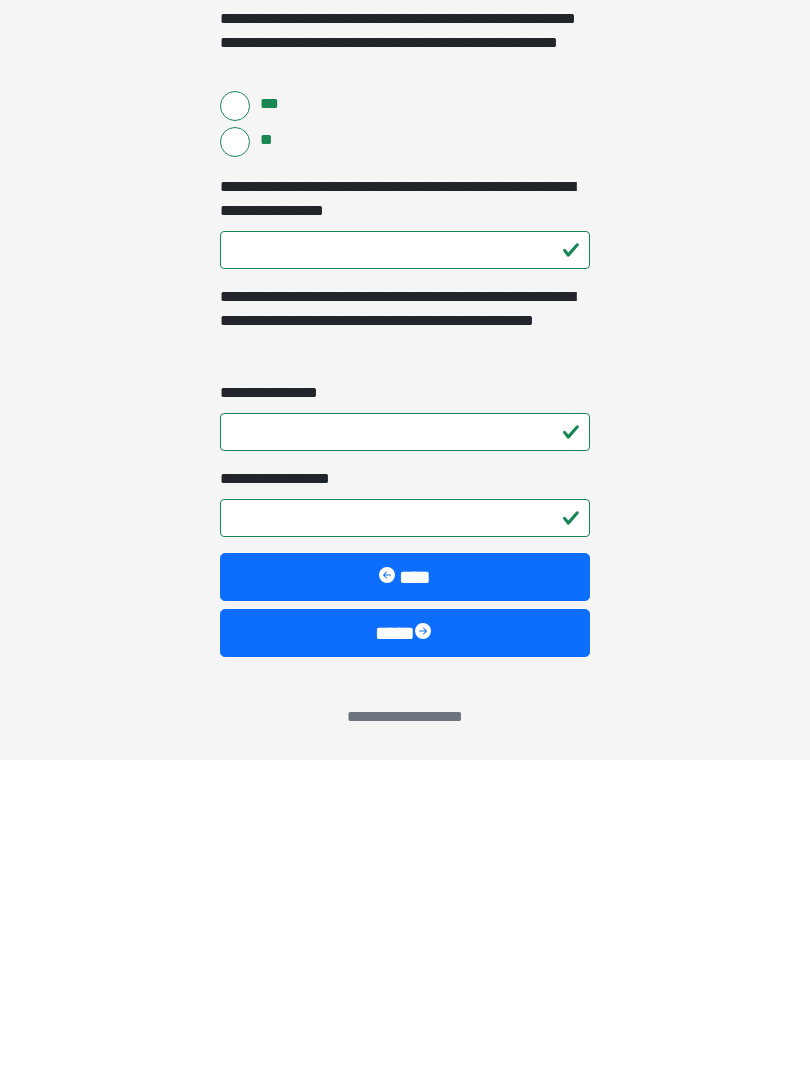 click on "****" at bounding box center [405, 953] 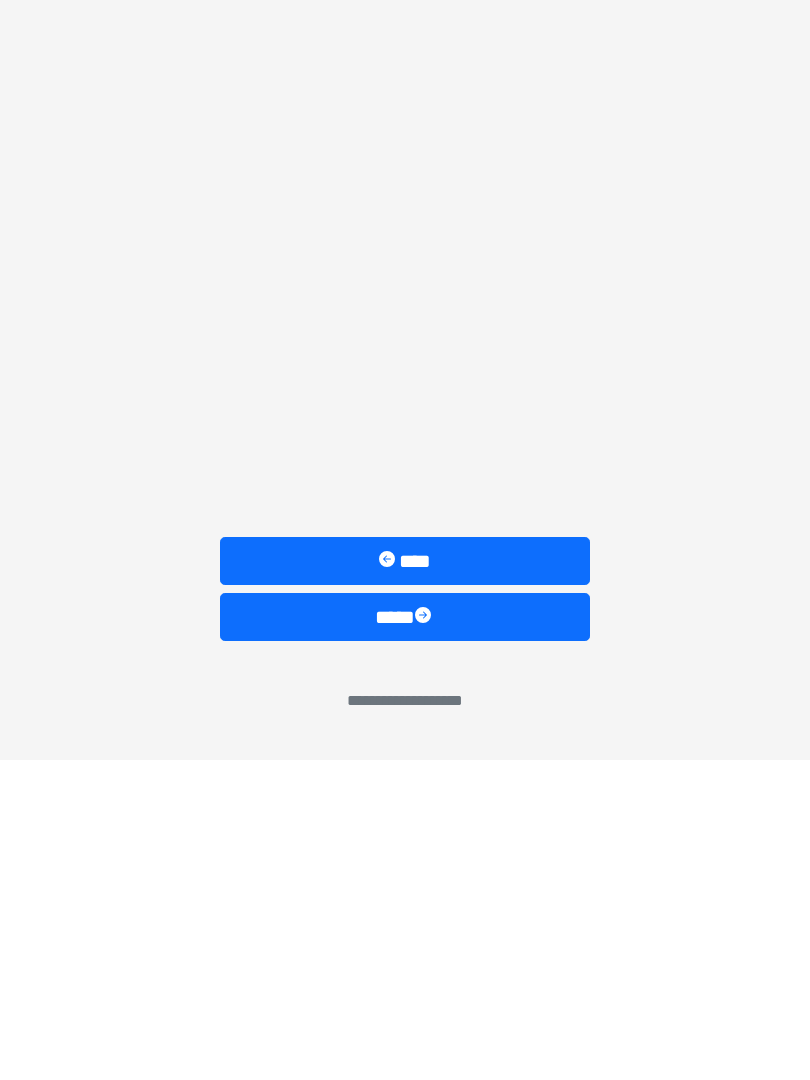scroll, scrollTop: 0, scrollLeft: 0, axis: both 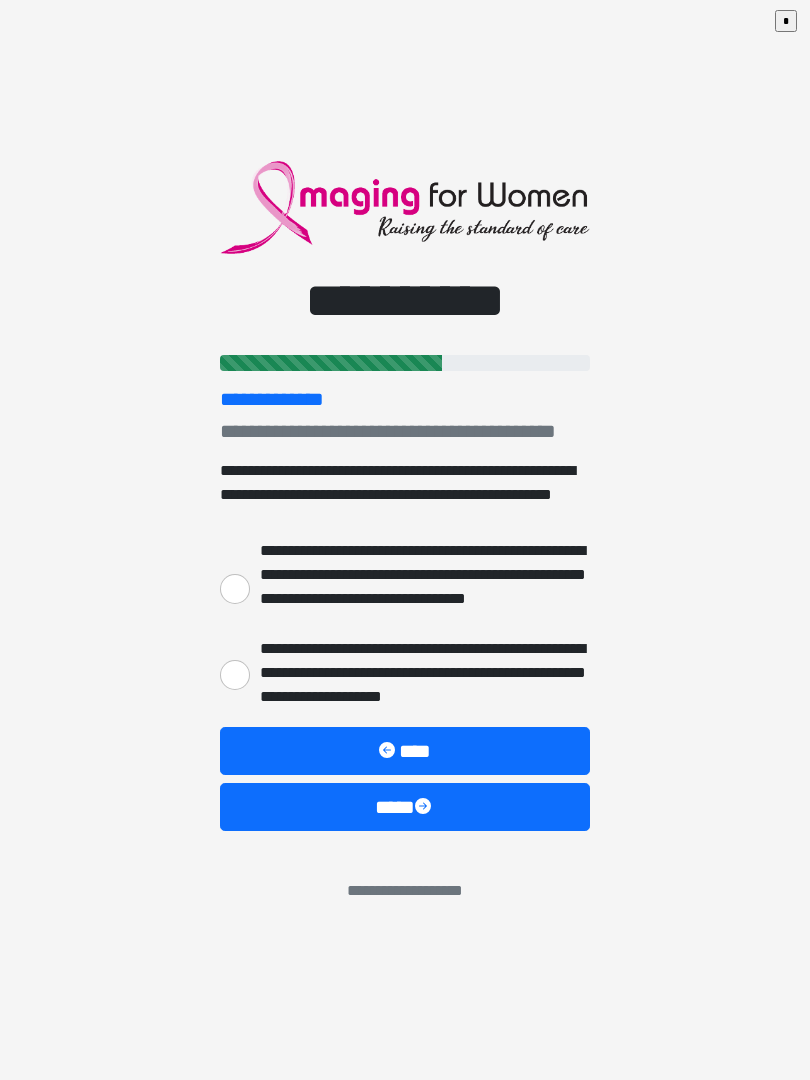 click on "**********" at bounding box center (235, 675) 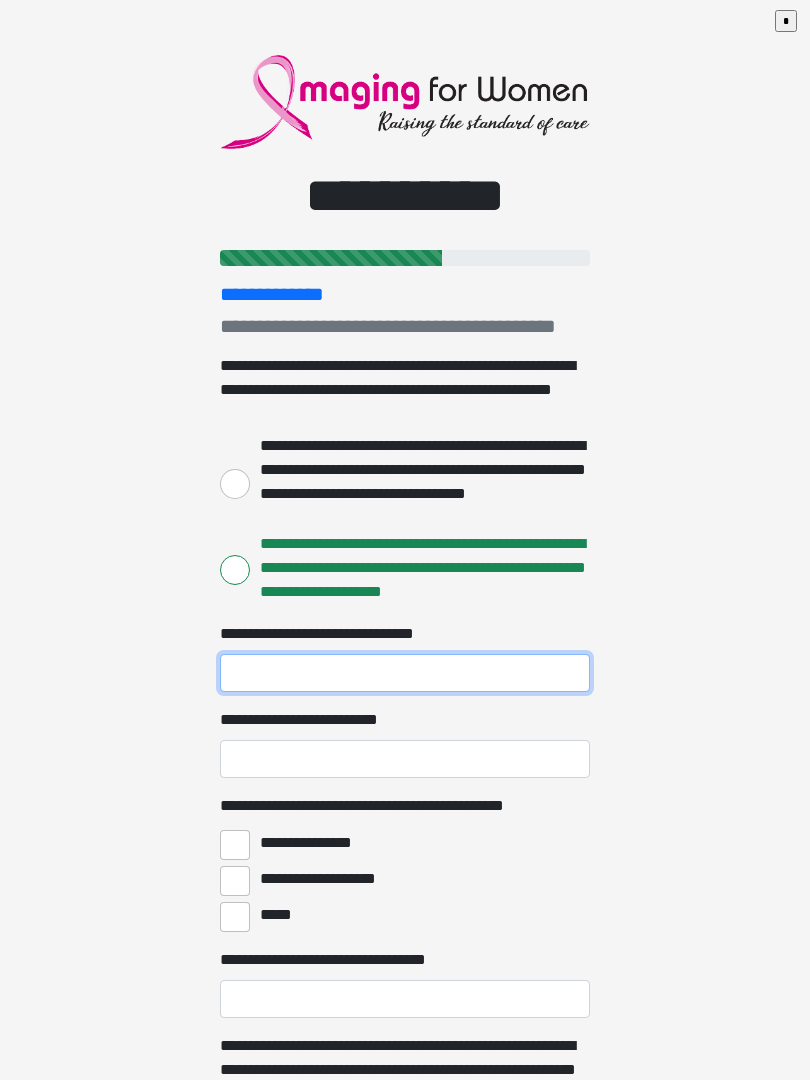 click on "**********" at bounding box center (405, 673) 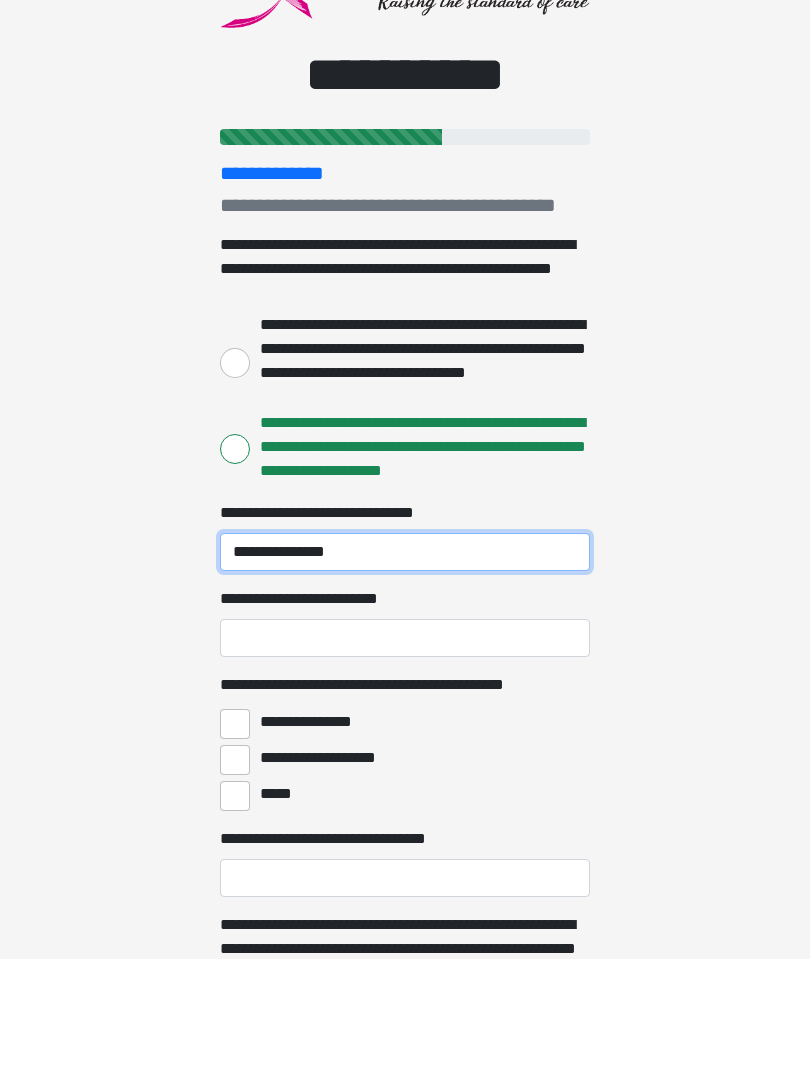 type on "**********" 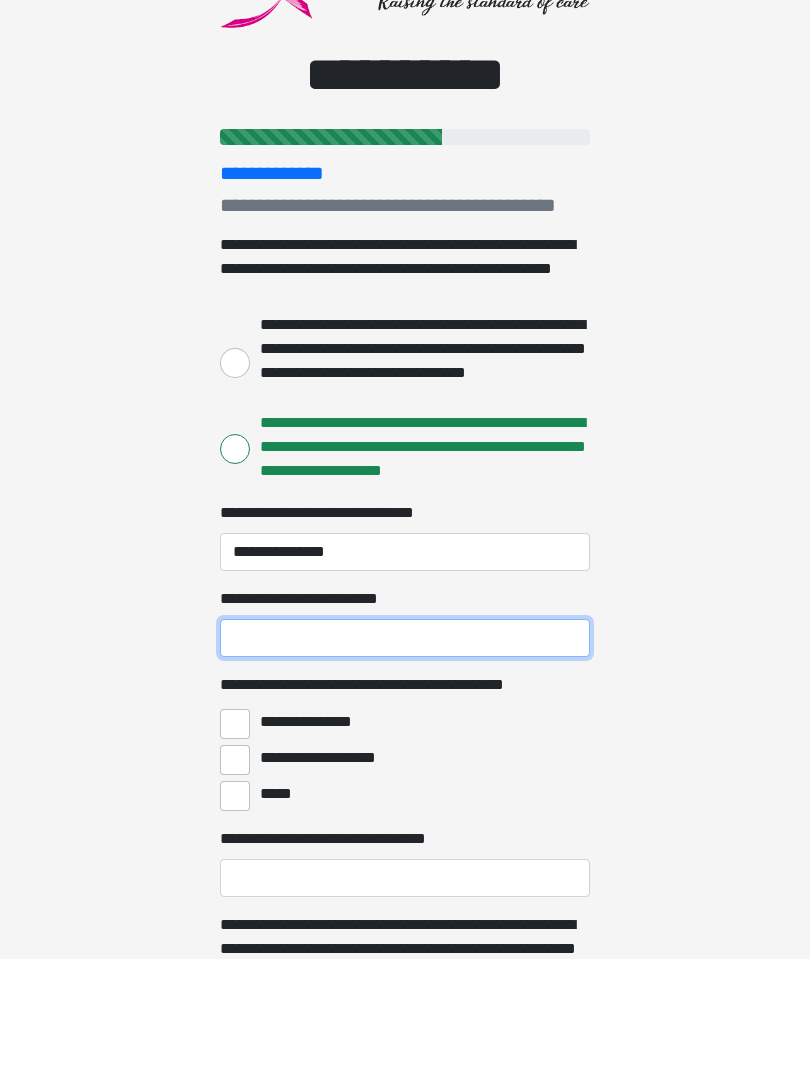 click on "**********" at bounding box center (405, 759) 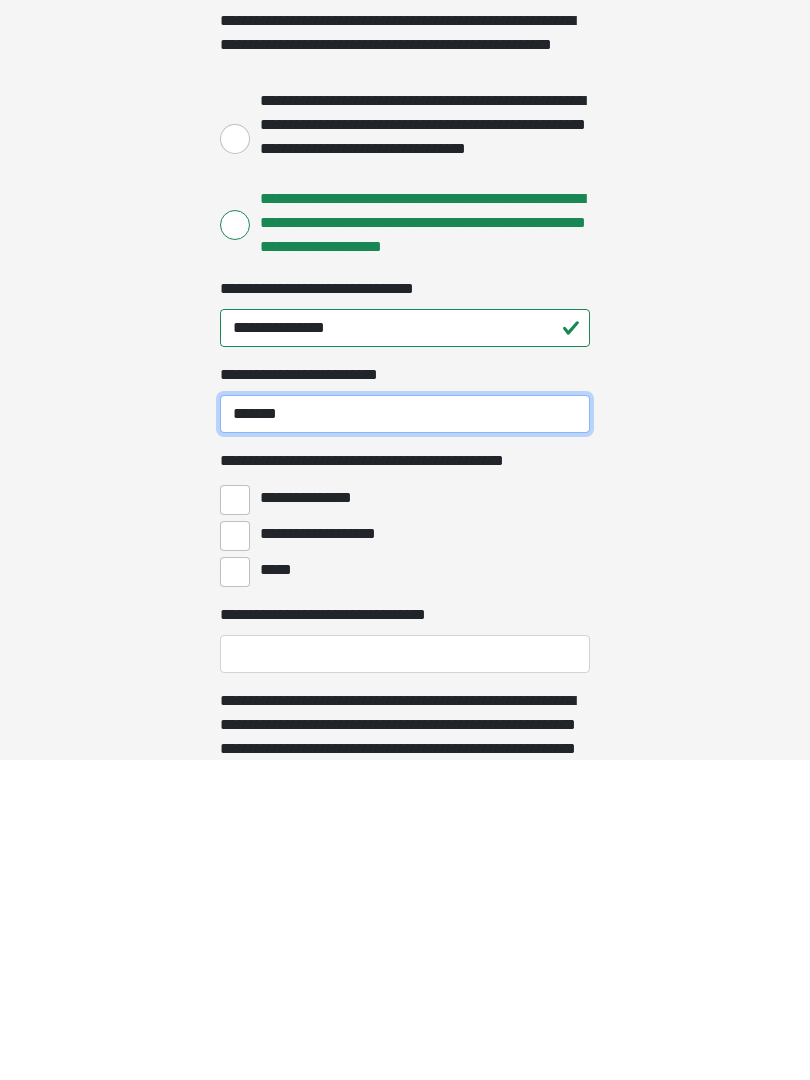scroll, scrollTop: 30, scrollLeft: 0, axis: vertical 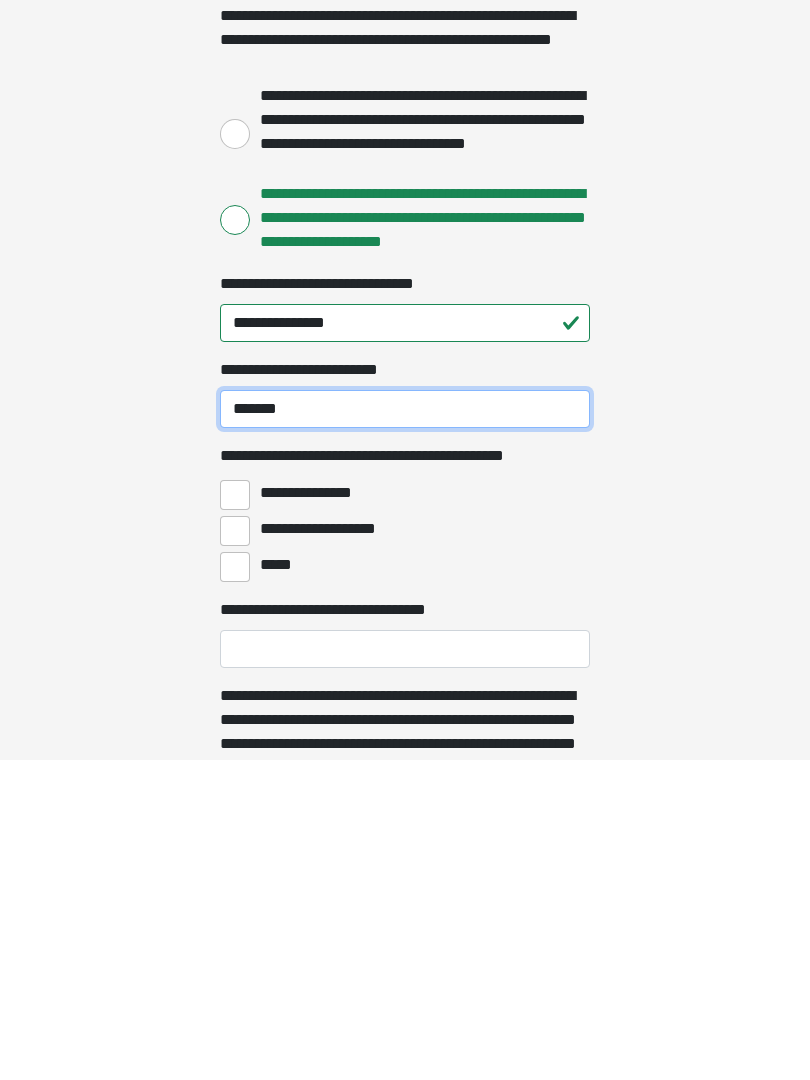 type on "*******" 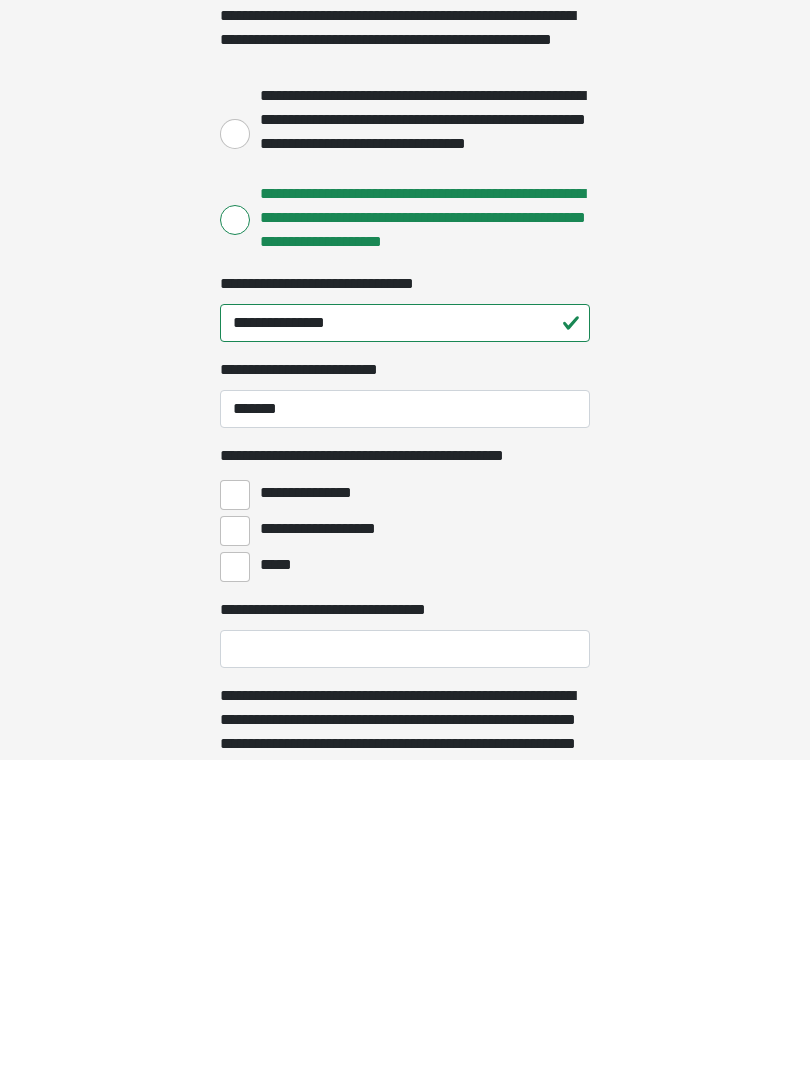 click on "**********" at bounding box center [235, 815] 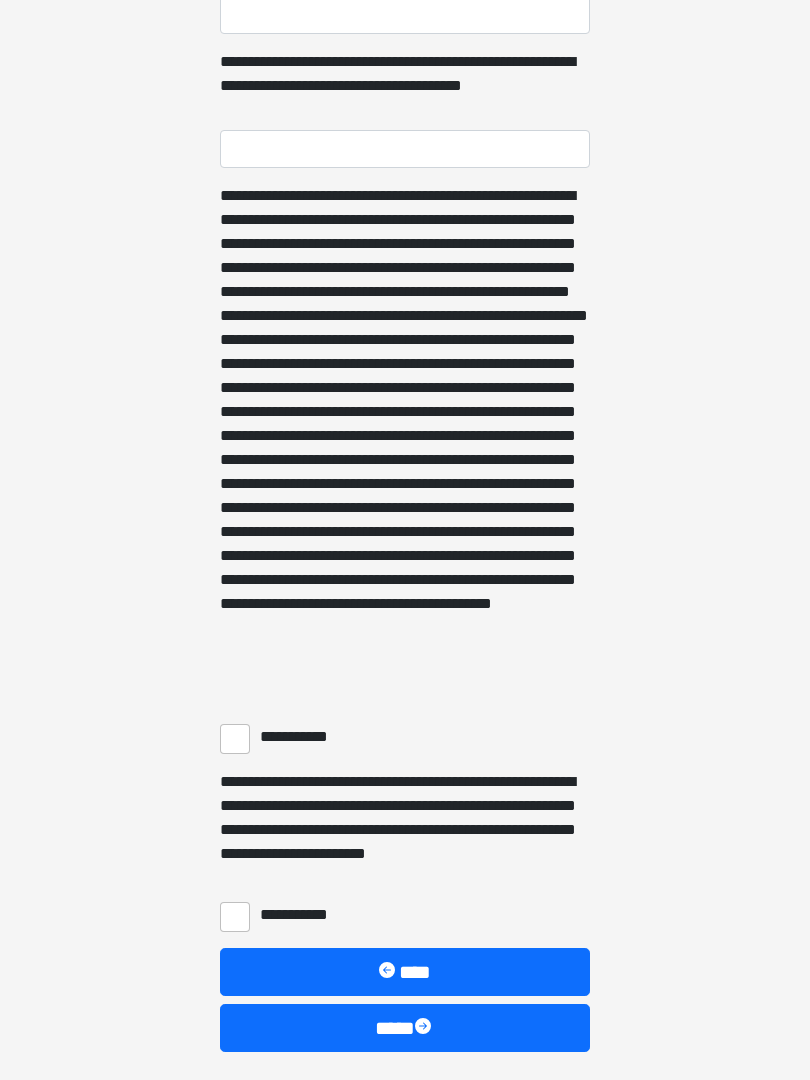 scroll, scrollTop: 1217, scrollLeft: 0, axis: vertical 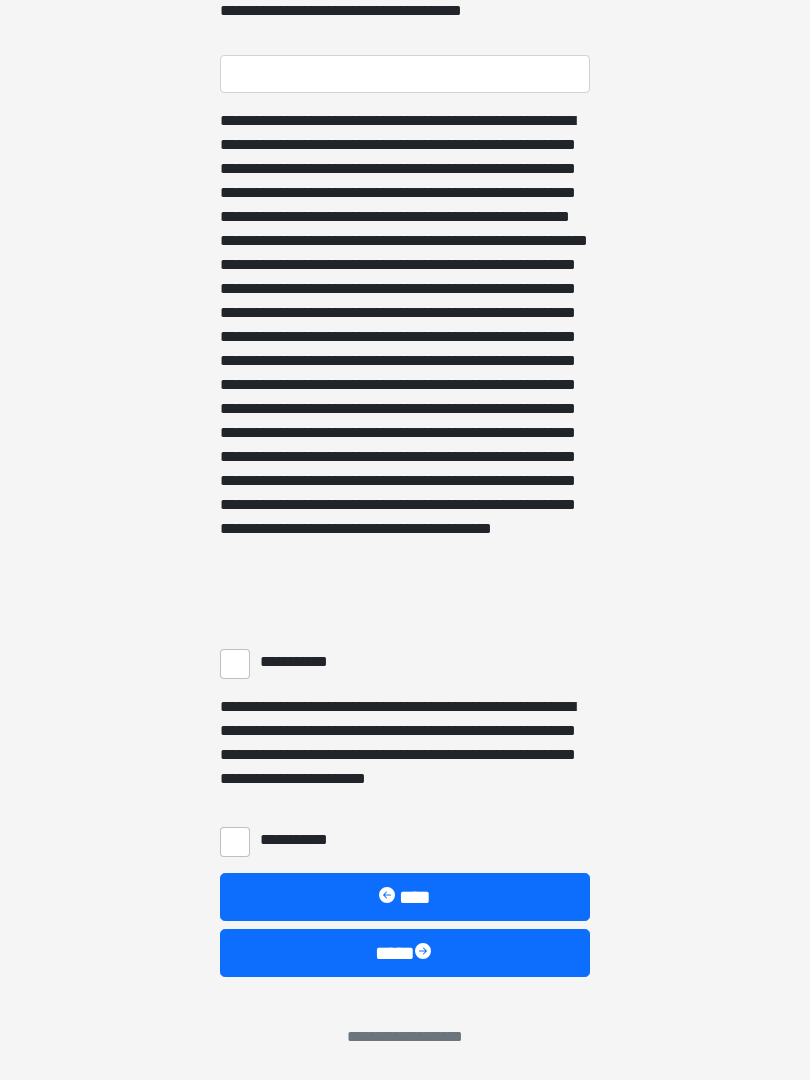 click at bounding box center [425, 953] 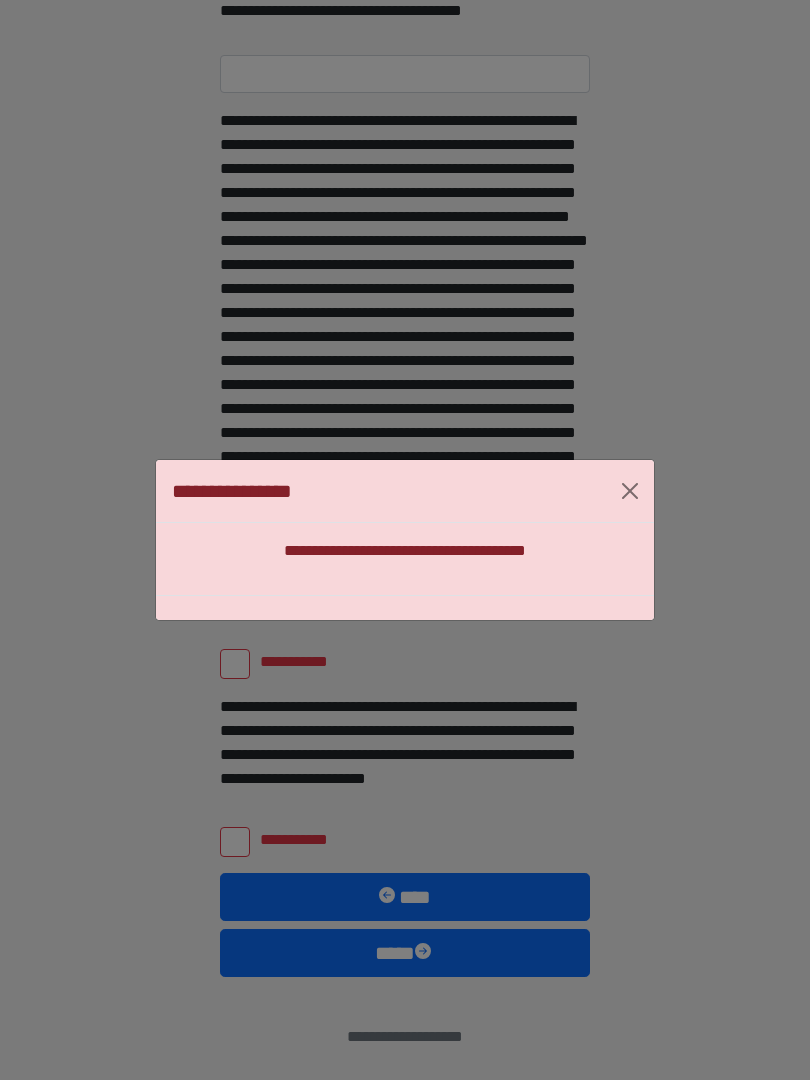 click at bounding box center (630, 491) 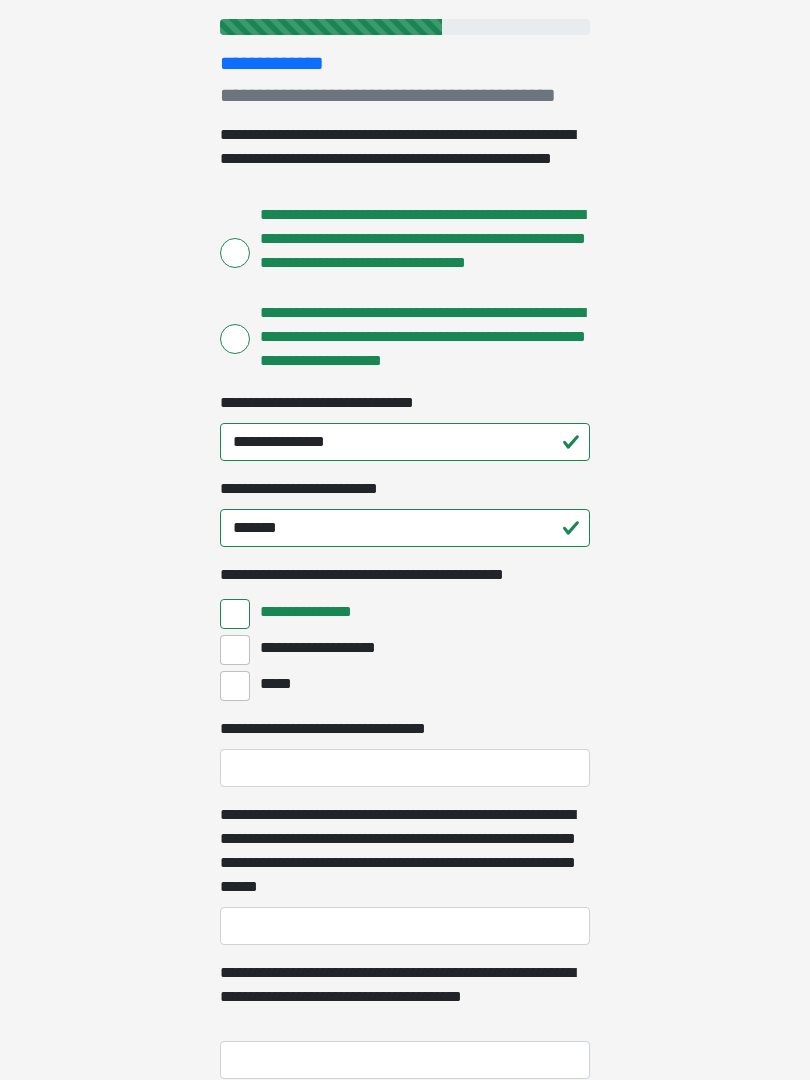 scroll, scrollTop: 210, scrollLeft: 0, axis: vertical 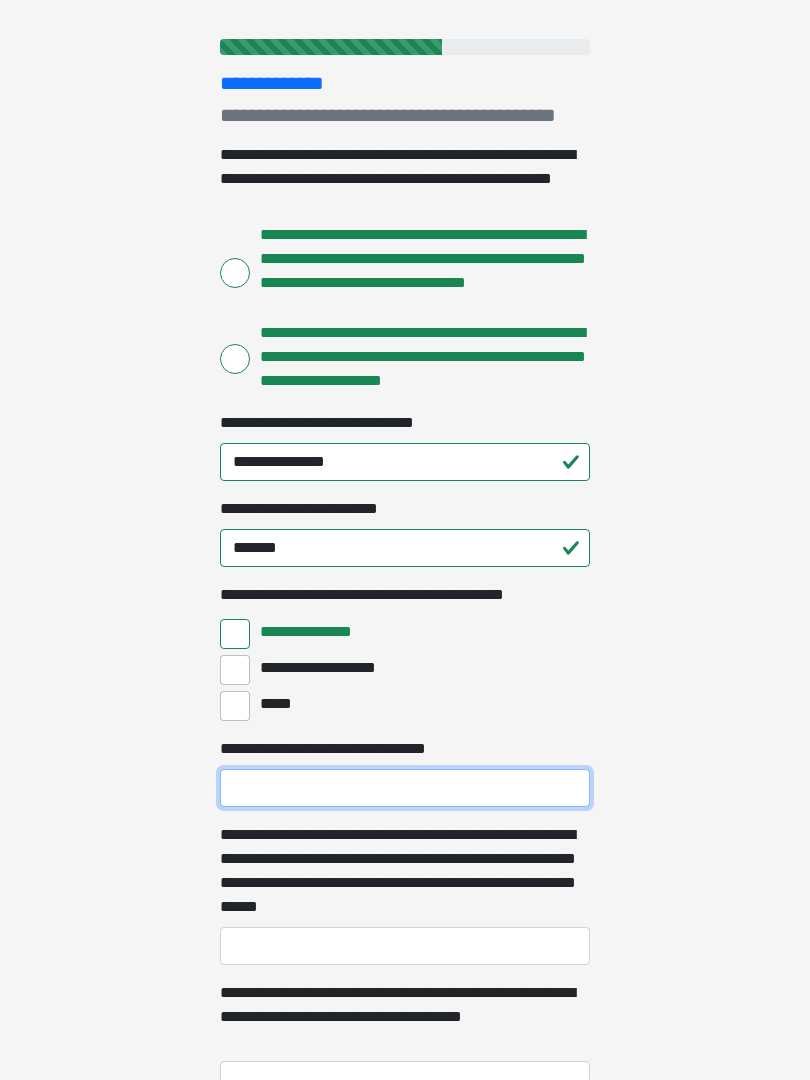 click on "**********" at bounding box center [405, 789] 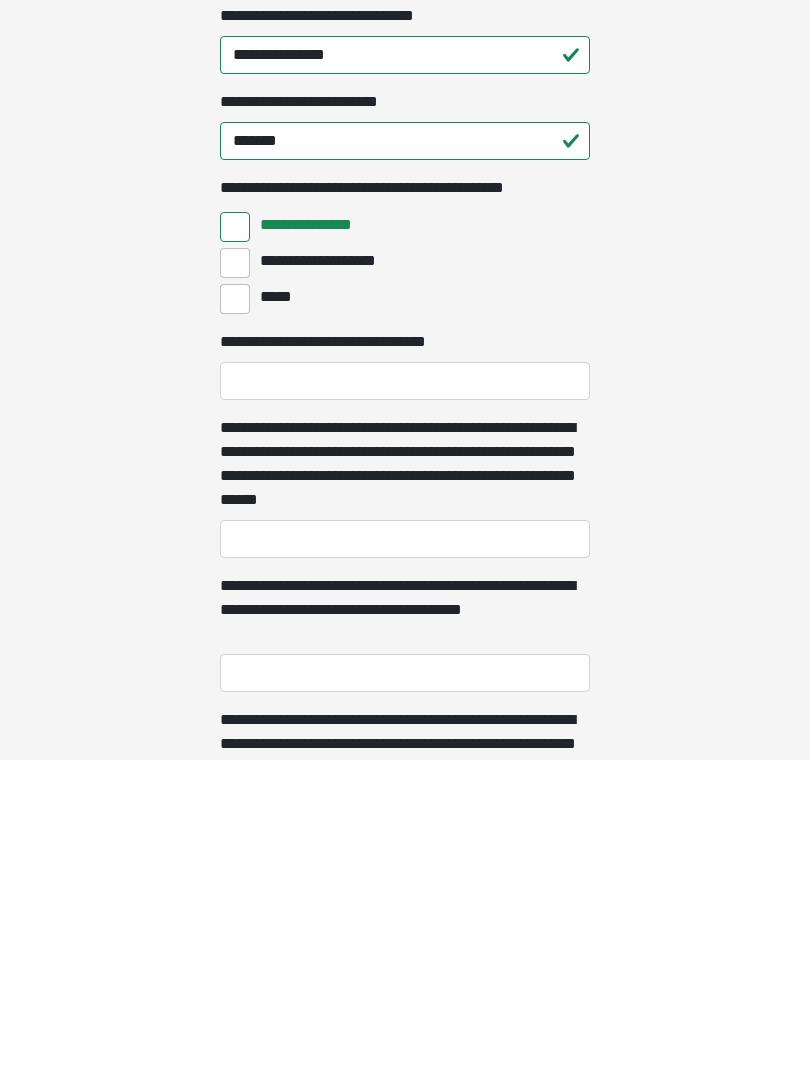click on "**********" at bounding box center [405, 859] 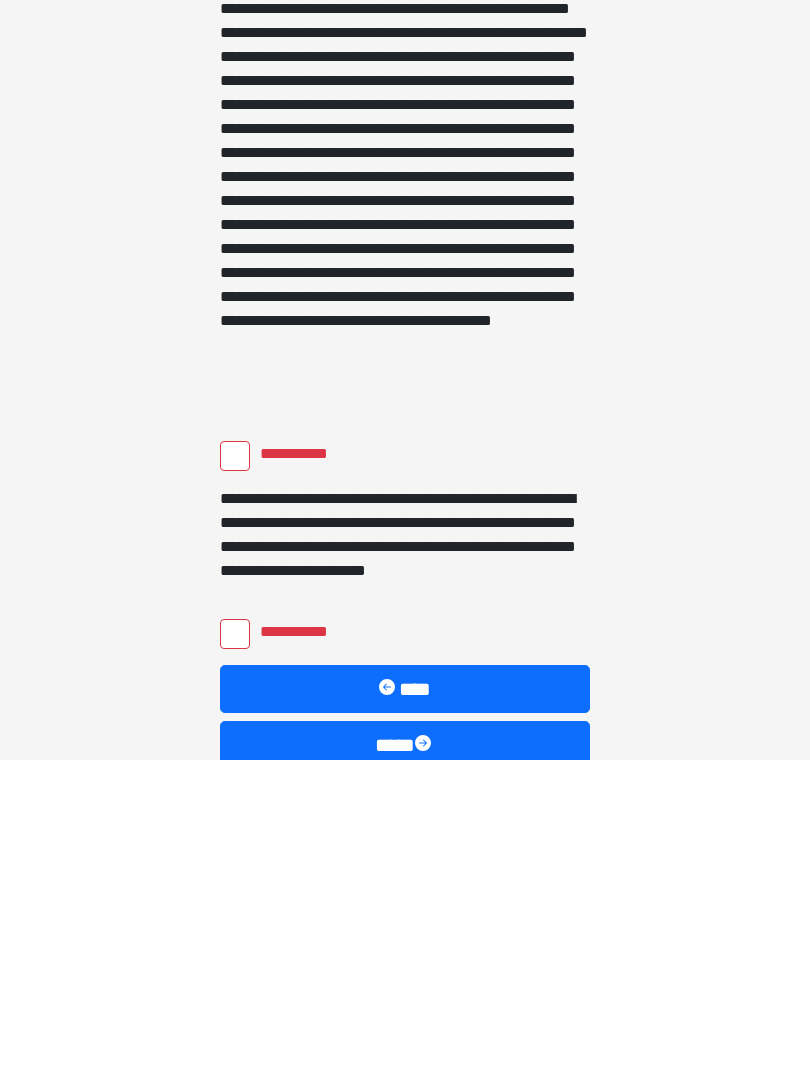 scroll, scrollTop: 1217, scrollLeft: 0, axis: vertical 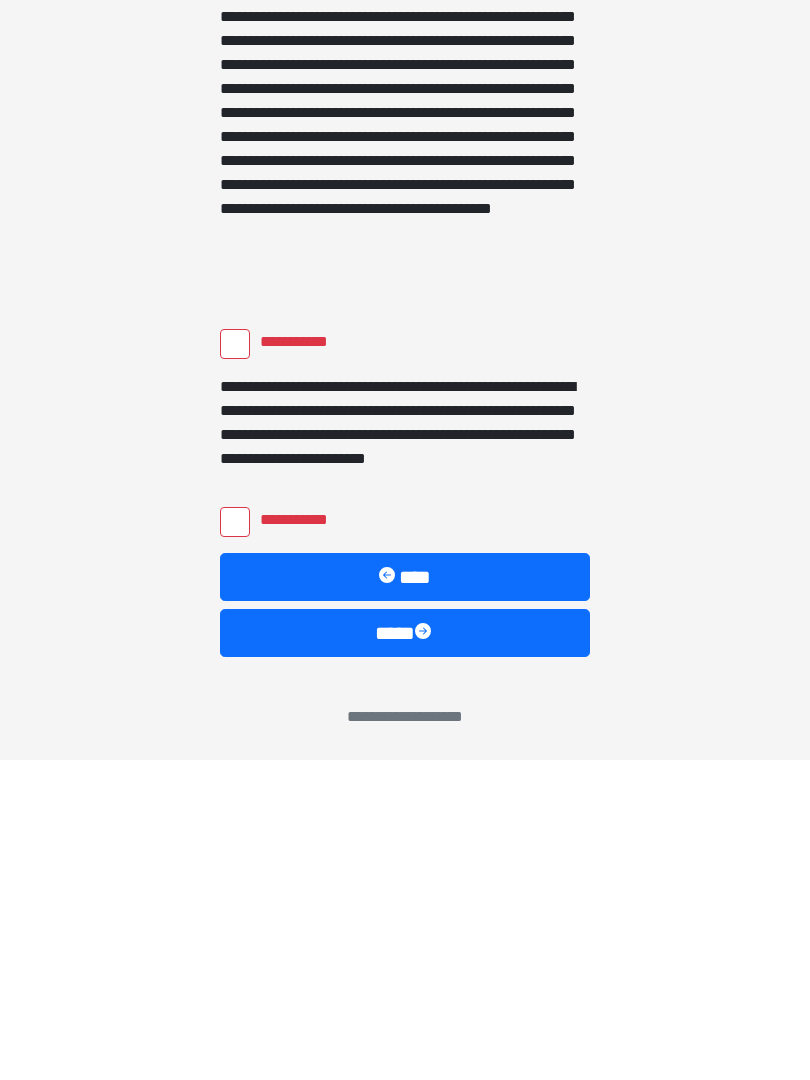 type on "***" 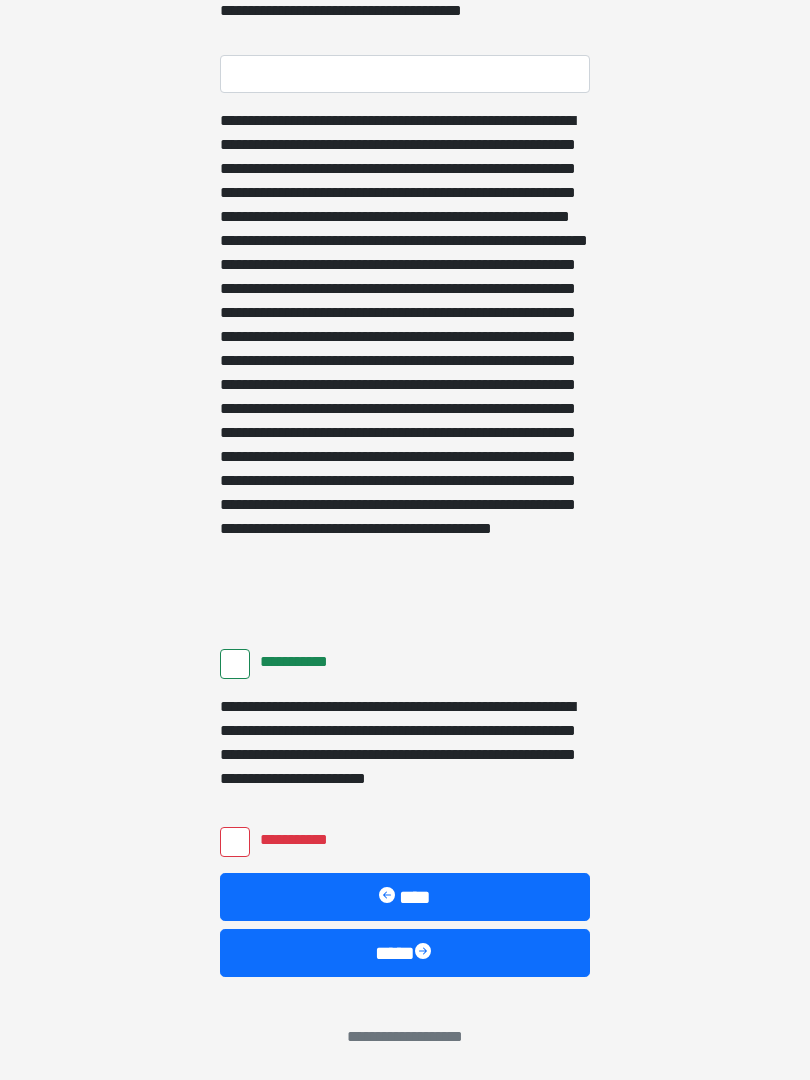 click on "**********" at bounding box center (303, 840) 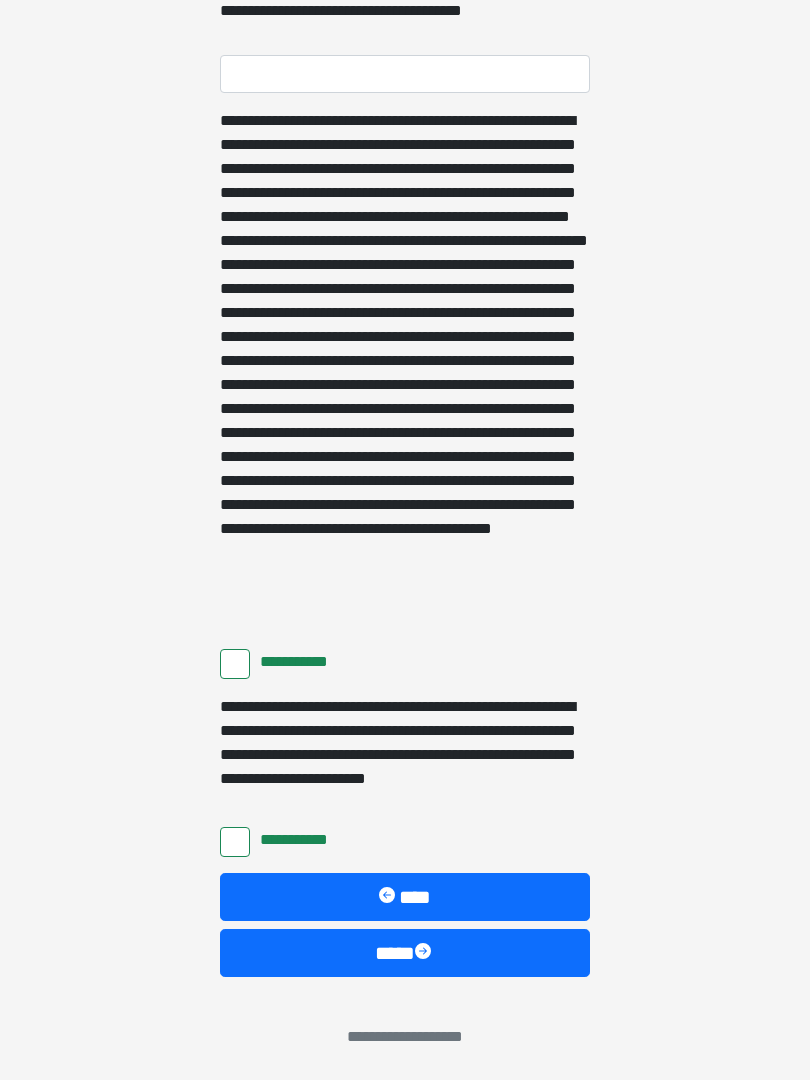 click on "****" at bounding box center (405, 953) 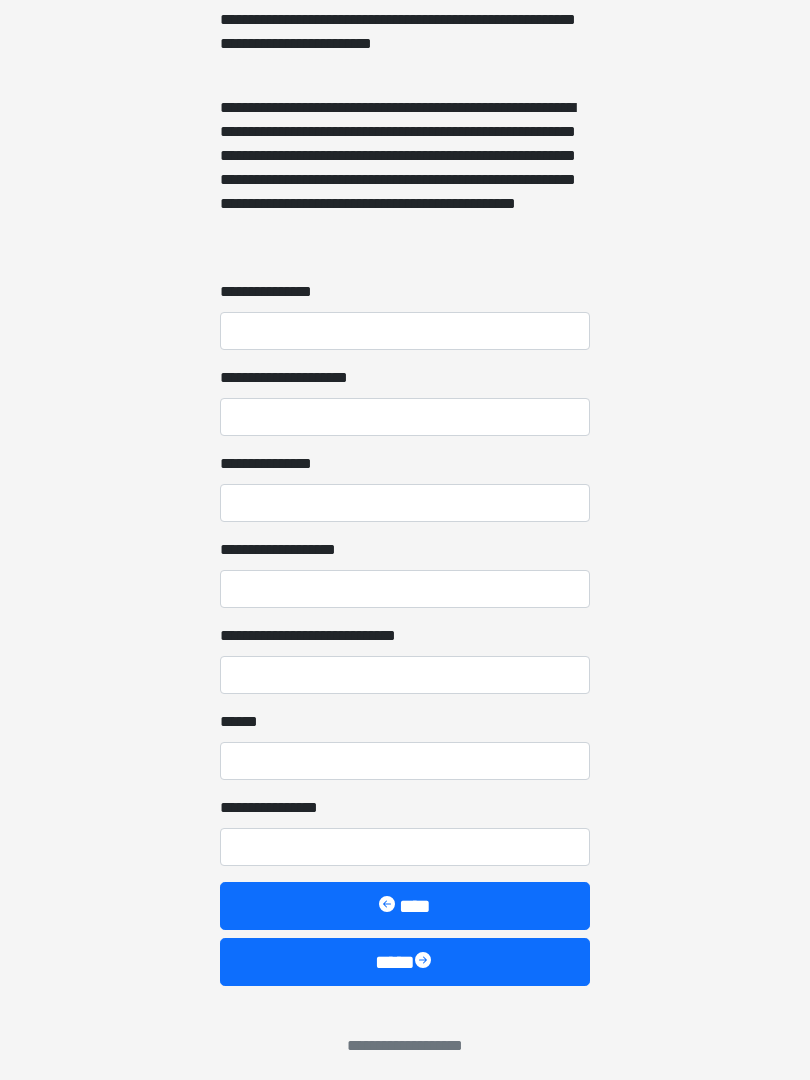 scroll, scrollTop: 1467, scrollLeft: 0, axis: vertical 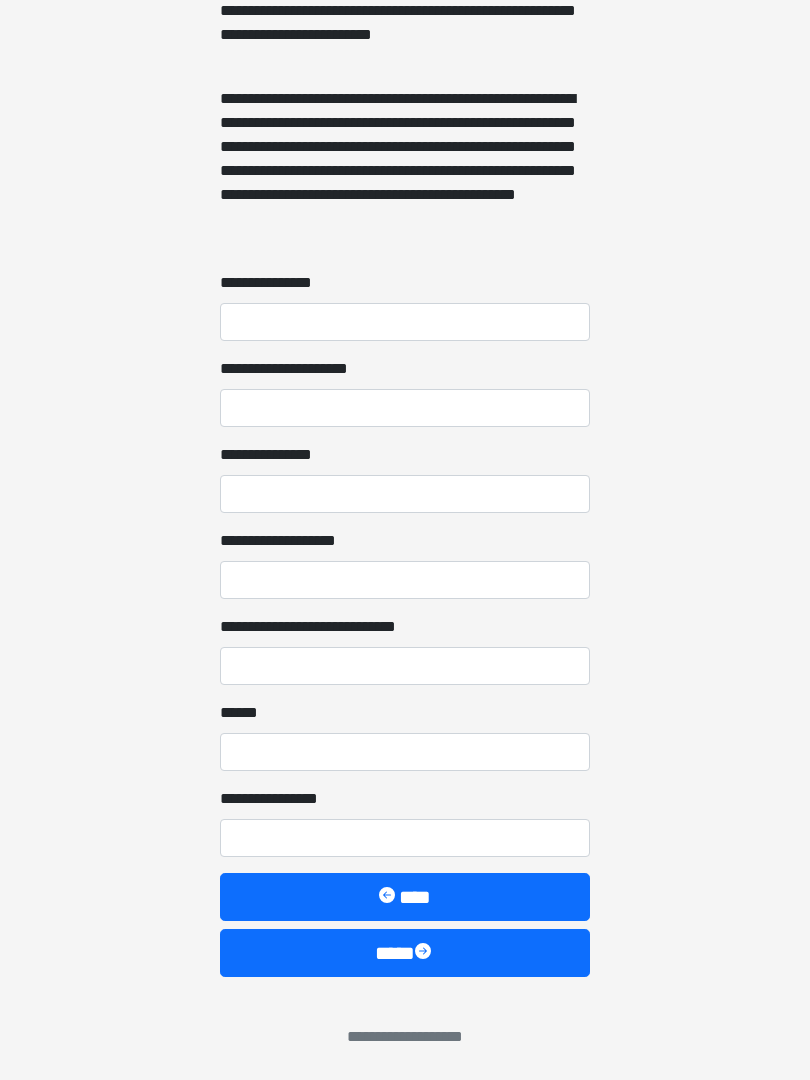 click on "****" at bounding box center [405, 953] 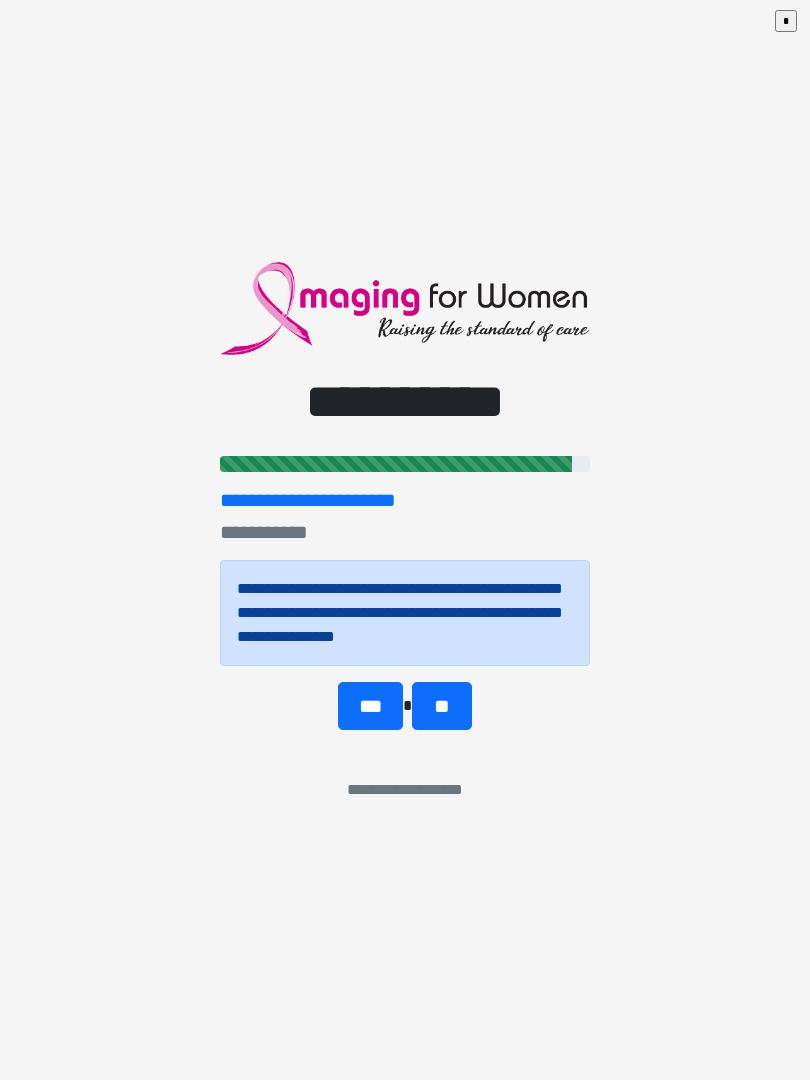 click on "**********" at bounding box center (405, 540) 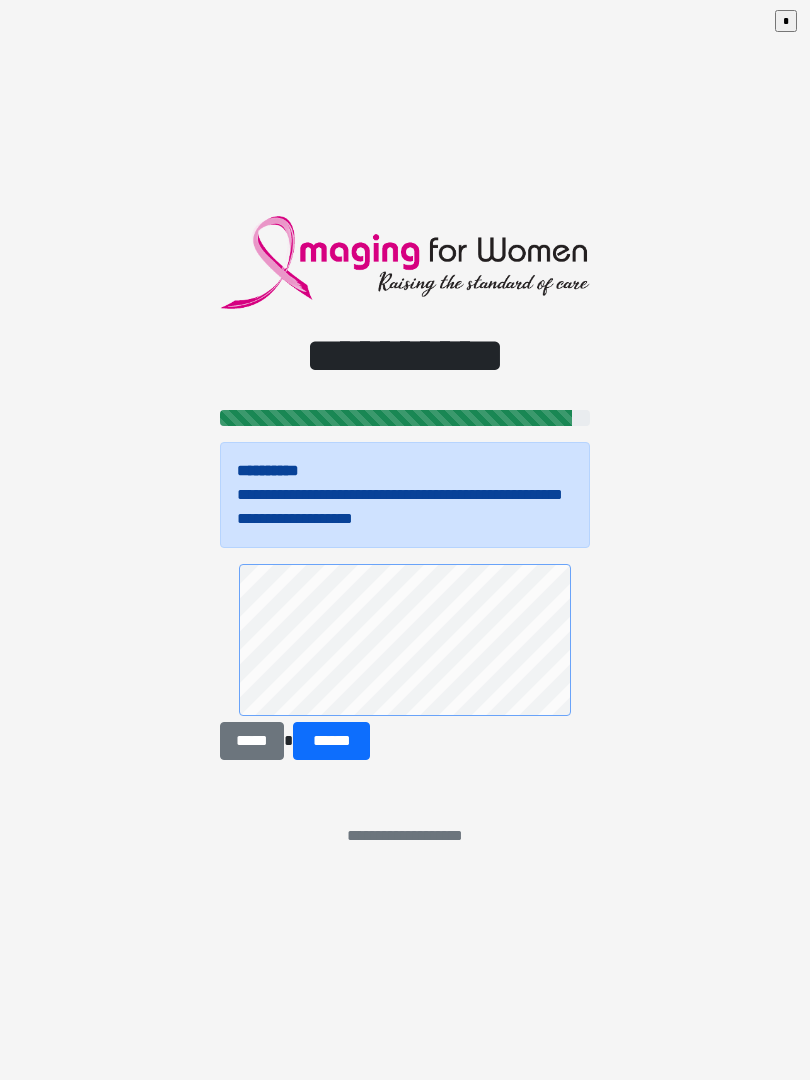click on "******" at bounding box center [331, 741] 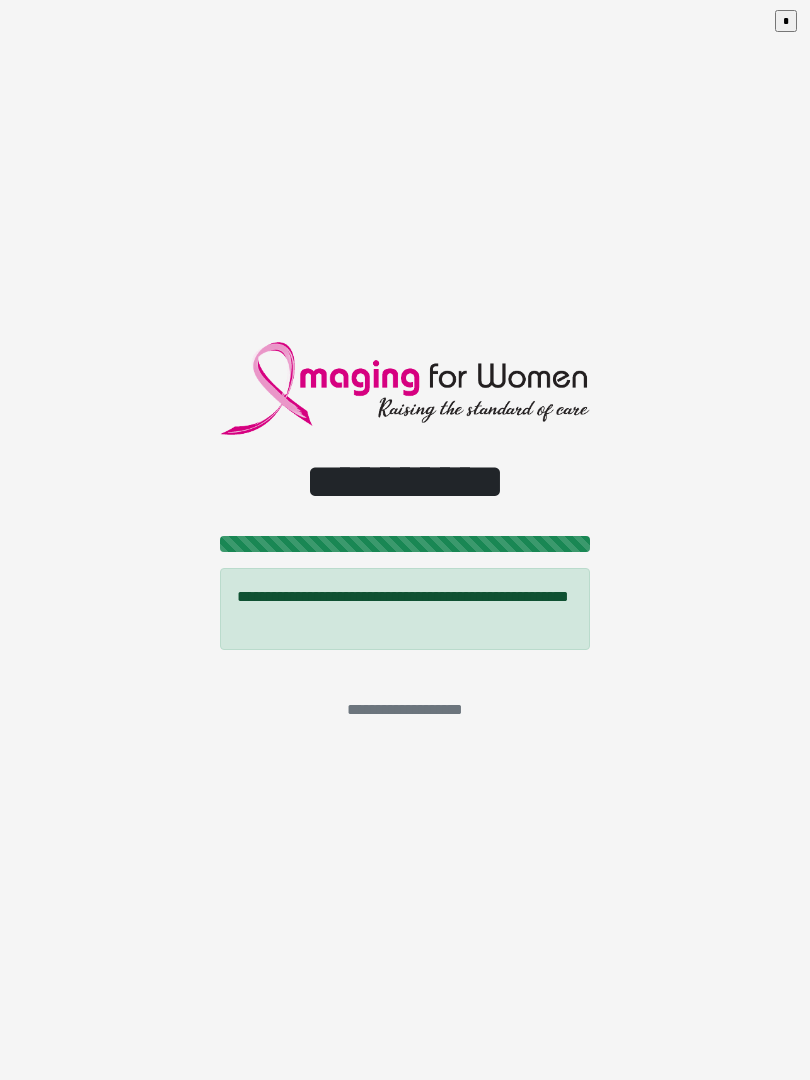 click on "*" at bounding box center (786, 21) 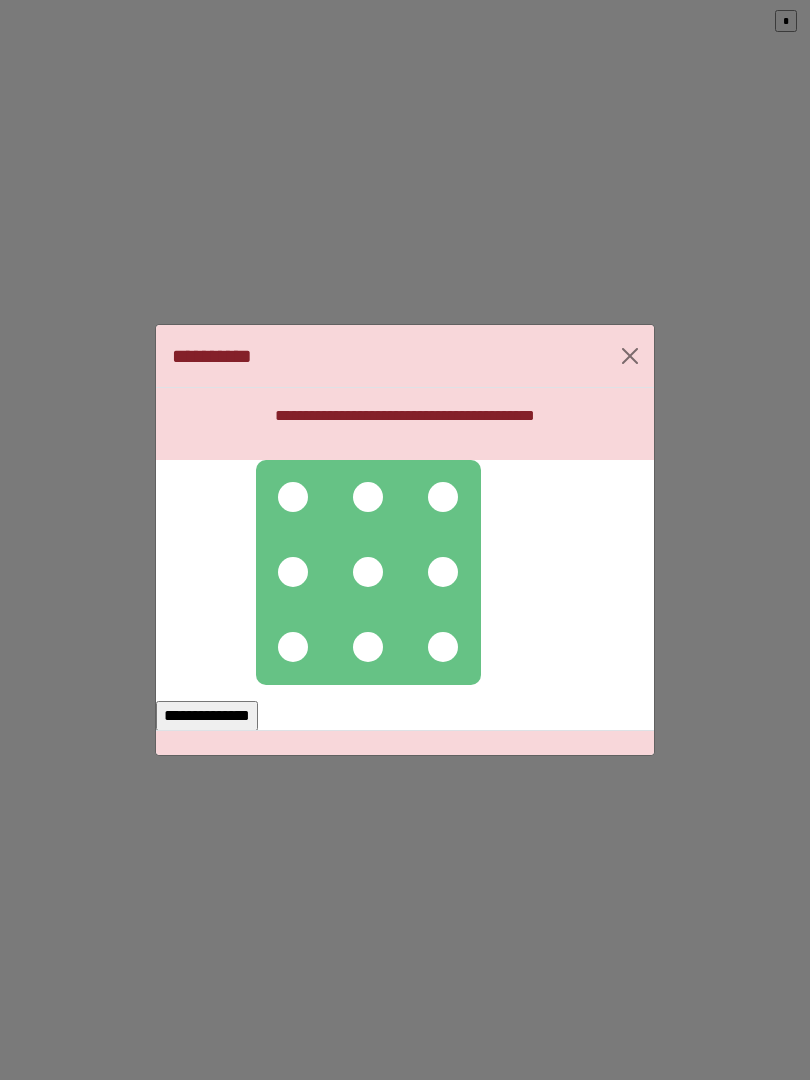click at bounding box center (293, 497) 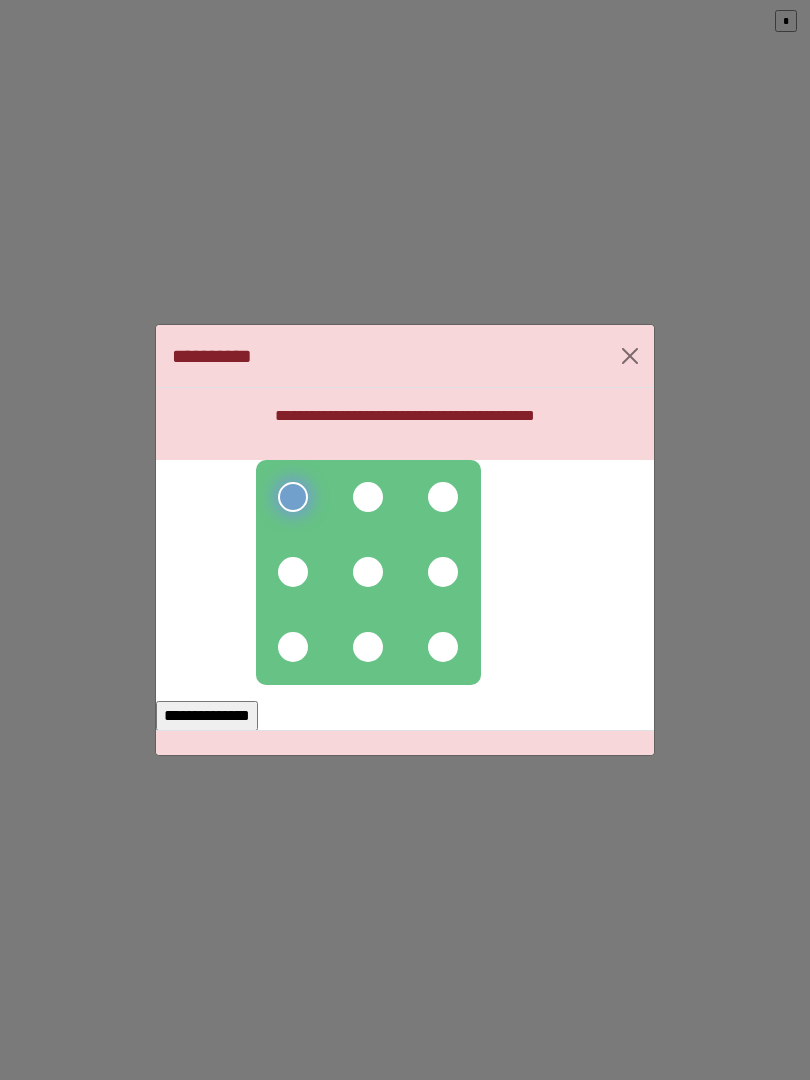 click at bounding box center (368, 497) 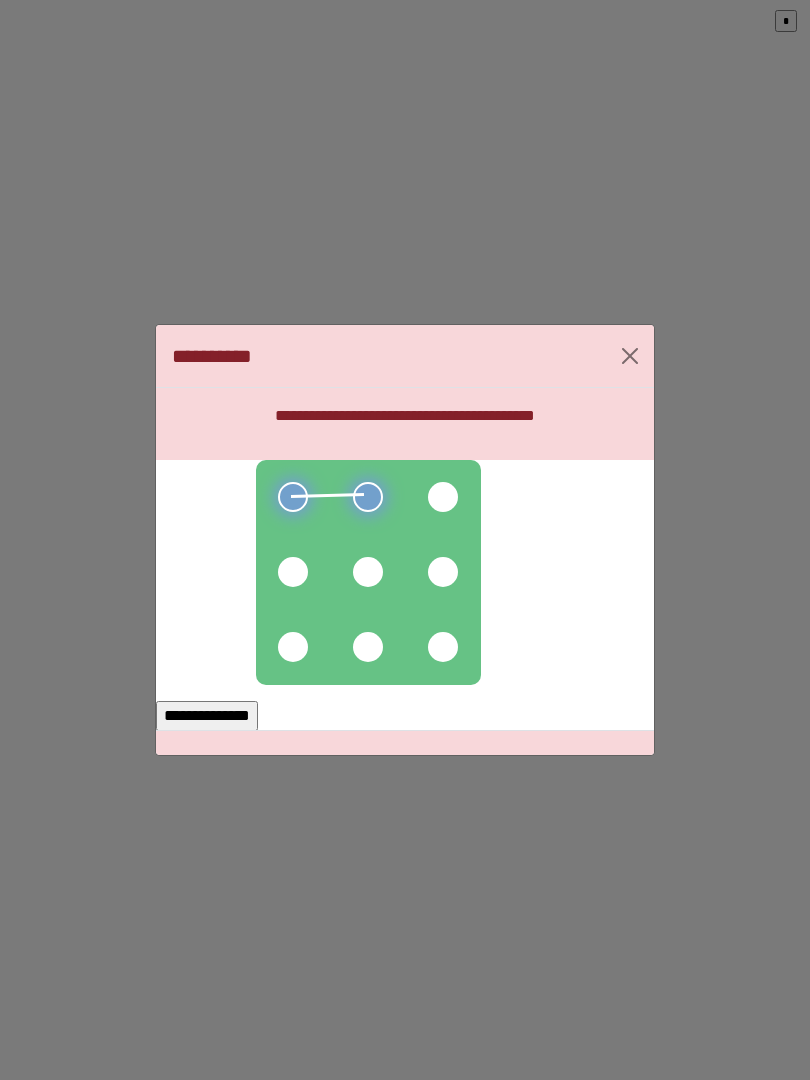 click at bounding box center (368, 572) 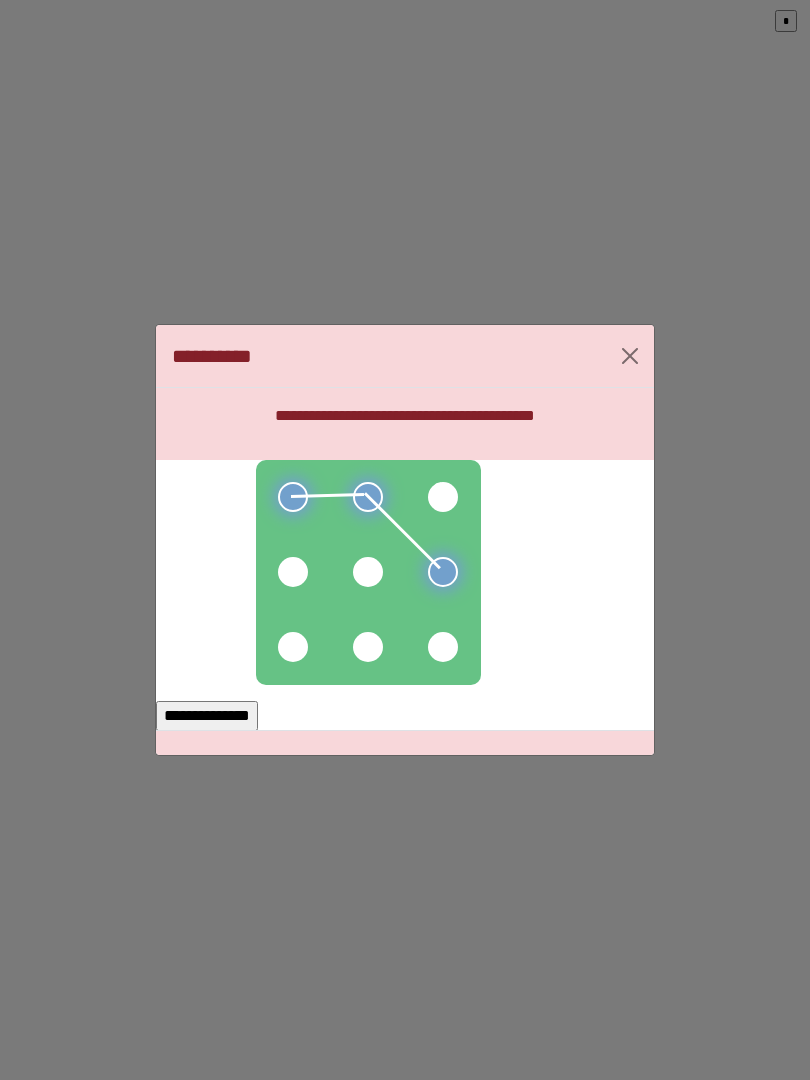 click at bounding box center (368, 572) 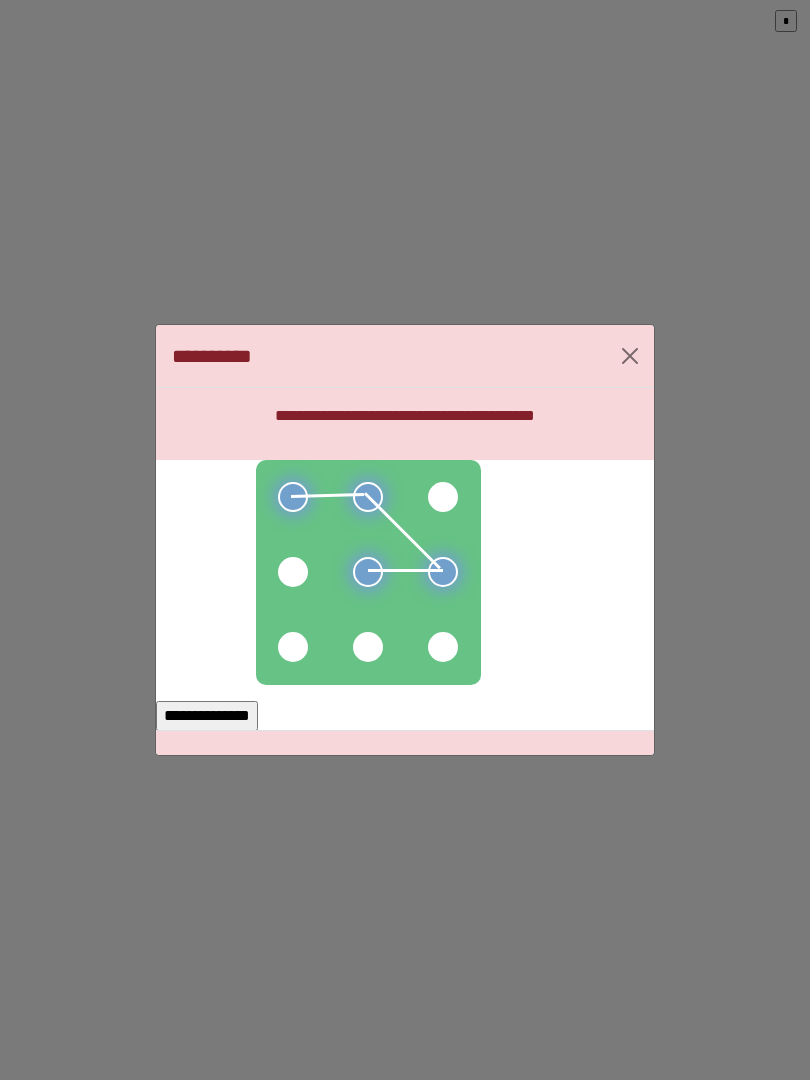 click at bounding box center [293, 572] 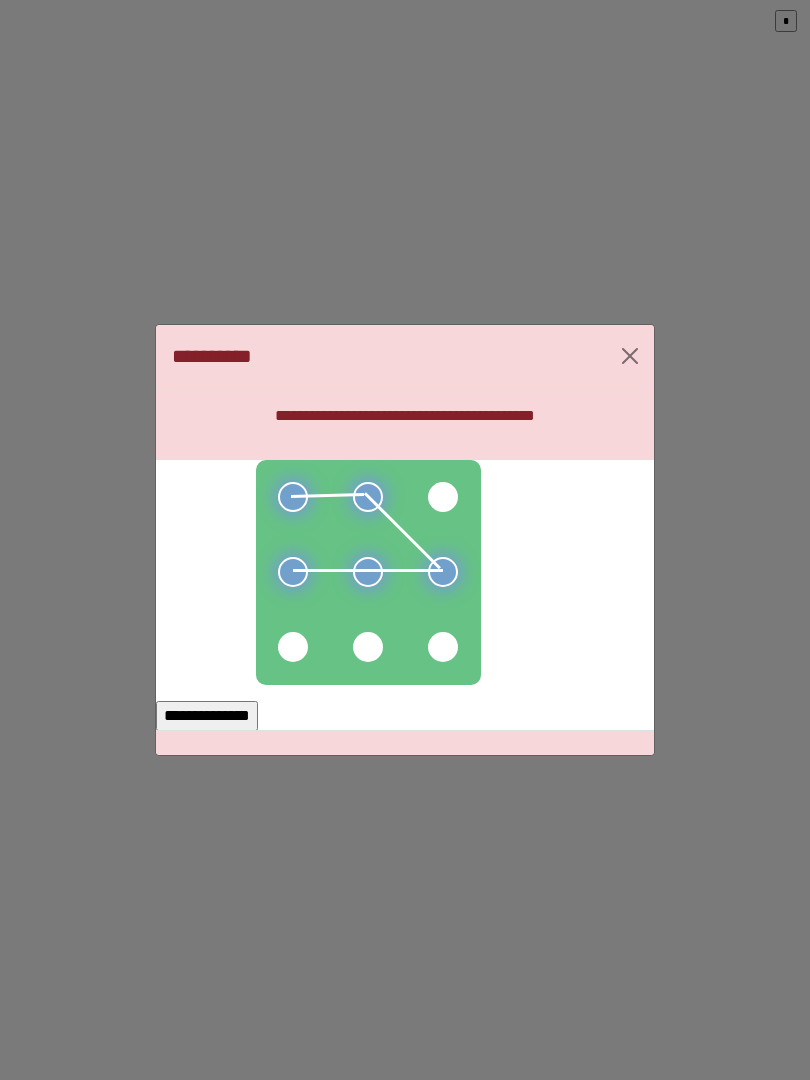 click at bounding box center [293, 647] 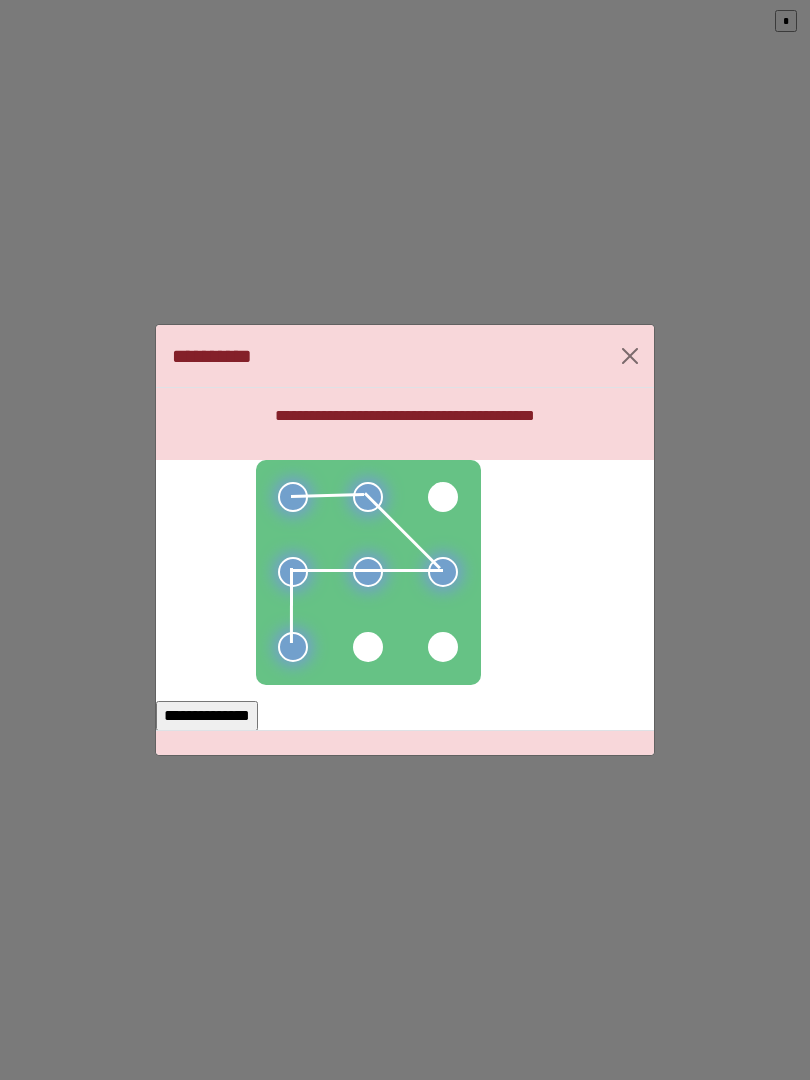 click at bounding box center (368, 647) 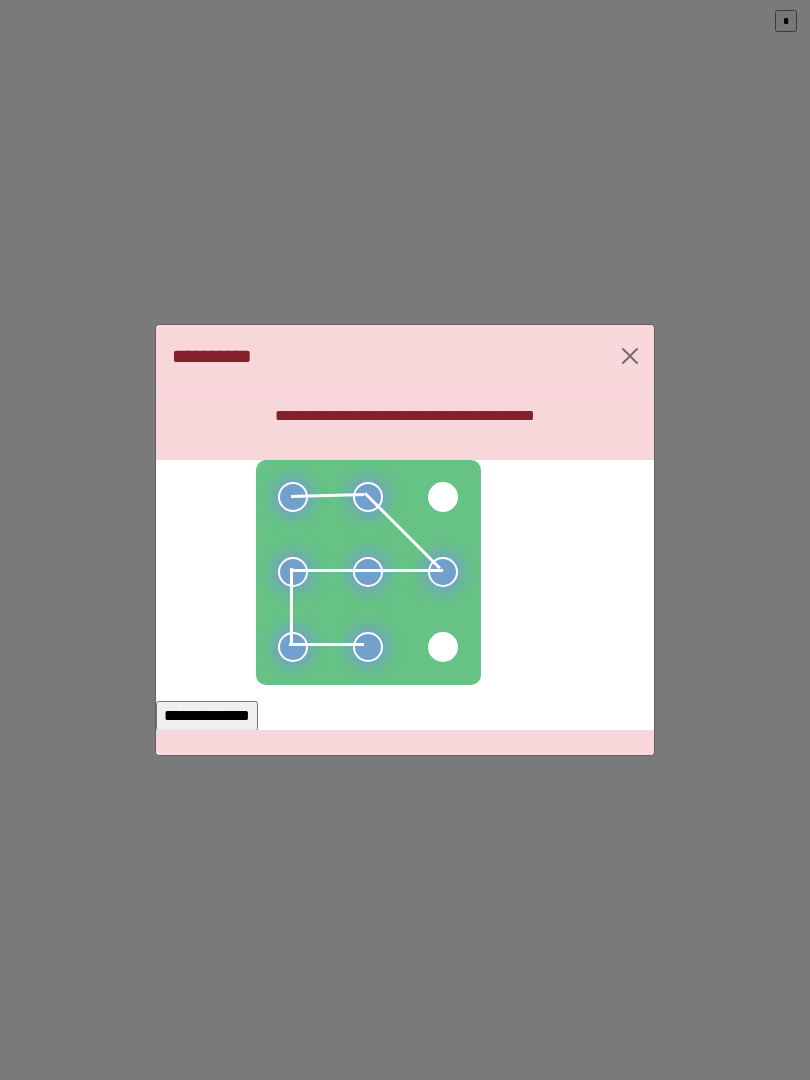 click at bounding box center [443, 647] 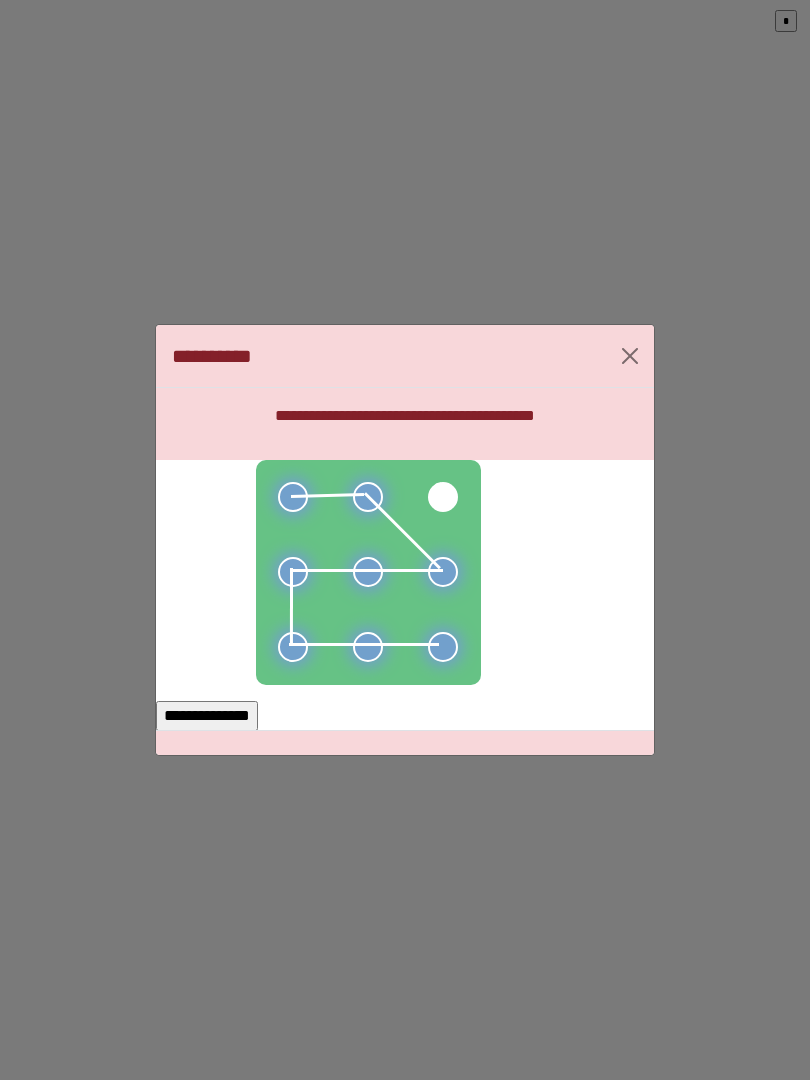 click on "**********" at bounding box center [207, 716] 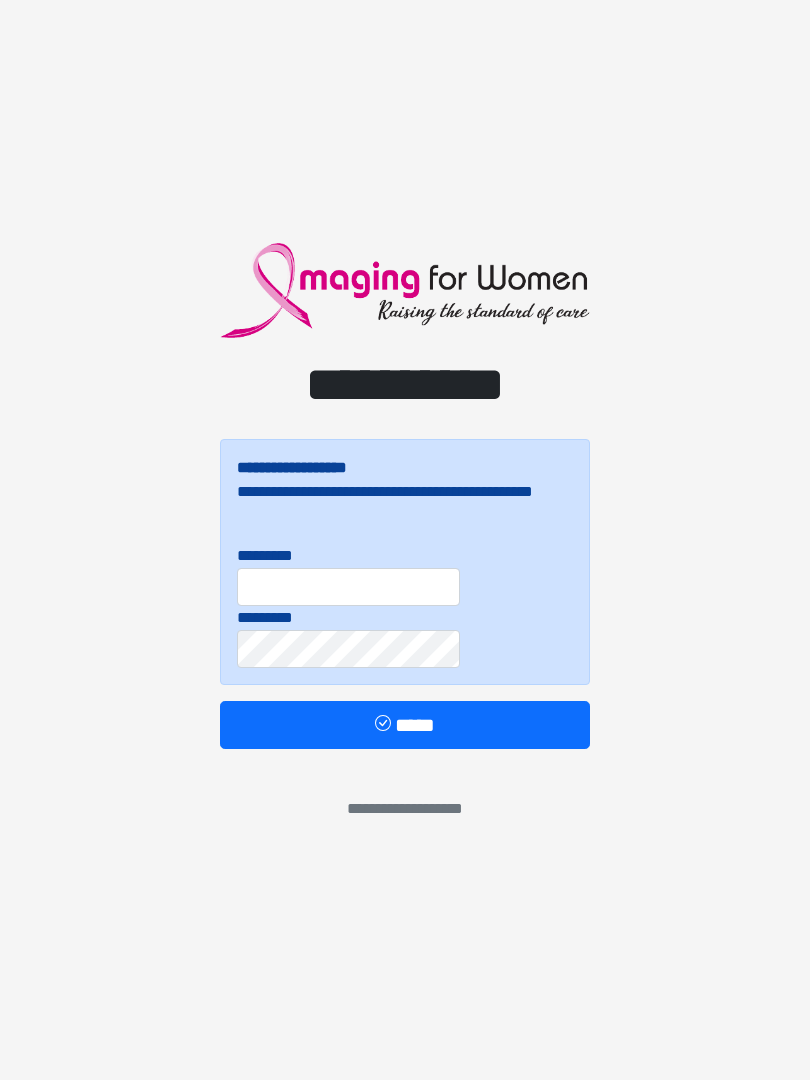 scroll, scrollTop: 0, scrollLeft: 0, axis: both 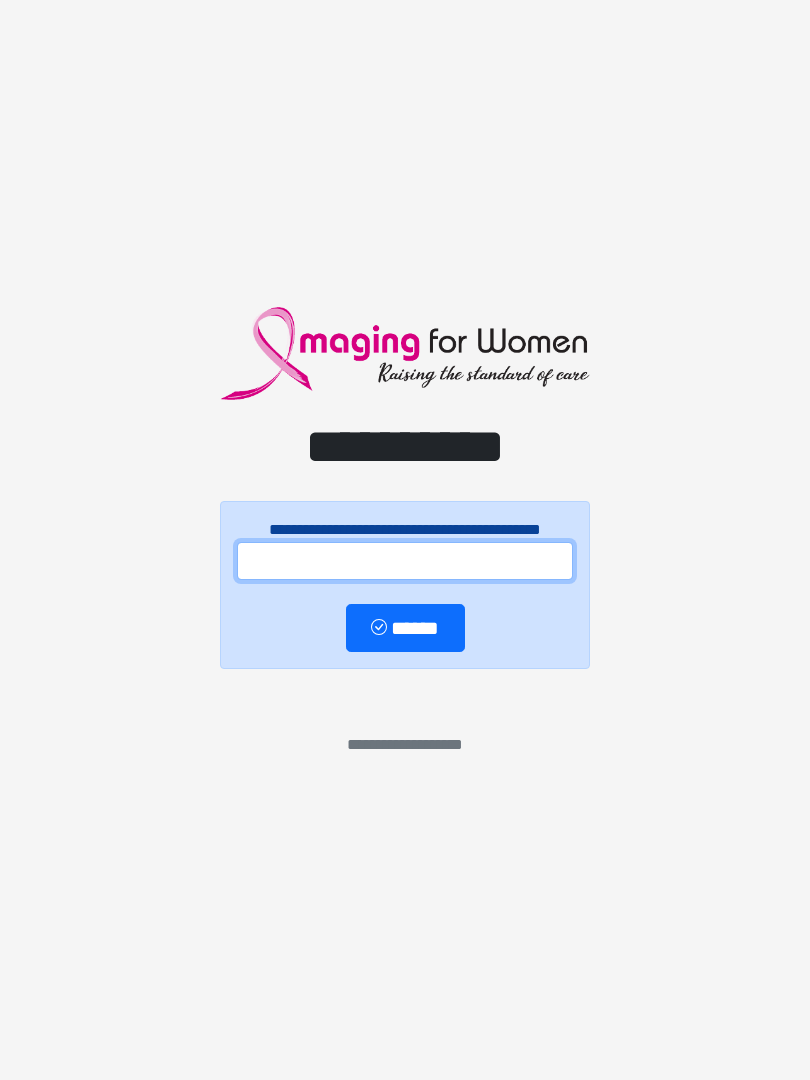 click at bounding box center [405, 561] 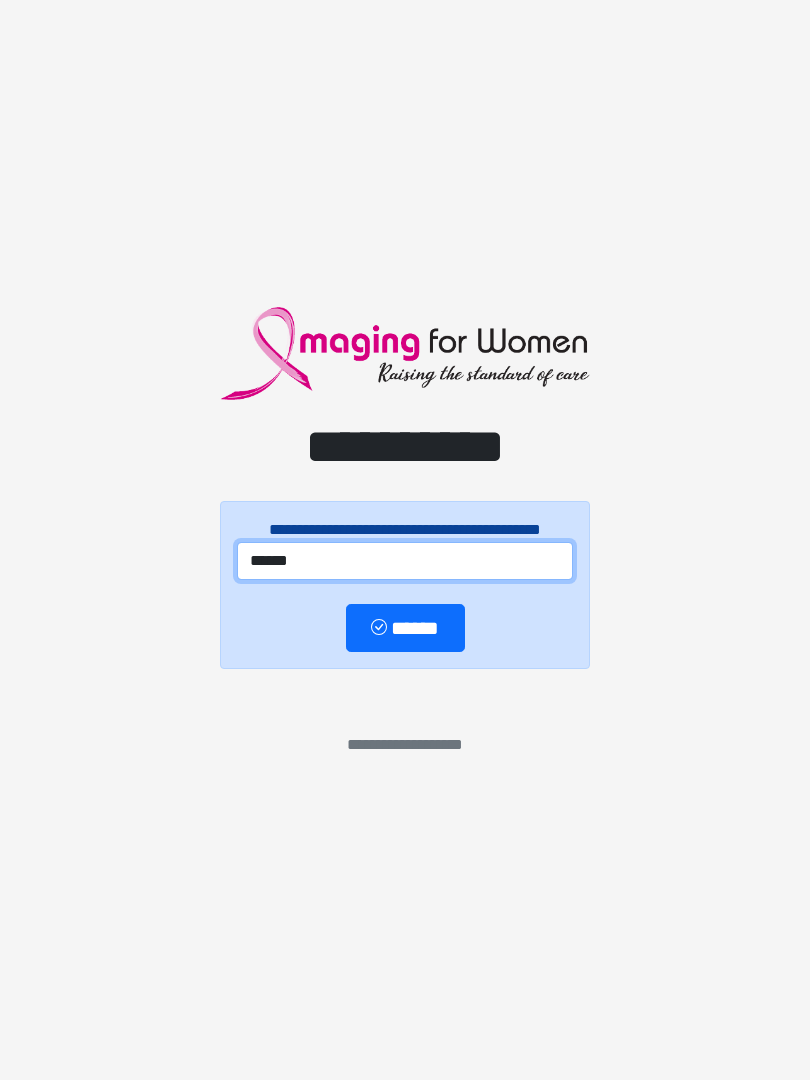 type on "******" 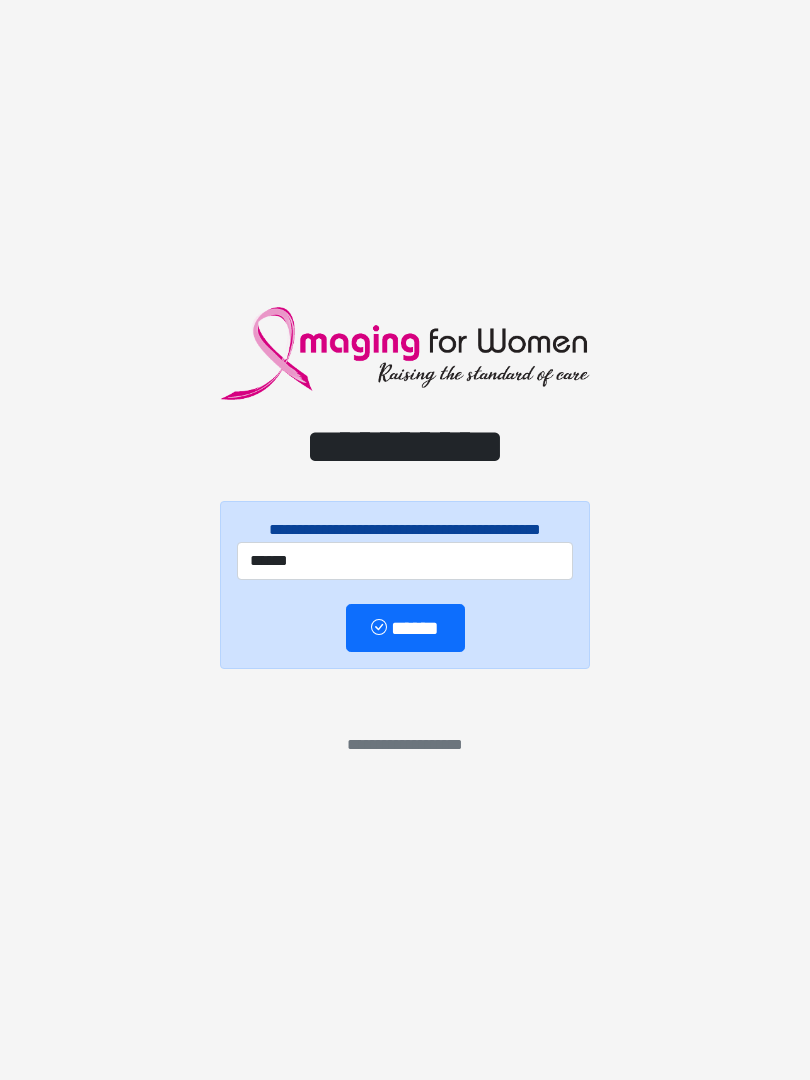 click on "******" at bounding box center [405, 628] 